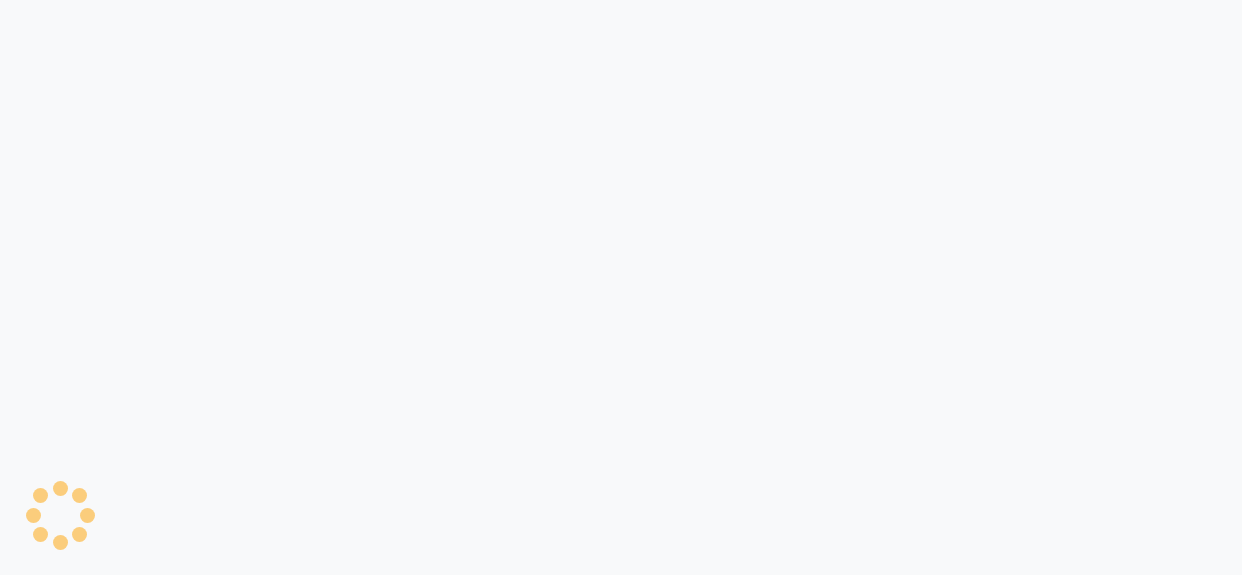 scroll, scrollTop: 0, scrollLeft: 0, axis: both 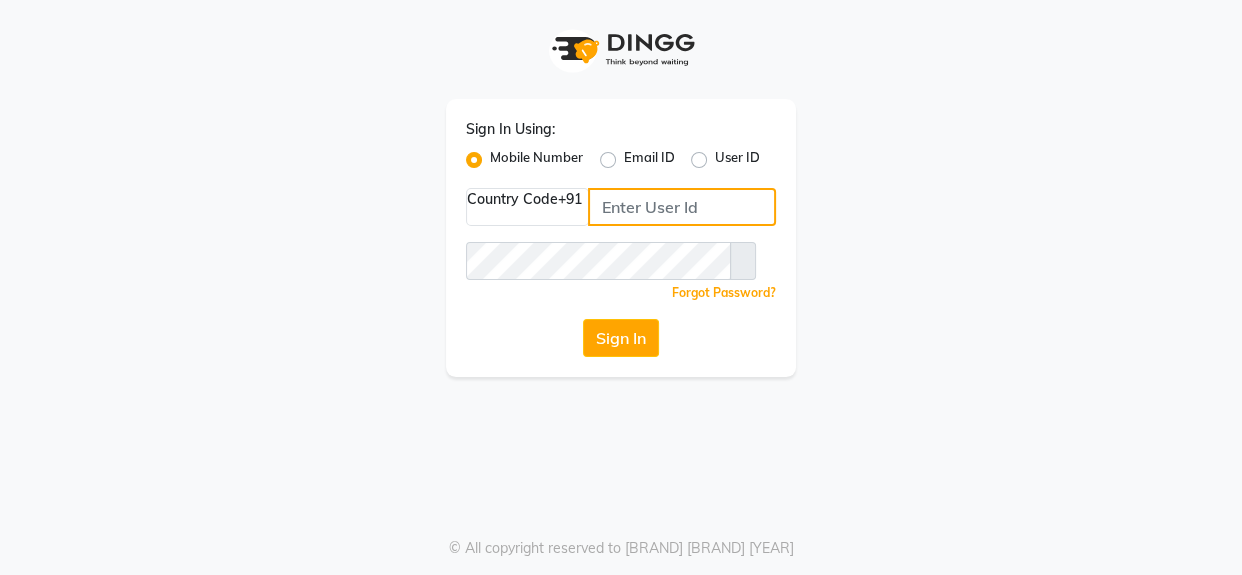 type on "[PHONE]" 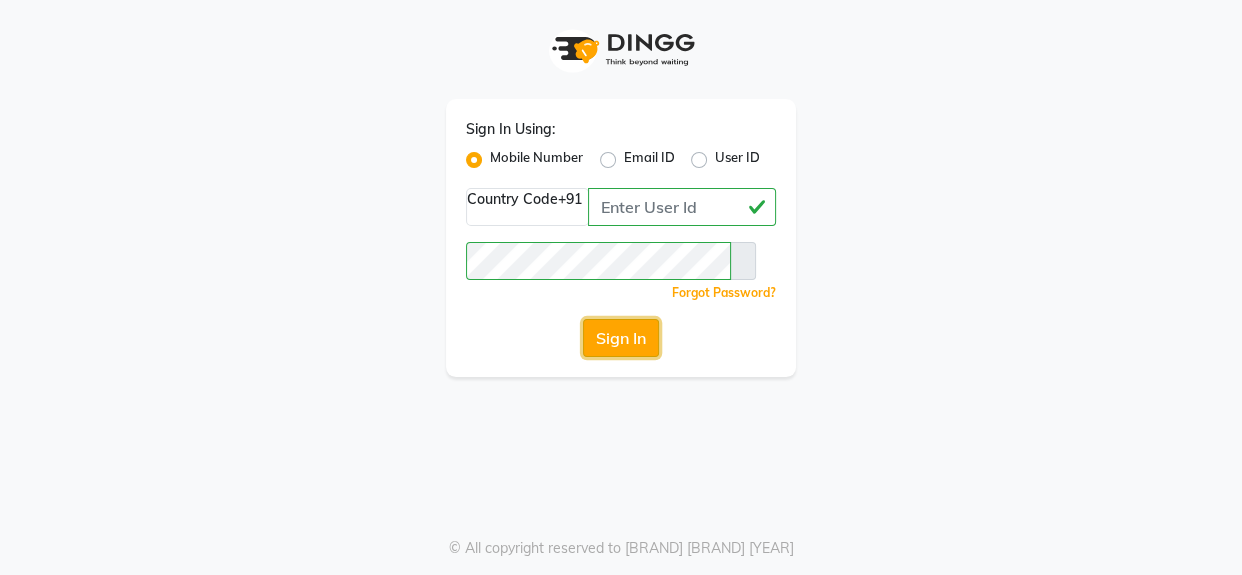 click on "Sign In" at bounding box center (621, 338) 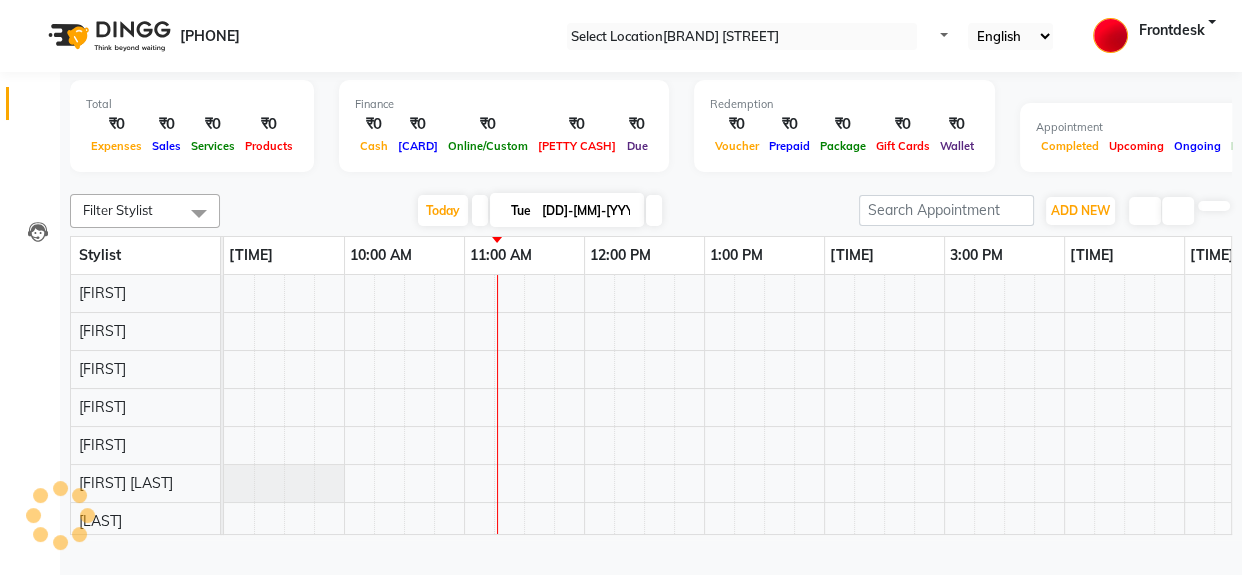scroll, scrollTop: 0, scrollLeft: 0, axis: both 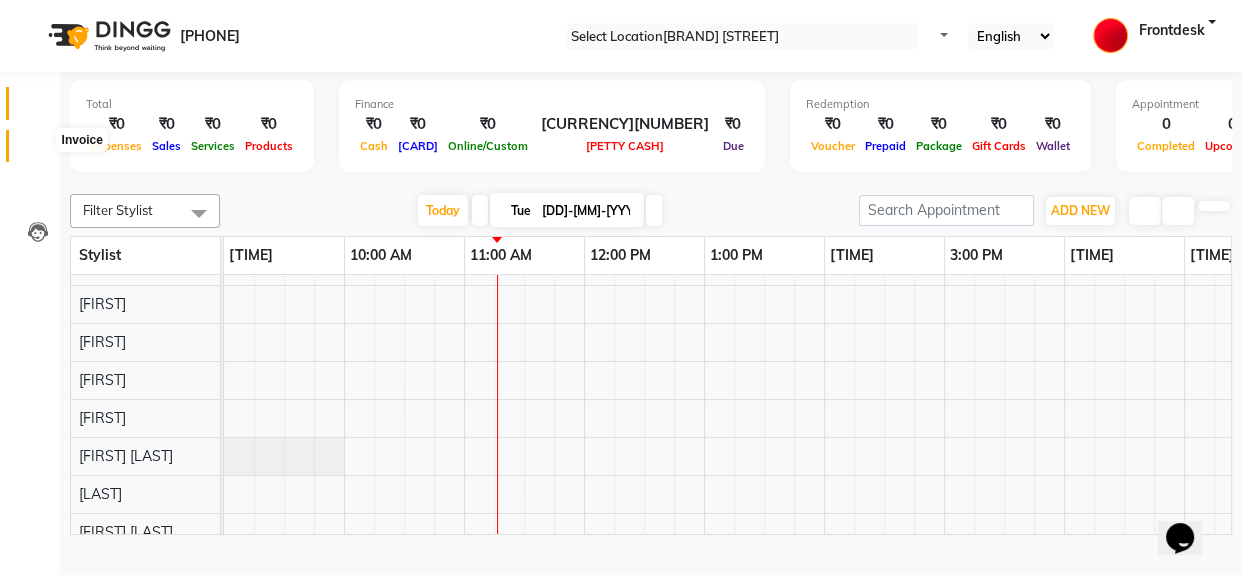 click at bounding box center [38, 151] 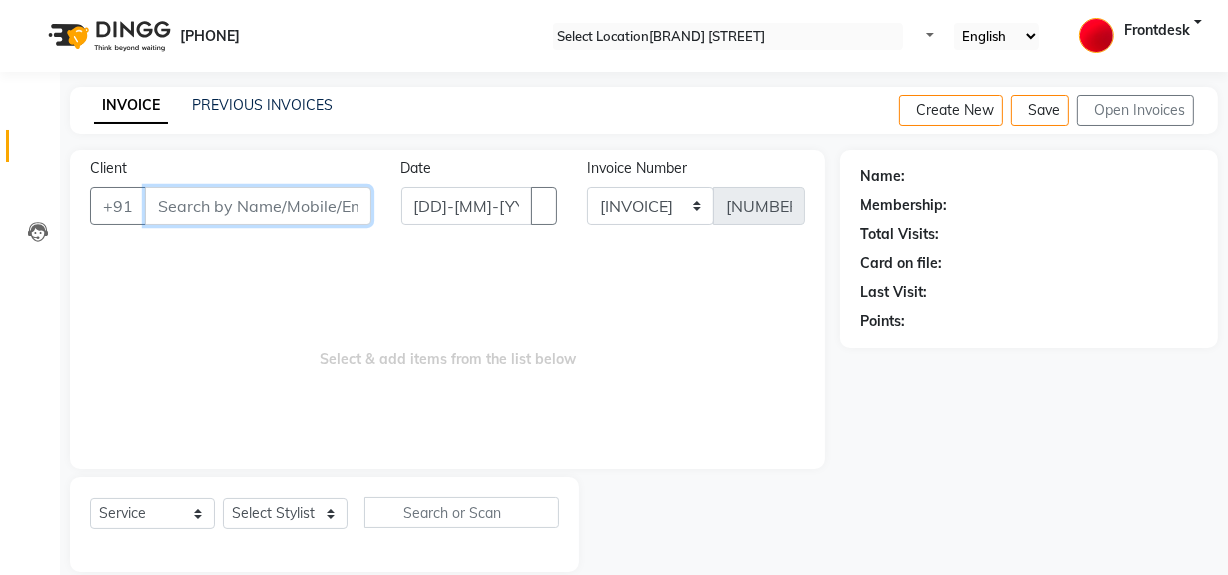 click on "Client" at bounding box center [258, 206] 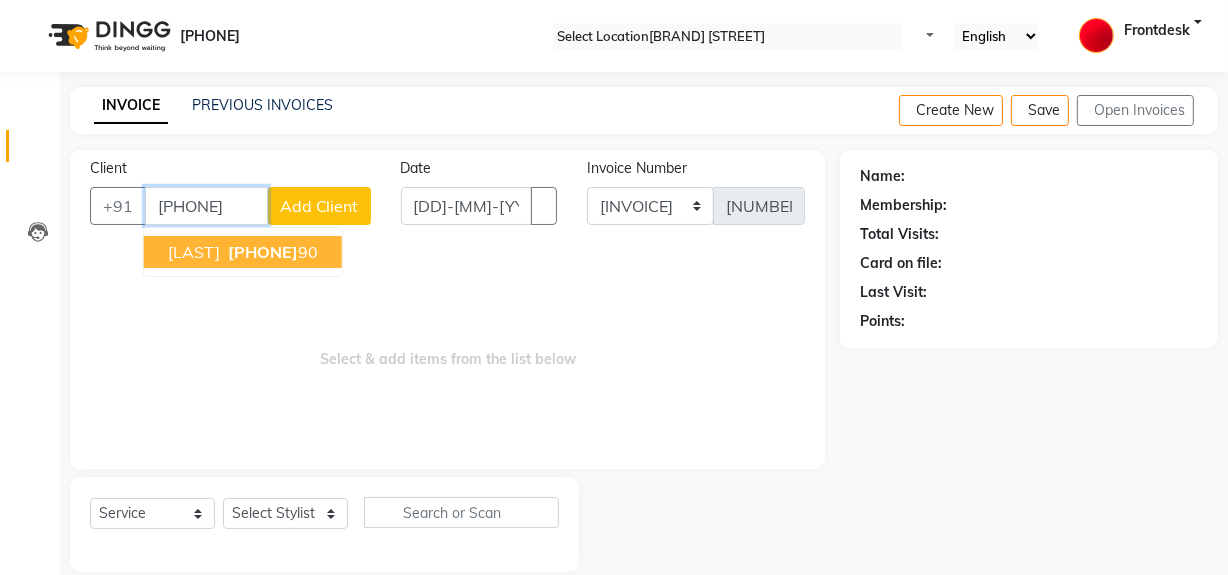 click on "[PHONE]" at bounding box center (263, 252) 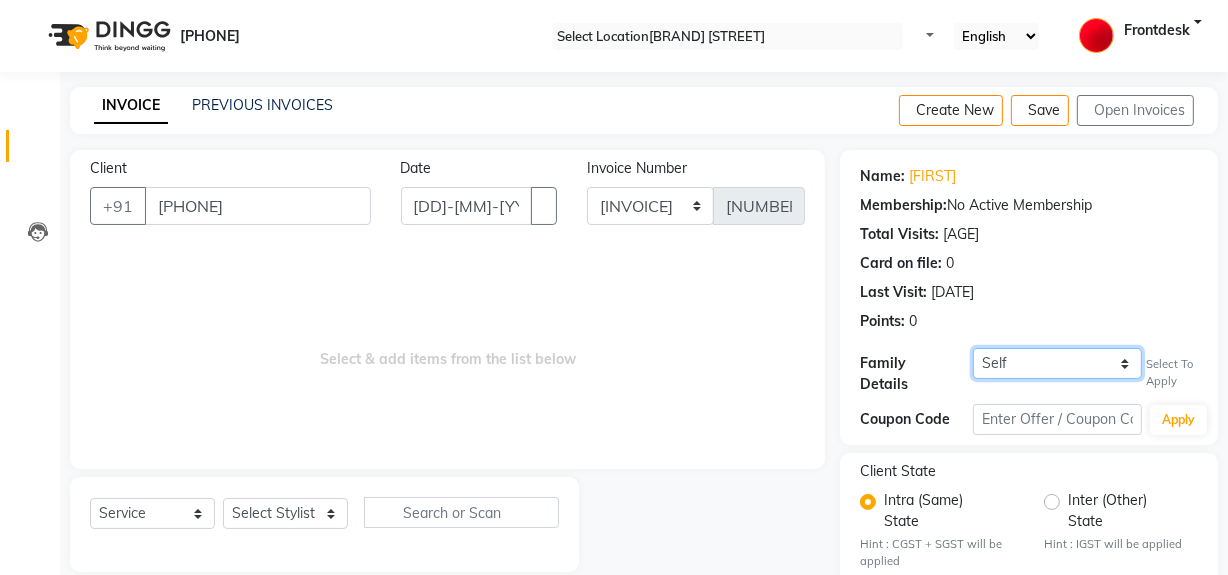 click on "[FIRST] [LAST]" at bounding box center (1057, 363) 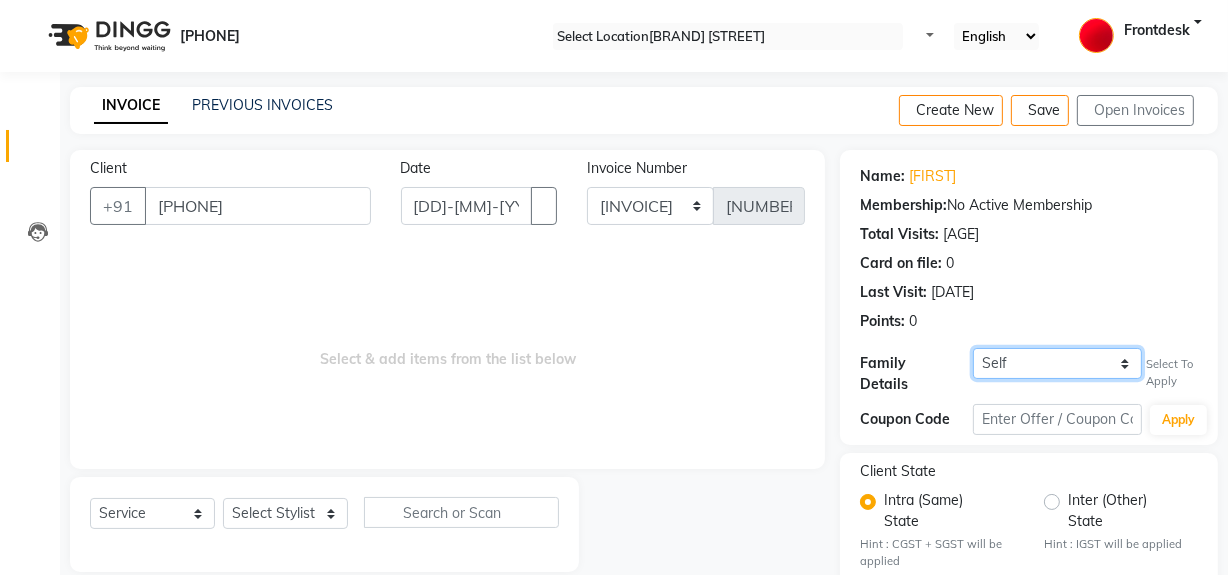 click on "[FIRST] [LAST]" at bounding box center [1057, 363] 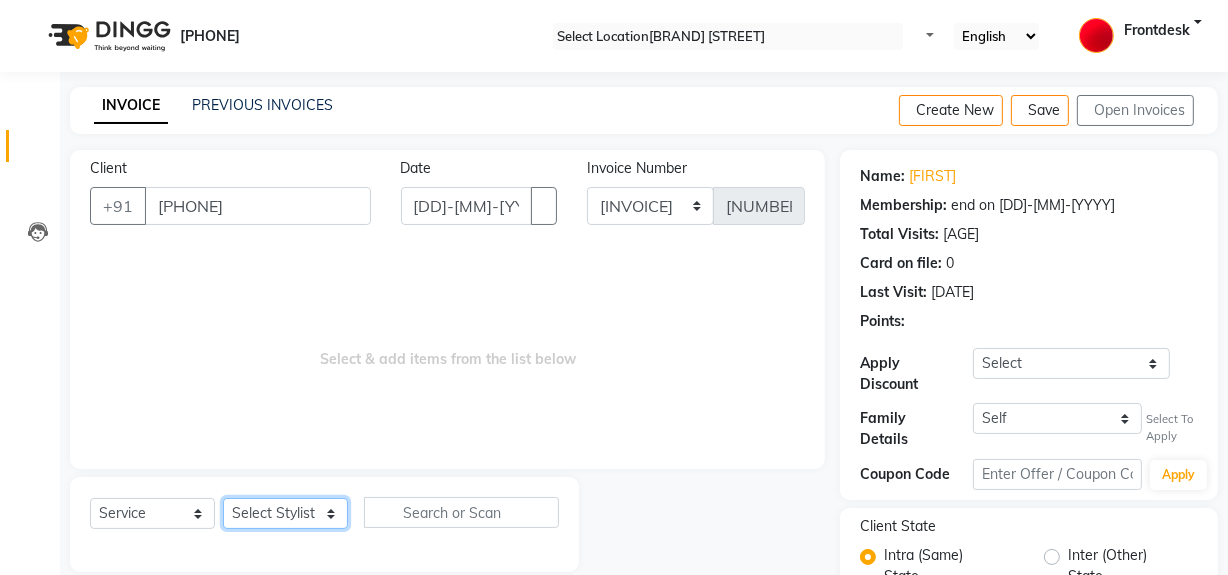 click on "Select Stylist ABID [FIRST] [LAST] Frontdesk INTEZAR [LAST] JYOTI Kamal [LAST] KAVITA MUSTAFA [FIRST] Sonal SONU WAQAR ZAFAR" at bounding box center [285, 513] 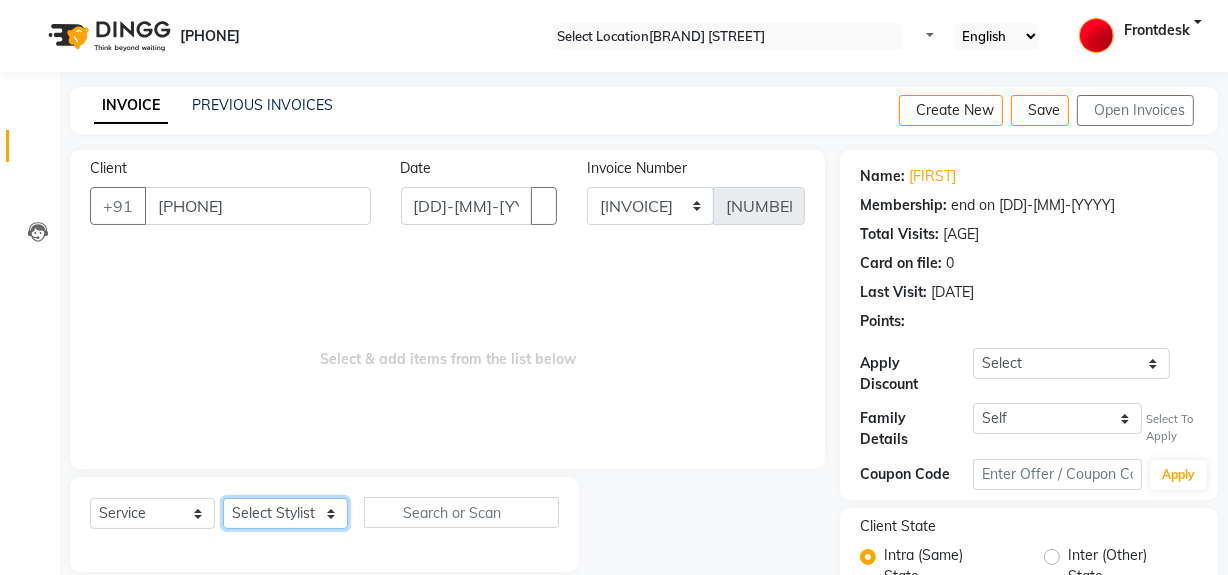 select on "[NUMBER]" 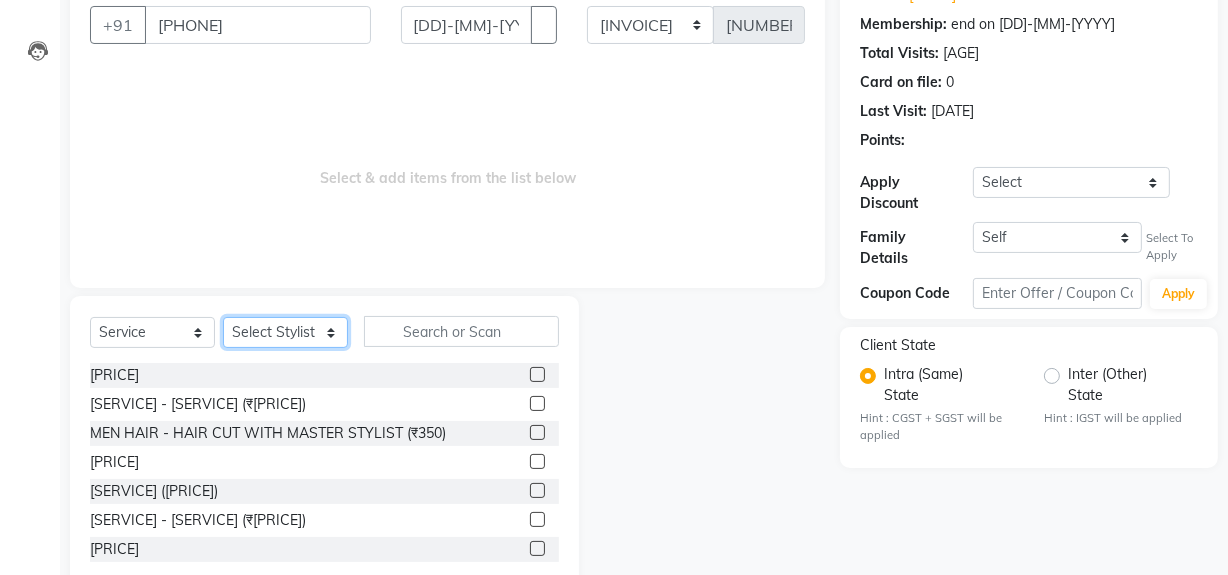 scroll, scrollTop: 226, scrollLeft: 0, axis: vertical 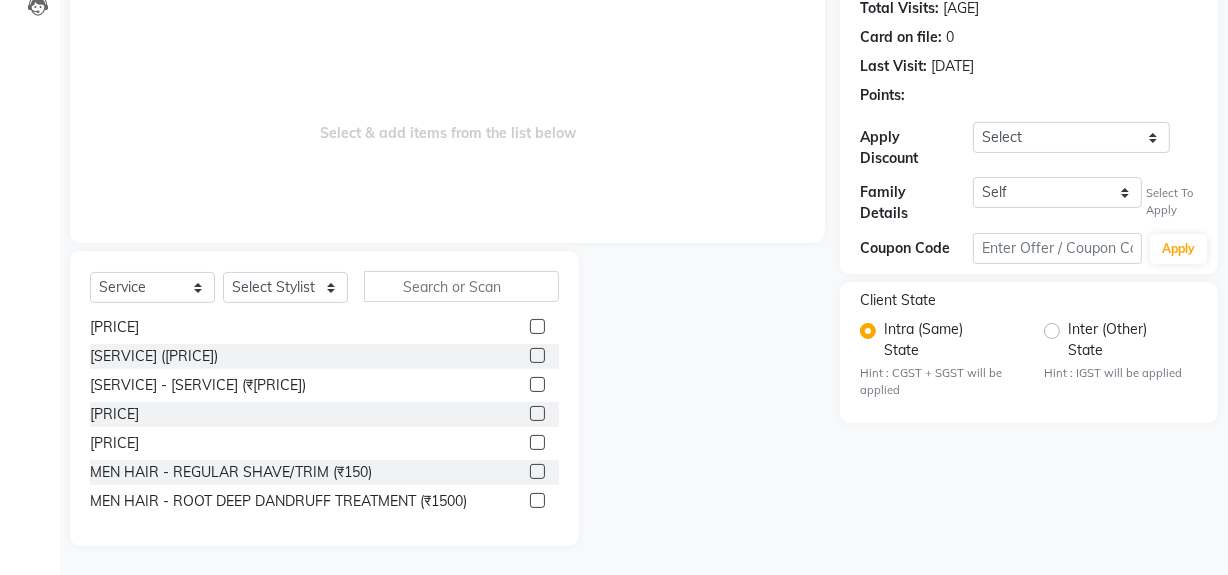 click at bounding box center [537, 471] 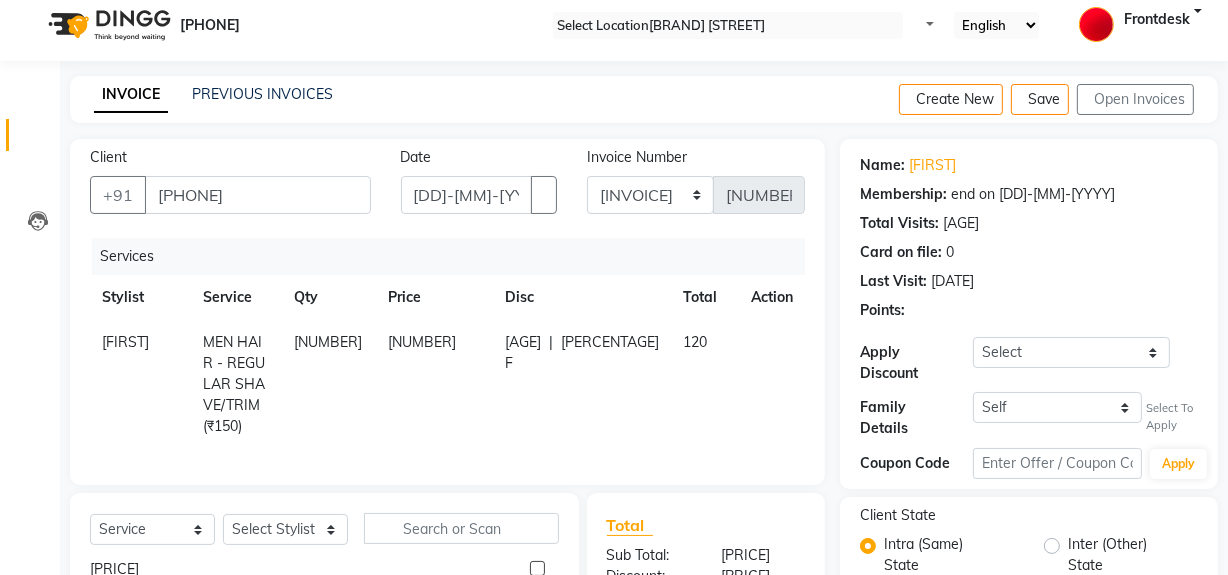 scroll, scrollTop: 0, scrollLeft: 0, axis: both 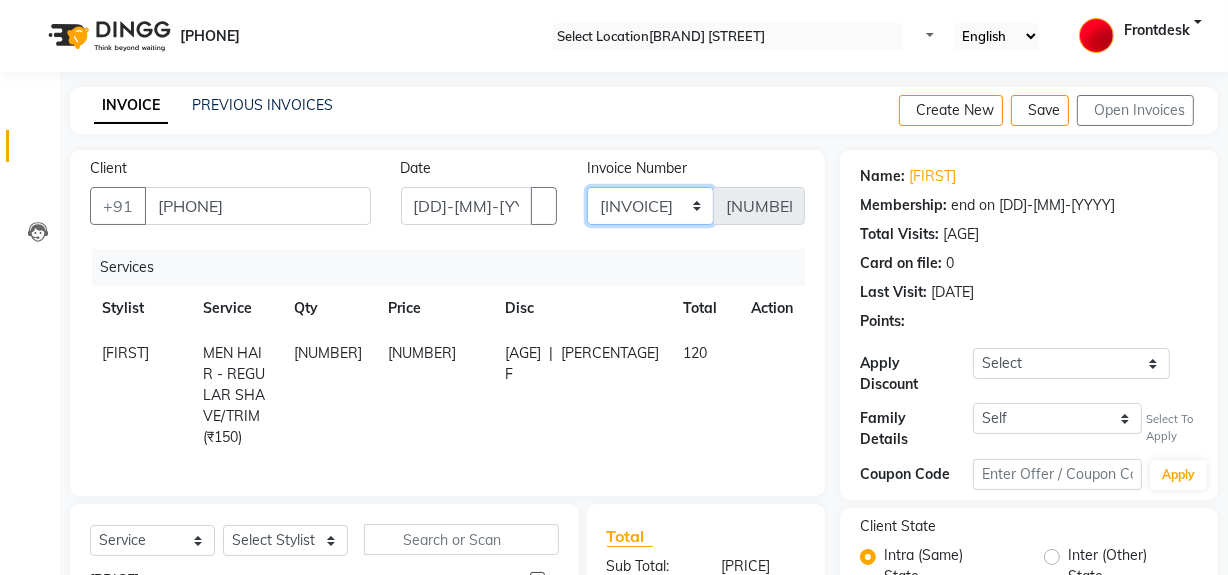 click on "INV/25-26 V/[YEAR]" at bounding box center [650, 206] 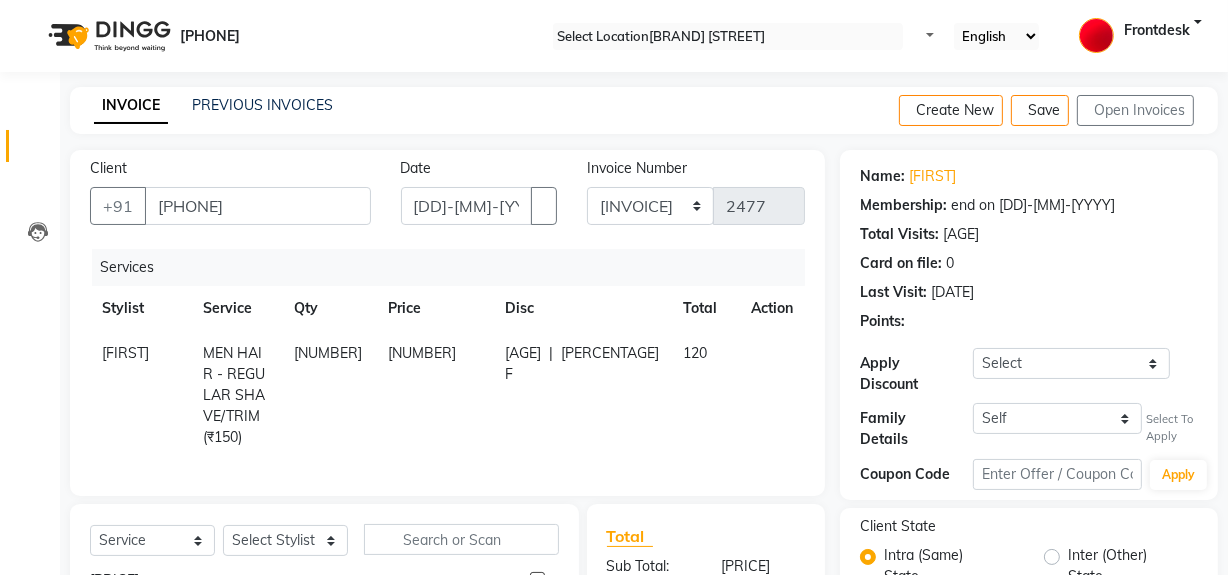 click at bounding box center [1202, 111] 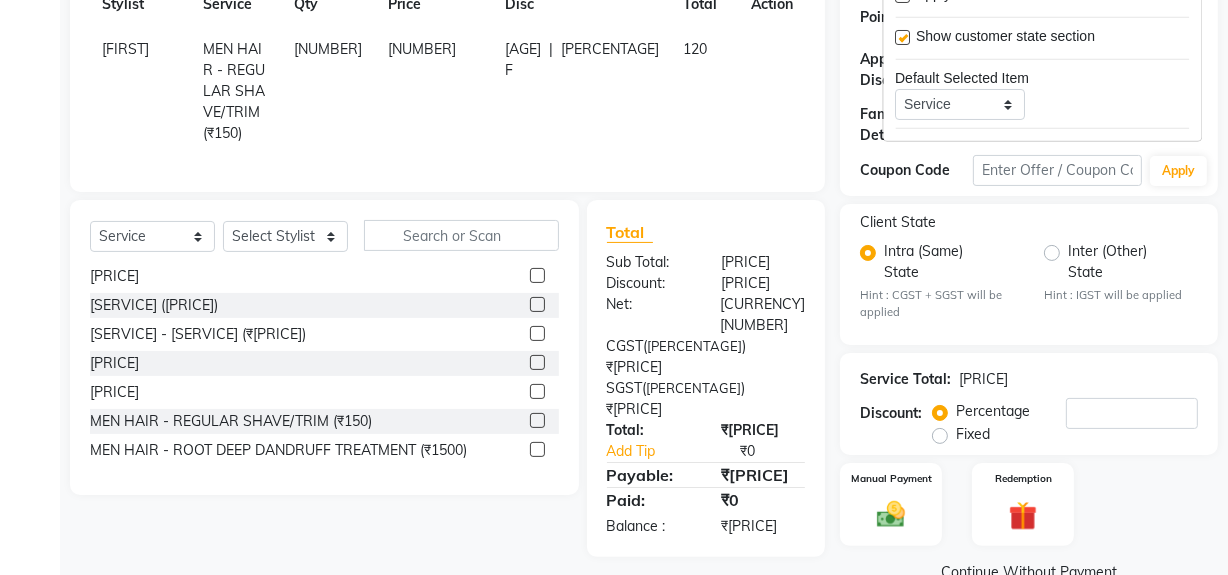 scroll, scrollTop: 334, scrollLeft: 0, axis: vertical 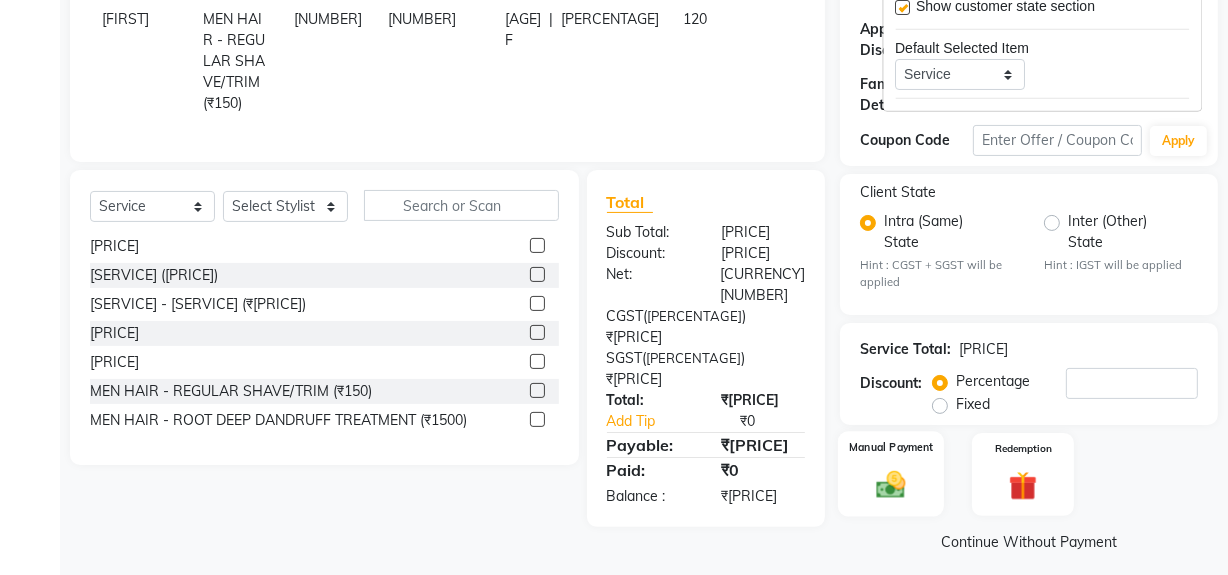 drag, startPoint x: 899, startPoint y: 522, endPoint x: 888, endPoint y: 495, distance: 29.15476 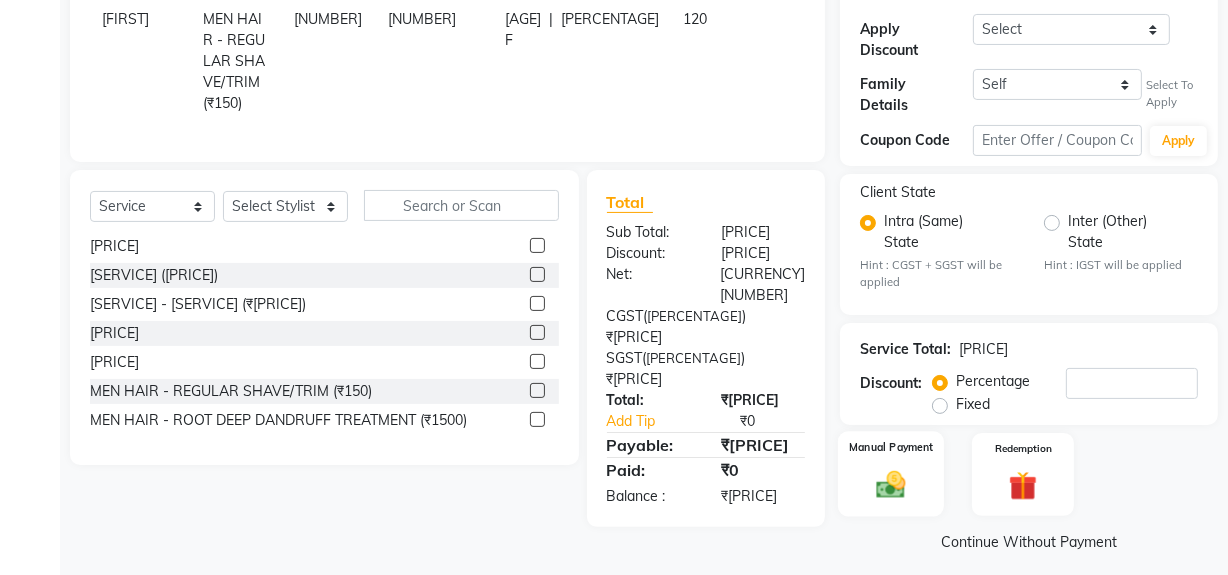 click at bounding box center [891, 485] 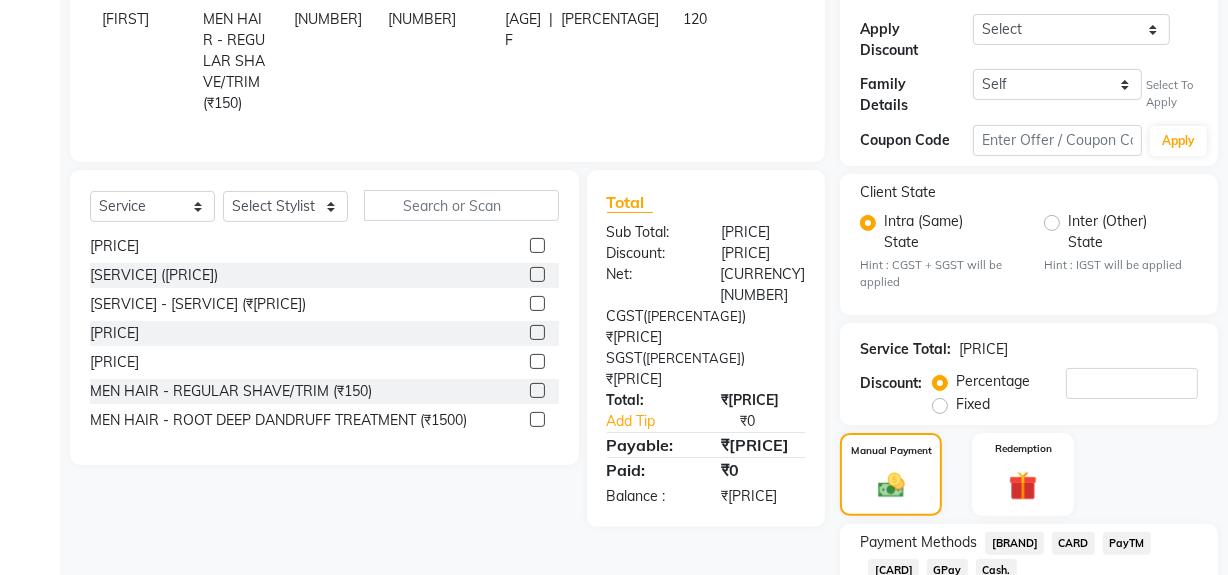 click on "Cash." at bounding box center [1014, 543] 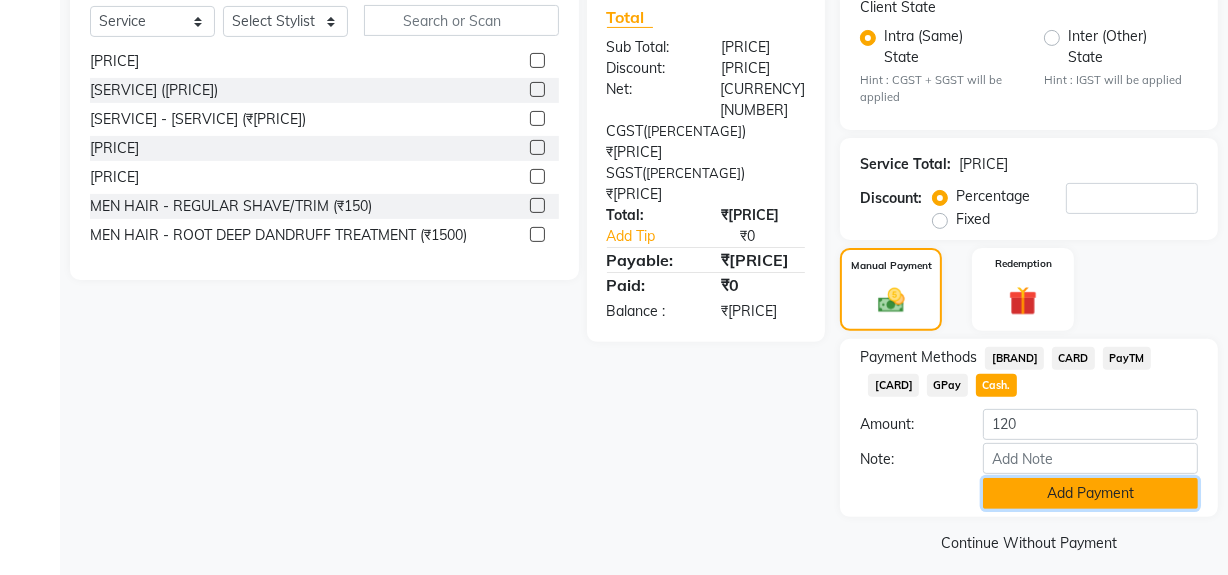 click on "Add Payment" at bounding box center [1090, 493] 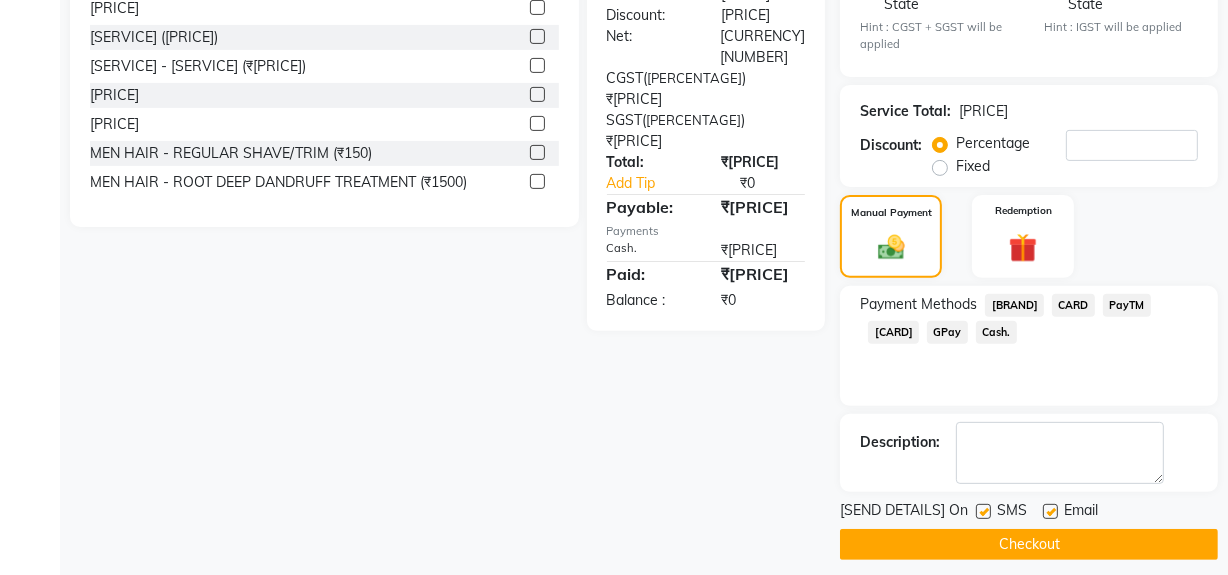 scroll, scrollTop: 575, scrollLeft: 0, axis: vertical 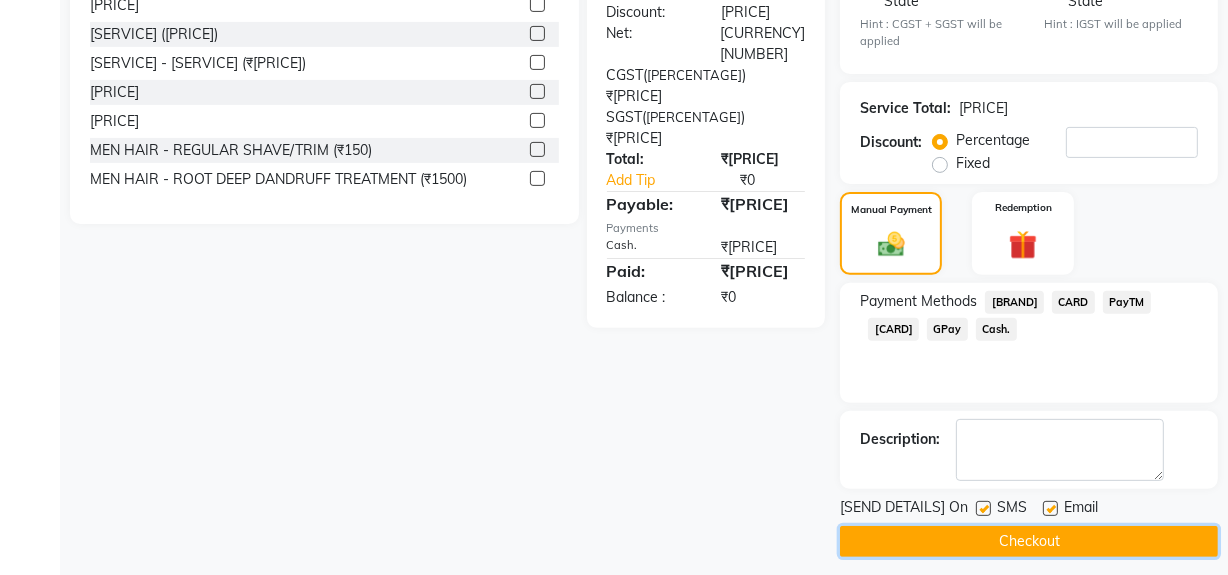 click on "Checkout" at bounding box center [1029, 541] 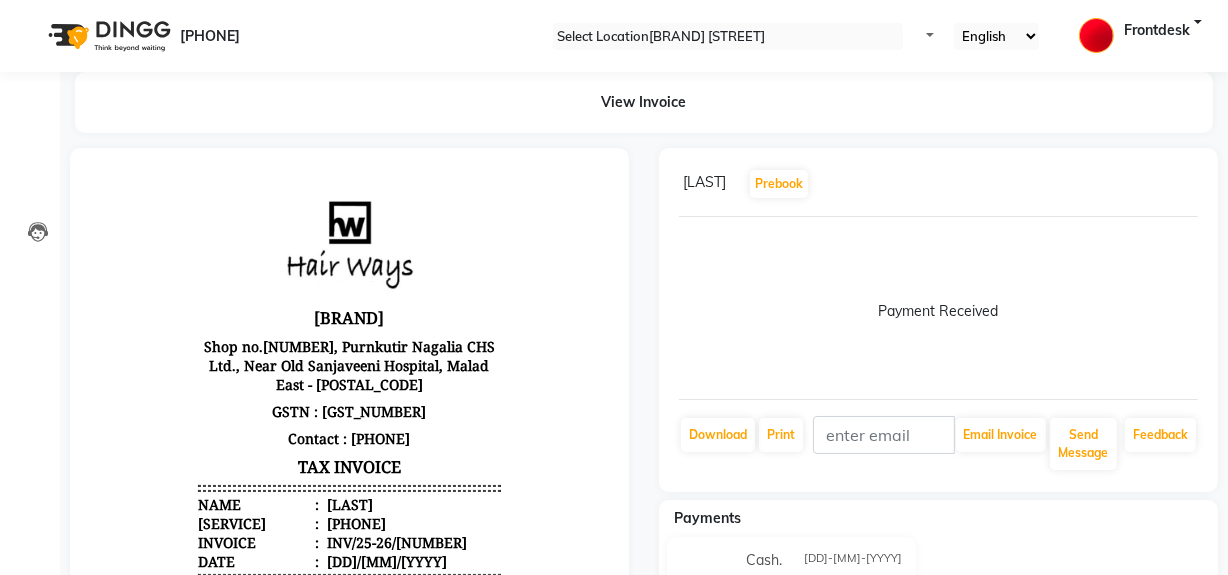 scroll, scrollTop: 0, scrollLeft: 0, axis: both 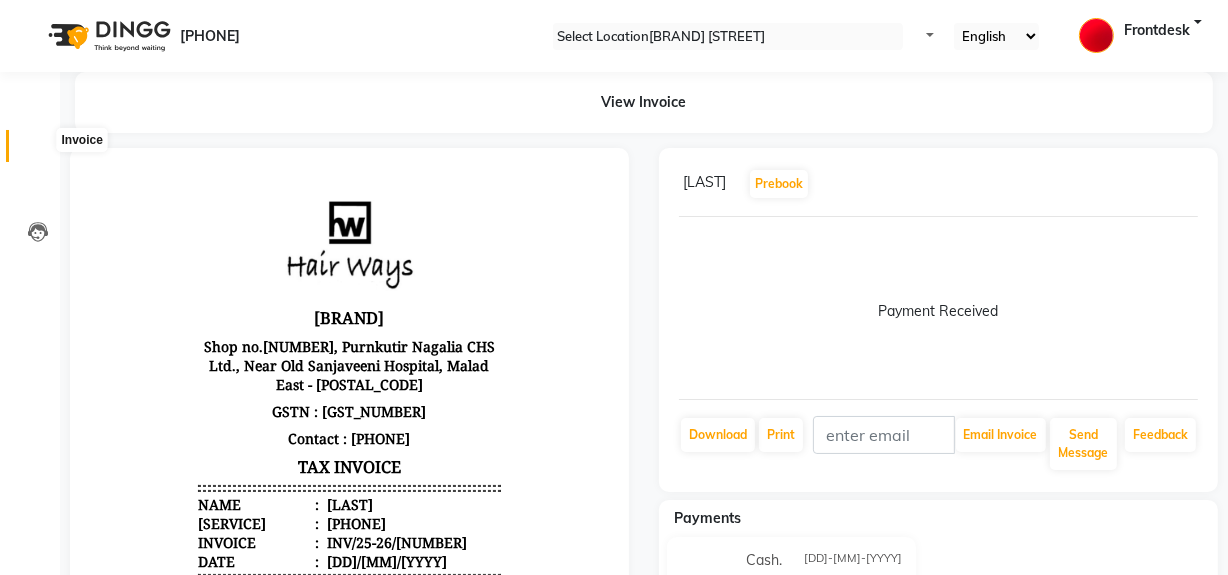 click at bounding box center (37, 151) 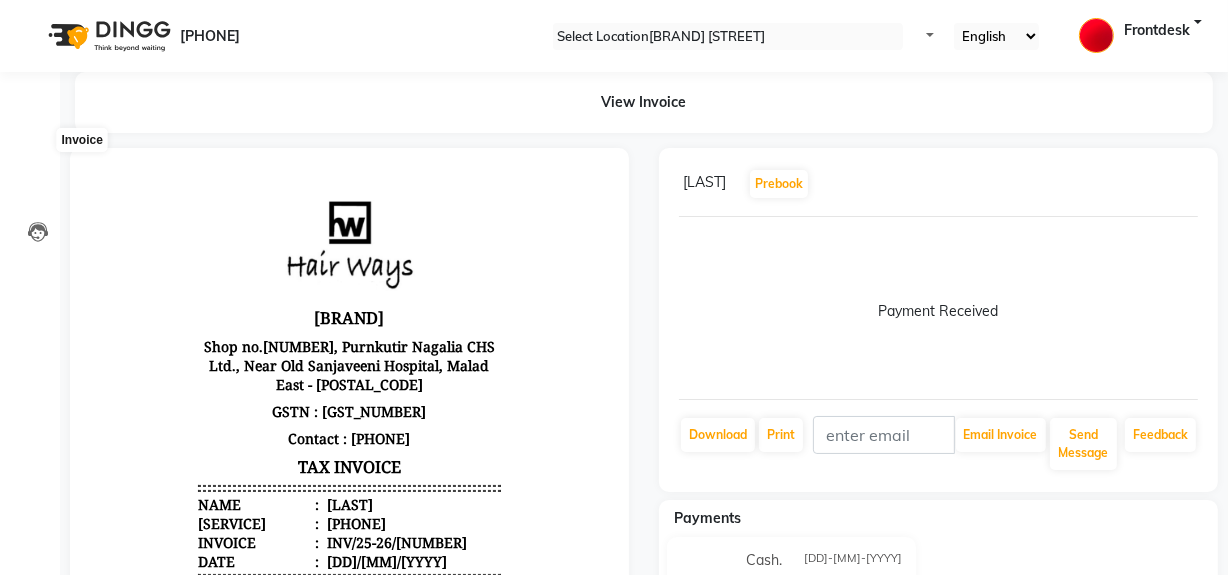 scroll, scrollTop: 26, scrollLeft: 0, axis: vertical 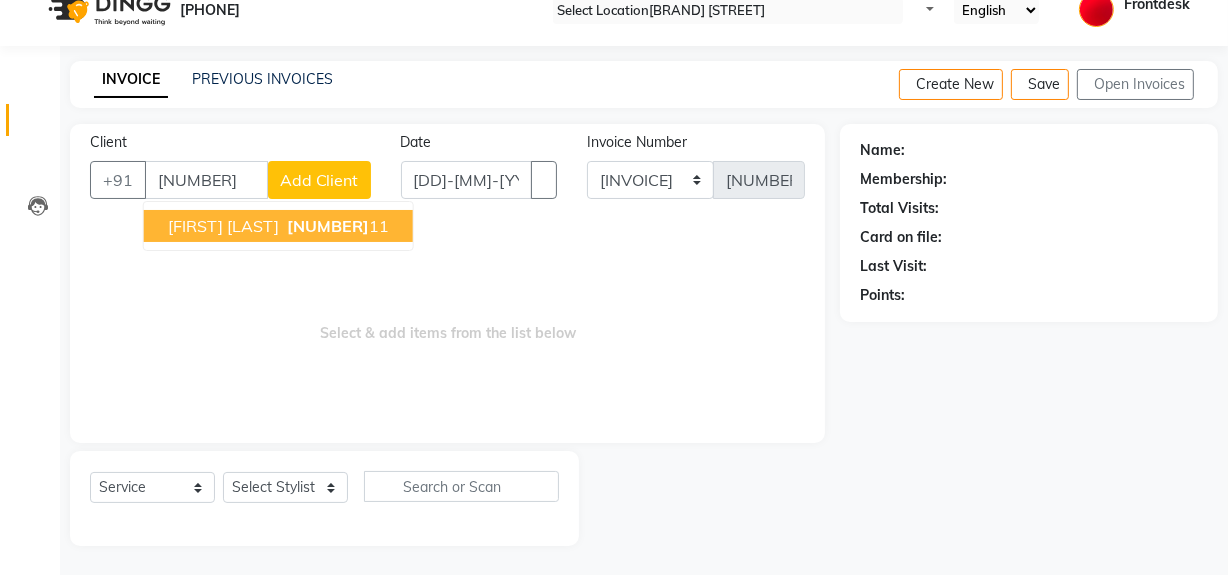 click on "[NUMBER]" at bounding box center [328, 226] 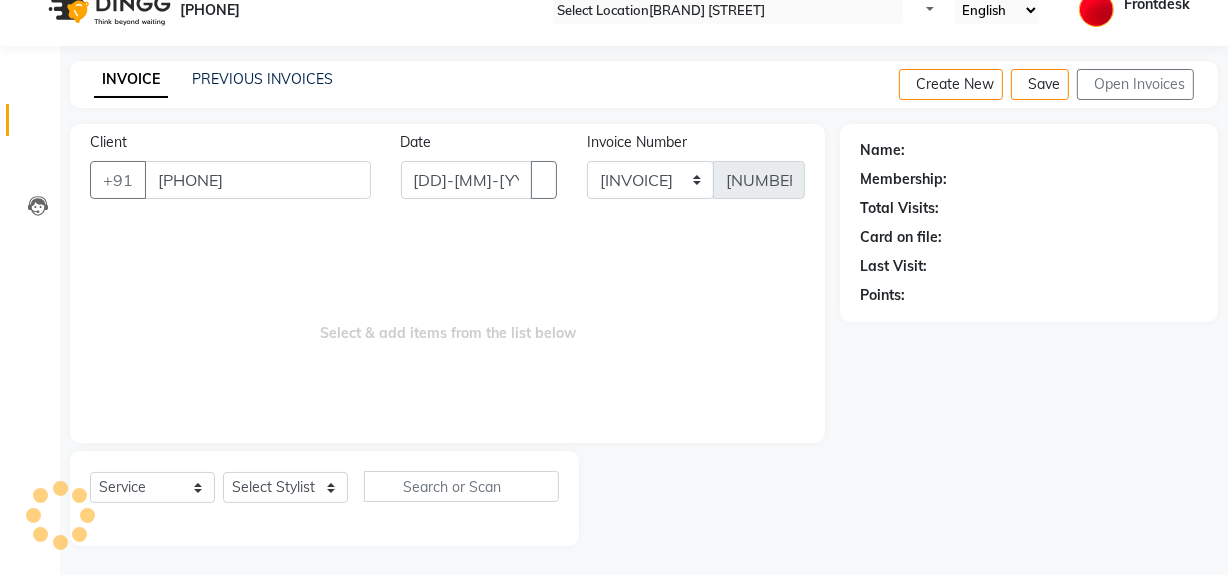 type on "[PHONE]" 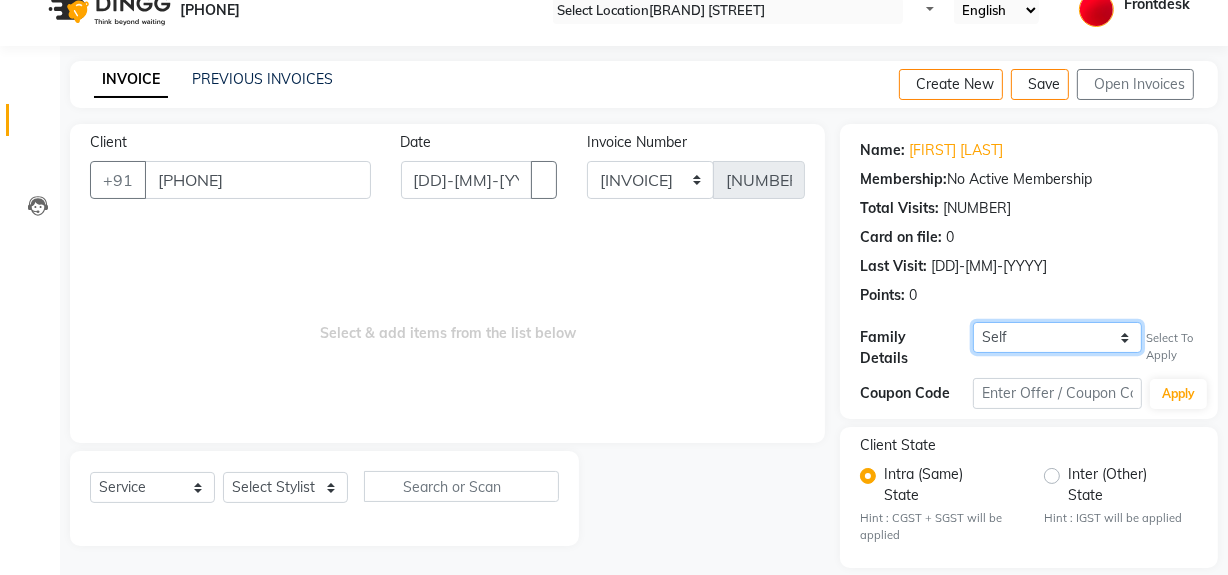 click on "[FIRST] [LAST] {NUMBER}" at bounding box center (1057, 337) 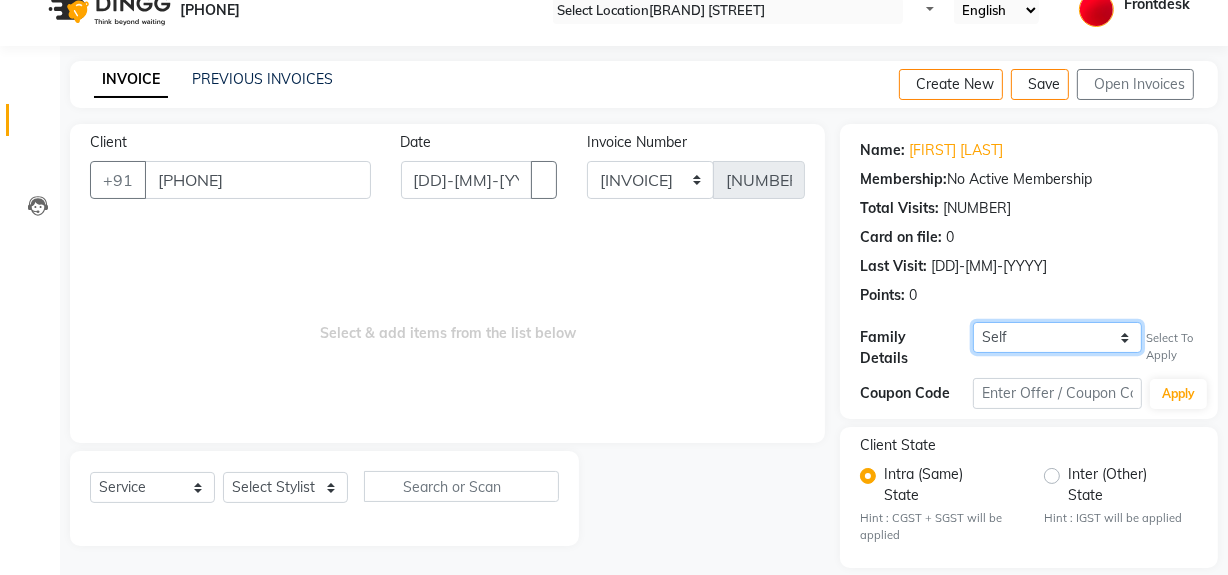 click on "[FIRST] [LAST] {NUMBER}" at bounding box center [1057, 337] 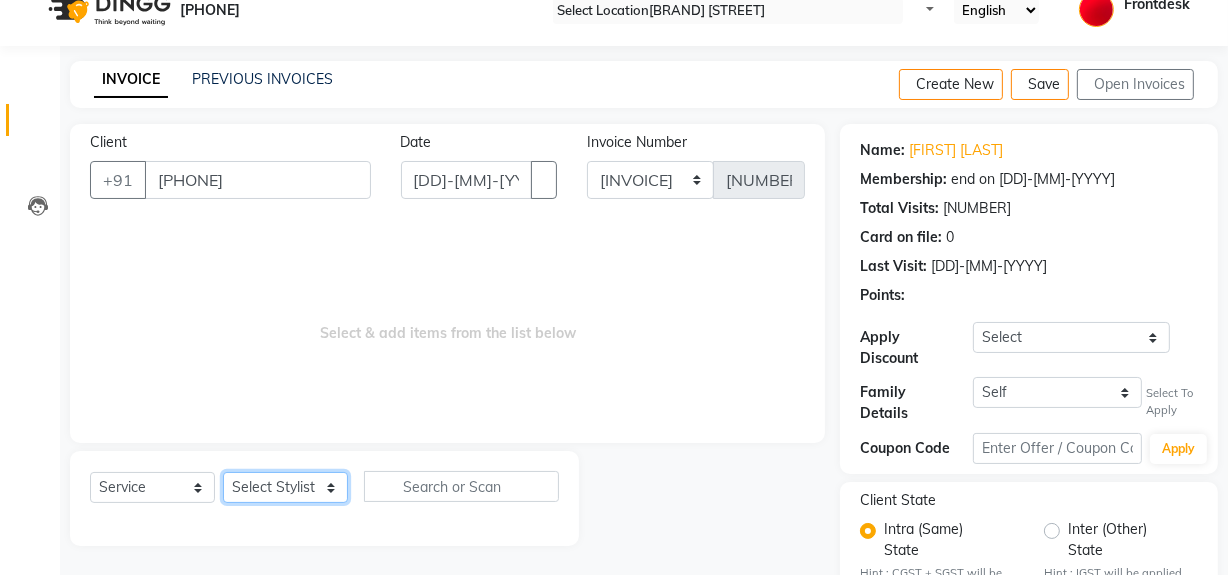 click on "Select Stylist ABID [FIRST] [LAST] Frontdesk INTEZAR [LAST] JYOTI Kamal [LAST] KAVITA MUSTAFA [FIRST] Sonal SONU WAQAR ZAFAR" at bounding box center [285, 487] 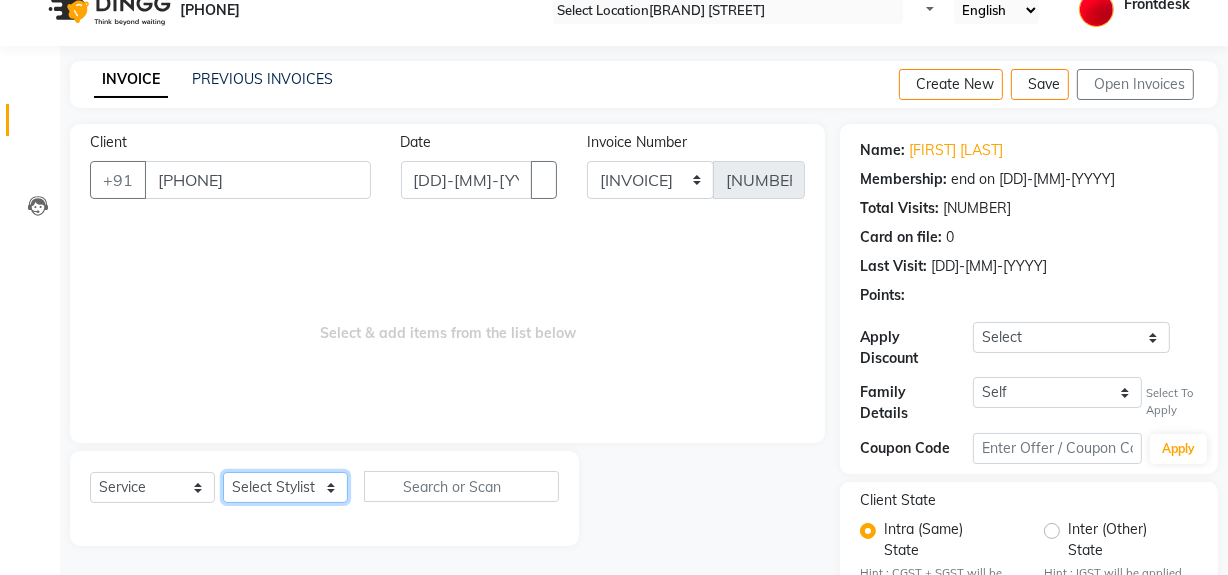 click on "Select Stylist ABID [FIRST] [LAST] Frontdesk INTEZAR [LAST] JYOTI Kamal [LAST] KAVITA MUSTAFA [FIRST] Sonal SONU WAQAR ZAFAR" at bounding box center [285, 487] 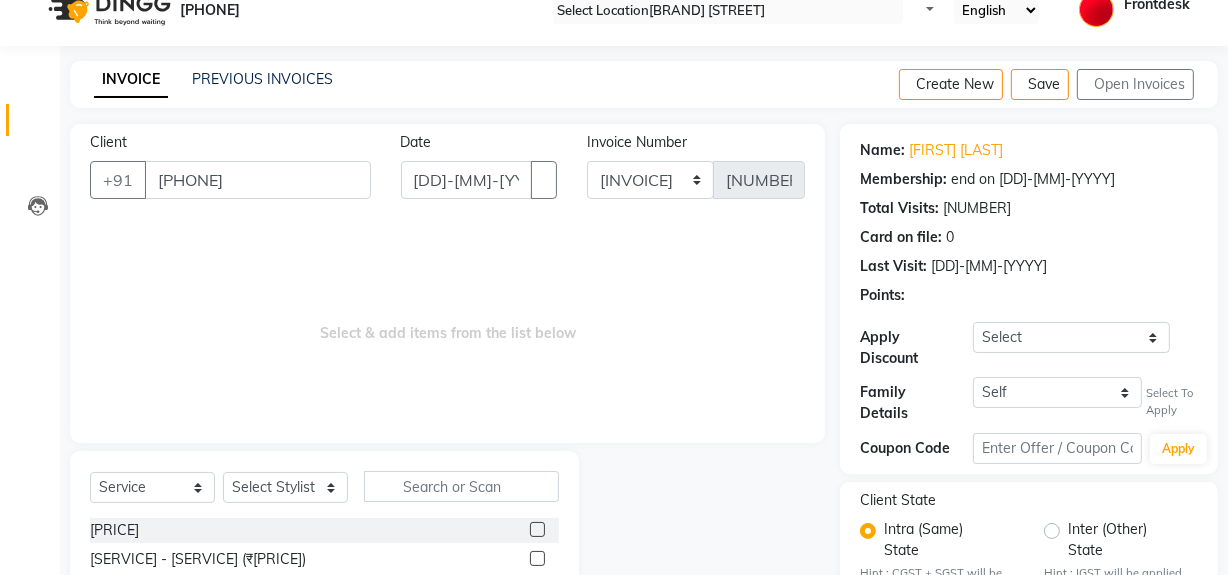 click at bounding box center [537, 529] 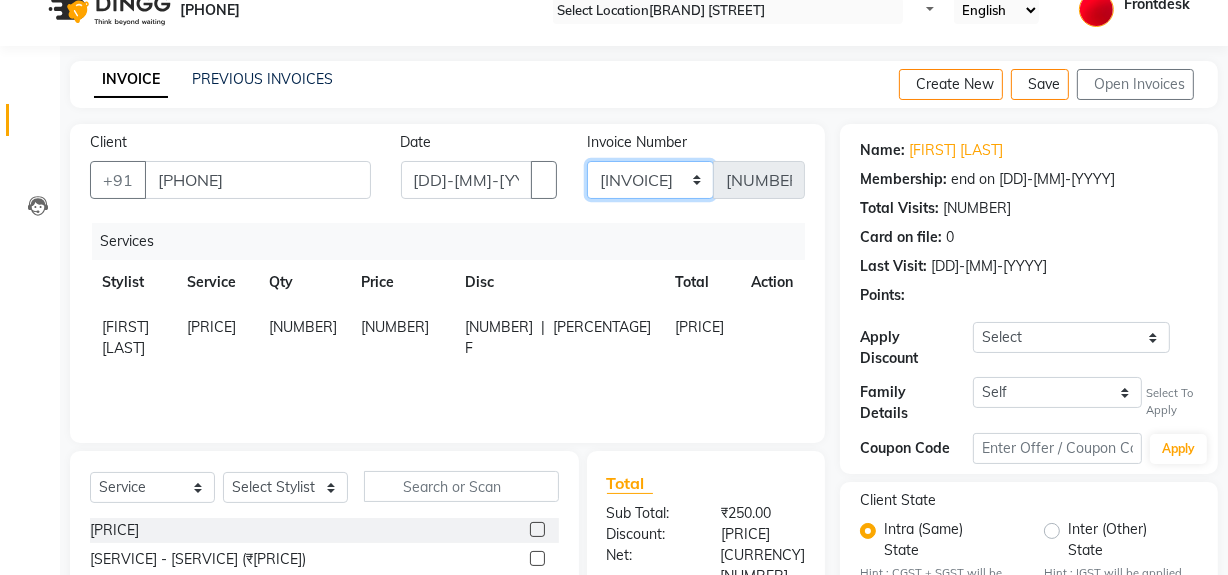 click on "INV/25-26 V/[YEAR]" at bounding box center [650, 180] 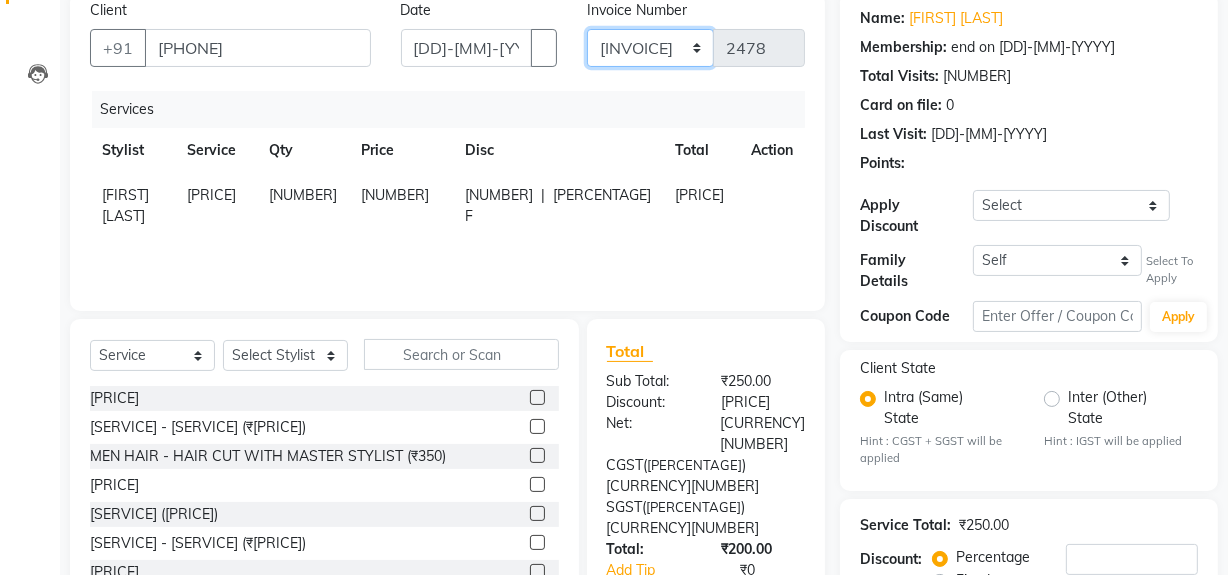 scroll, scrollTop: 334, scrollLeft: 0, axis: vertical 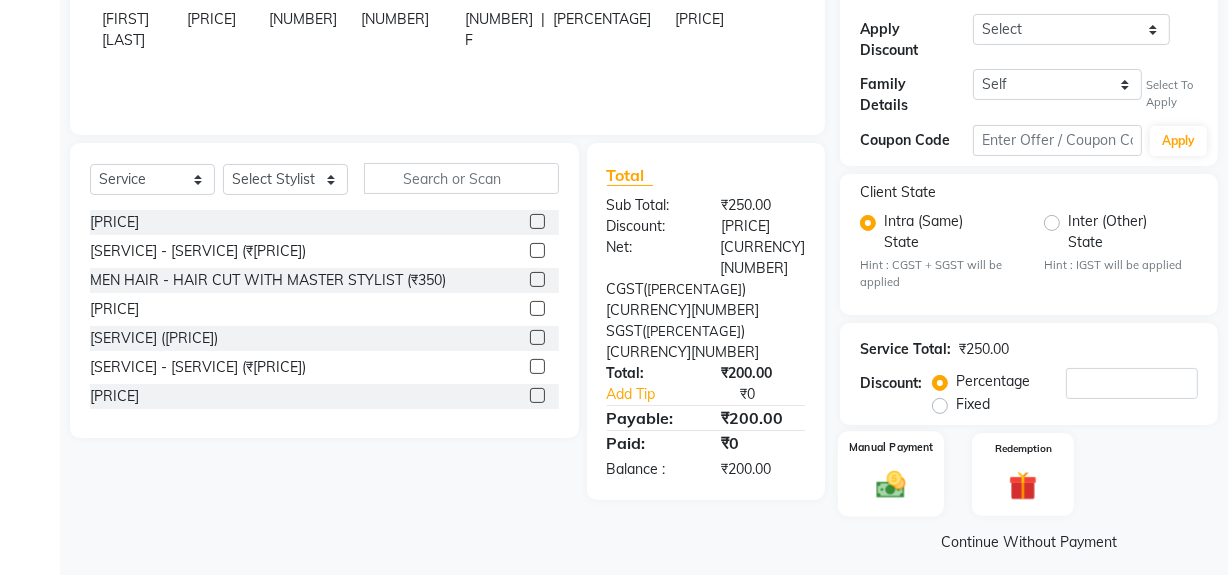 drag, startPoint x: 888, startPoint y: 471, endPoint x: 908, endPoint y: 479, distance: 21.540659 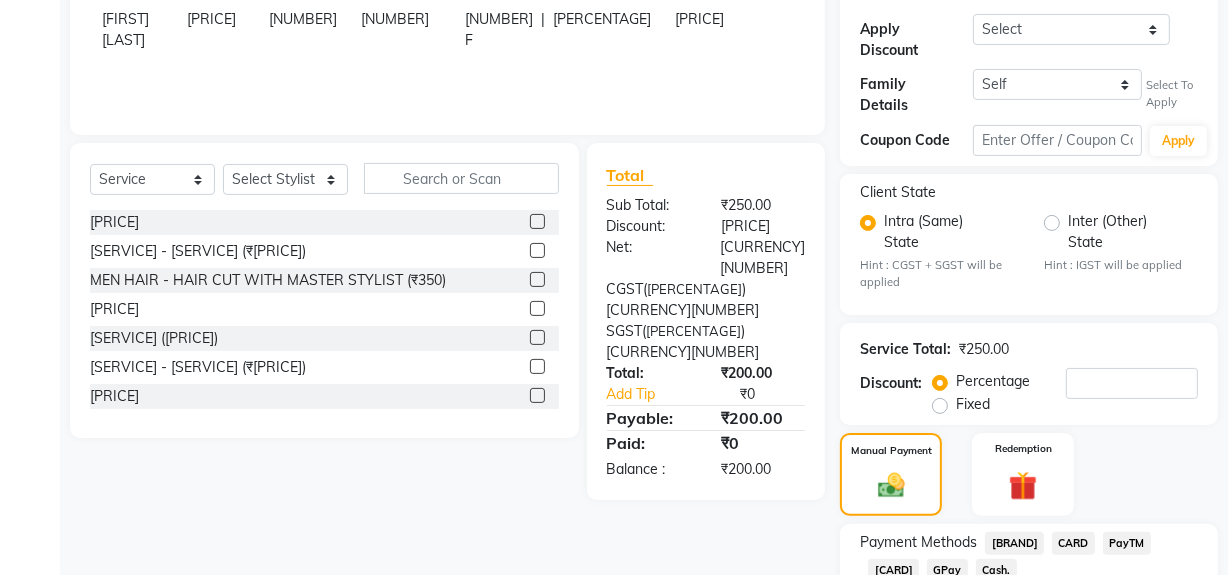 click on "Cash." at bounding box center [1014, 543] 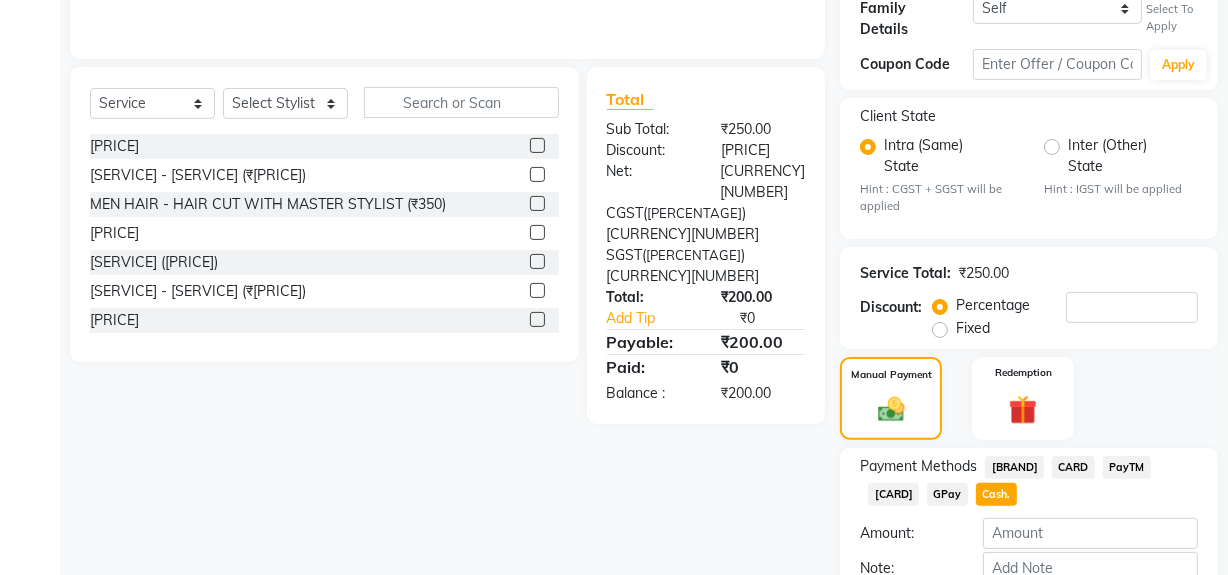 scroll, scrollTop: 519, scrollLeft: 0, axis: vertical 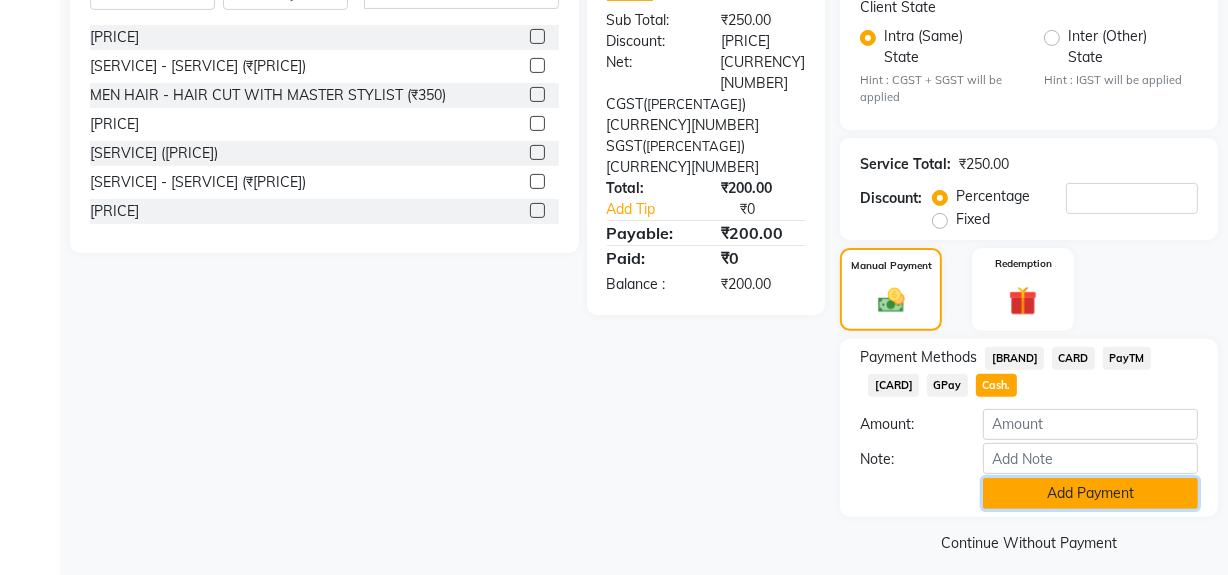 click on "Add Payment" at bounding box center (1090, 493) 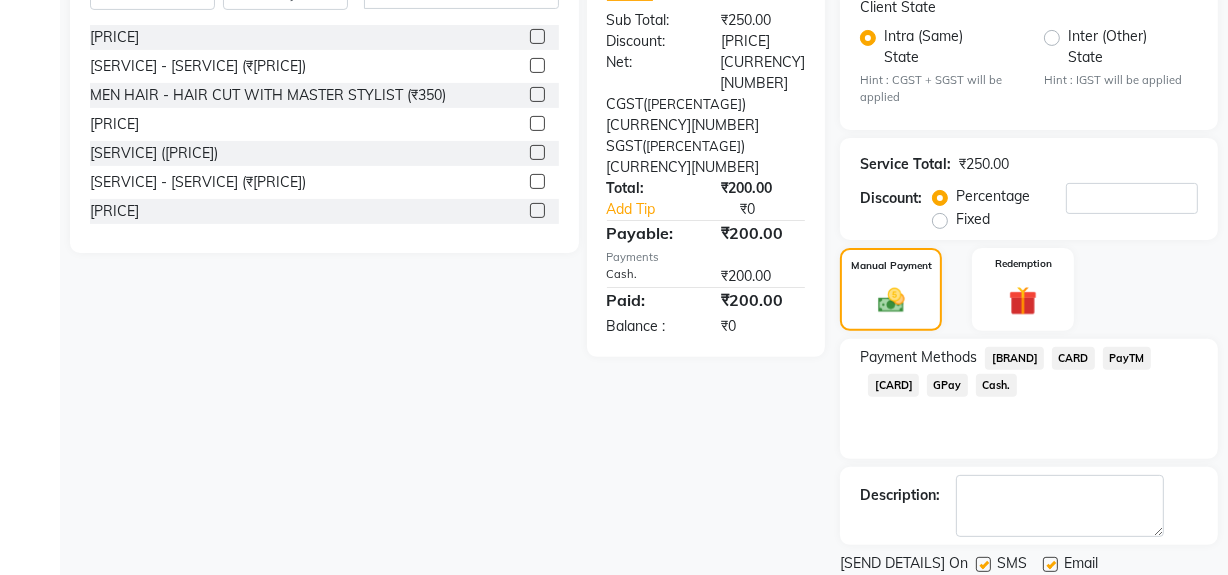 click at bounding box center [983, 564] 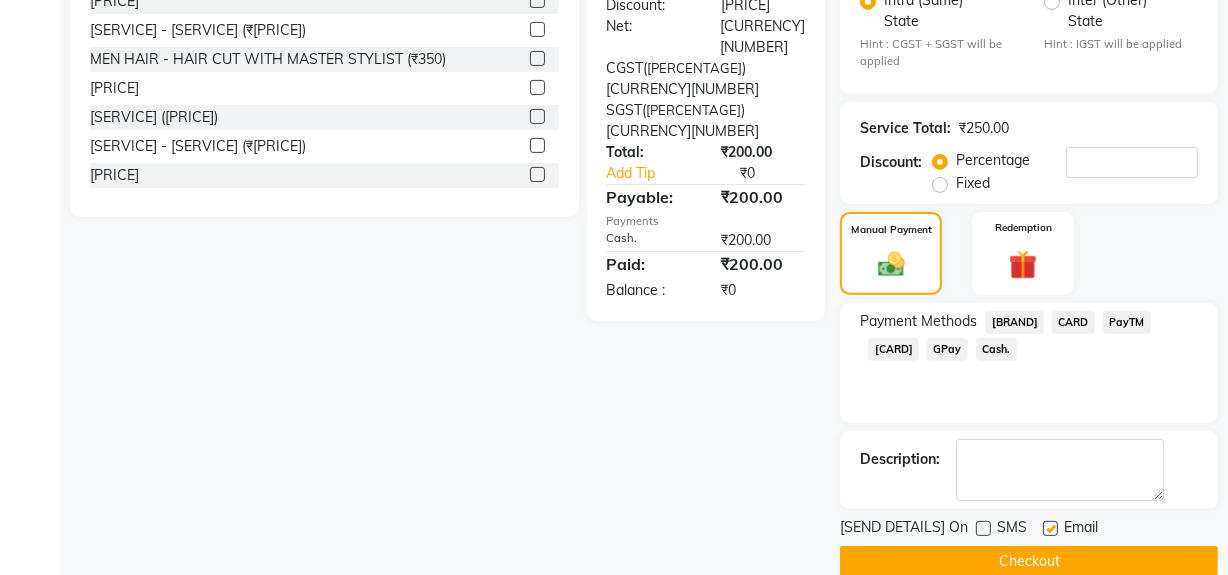 scroll, scrollTop: 575, scrollLeft: 0, axis: vertical 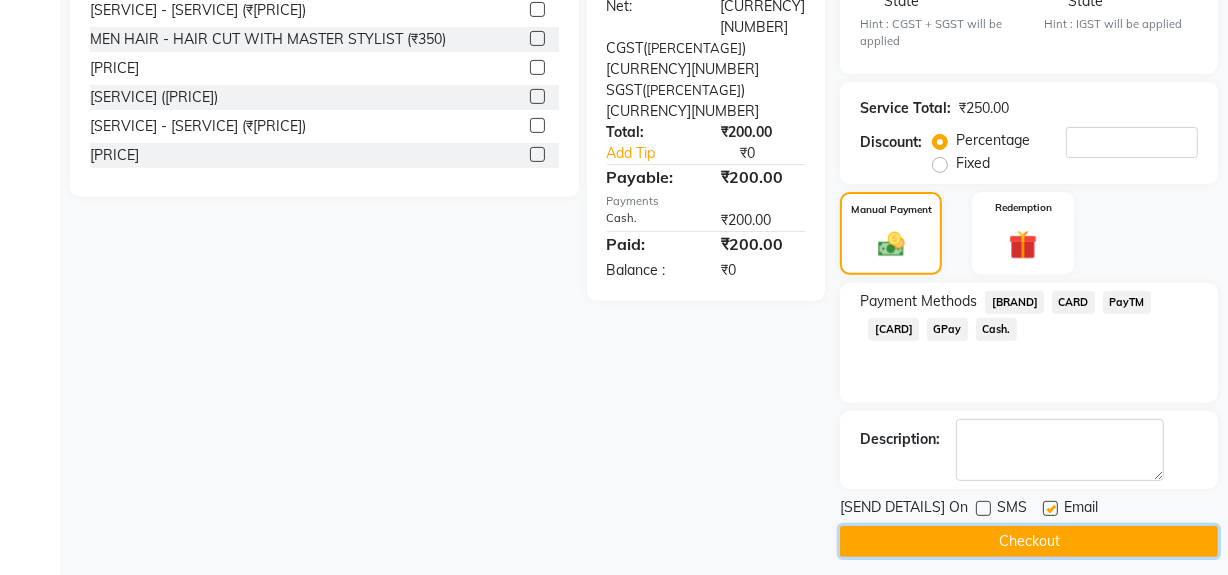 click on "Checkout" at bounding box center [1029, 541] 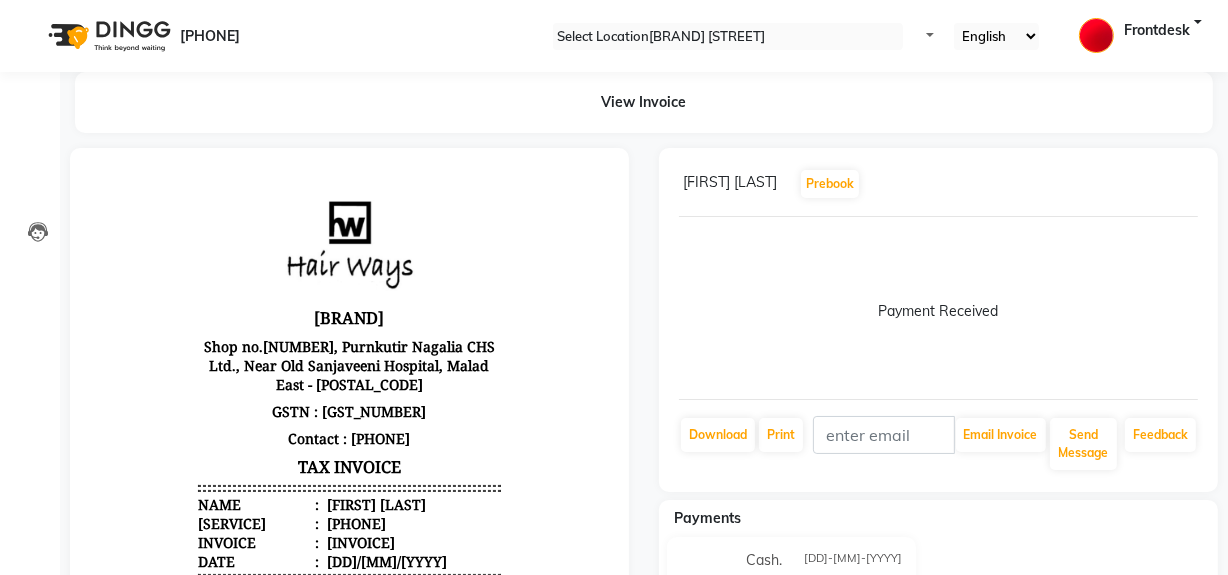 scroll, scrollTop: 0, scrollLeft: 0, axis: both 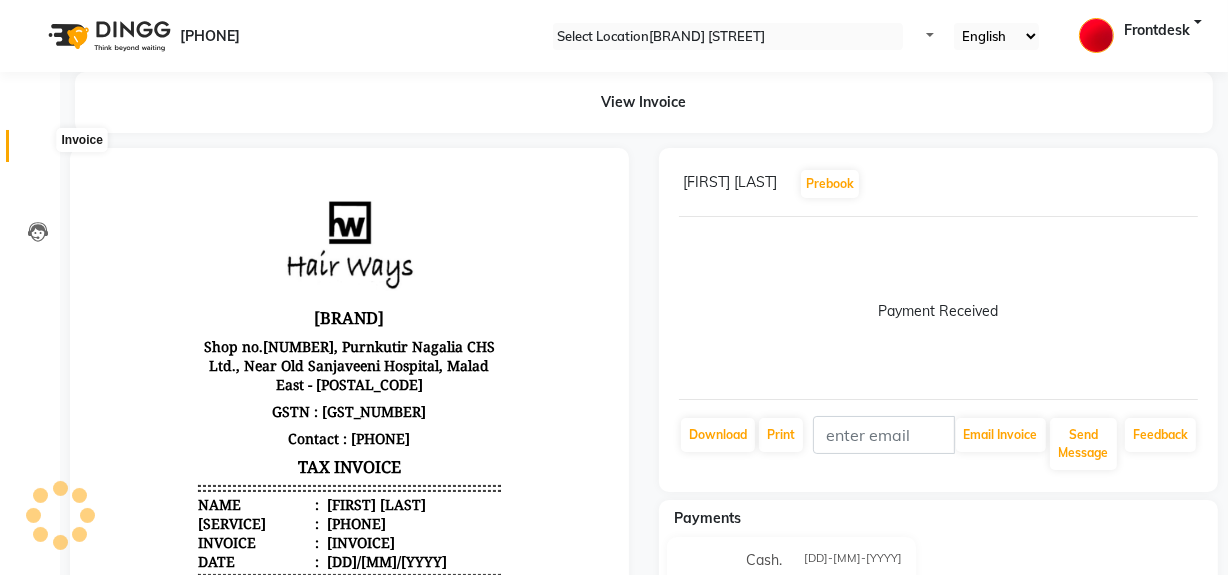 click at bounding box center [37, 151] 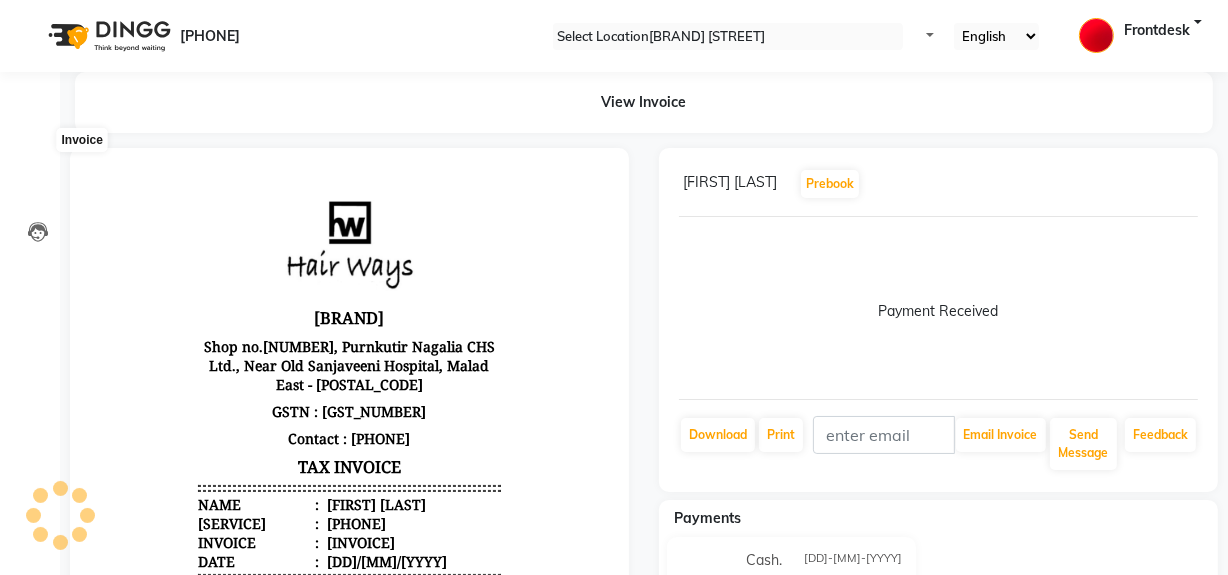 scroll, scrollTop: 26, scrollLeft: 0, axis: vertical 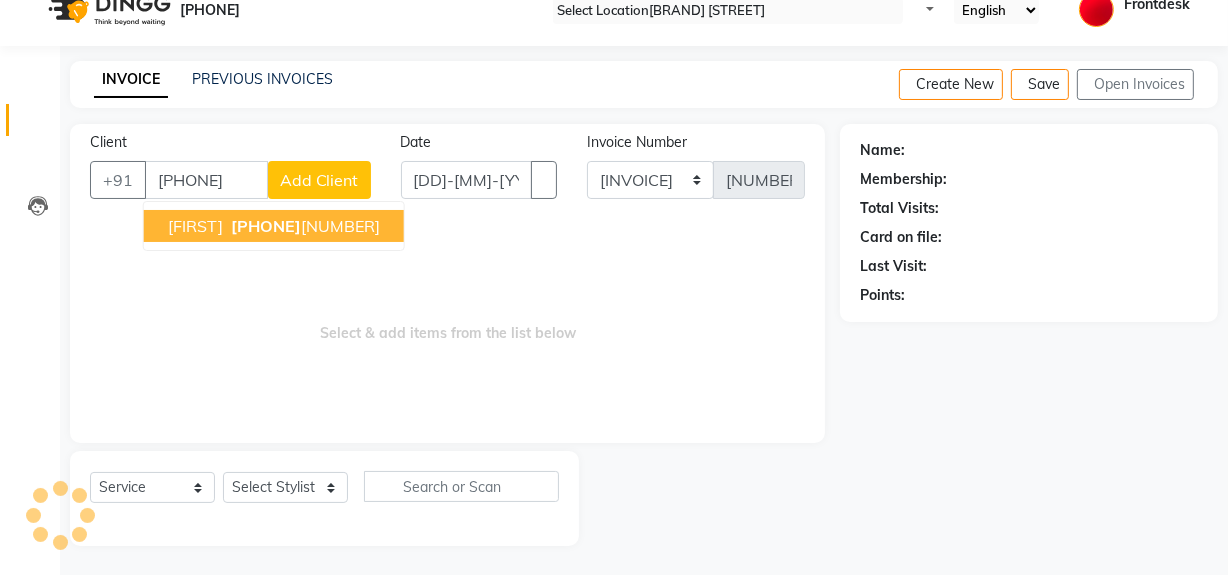 type on "[PHONE]" 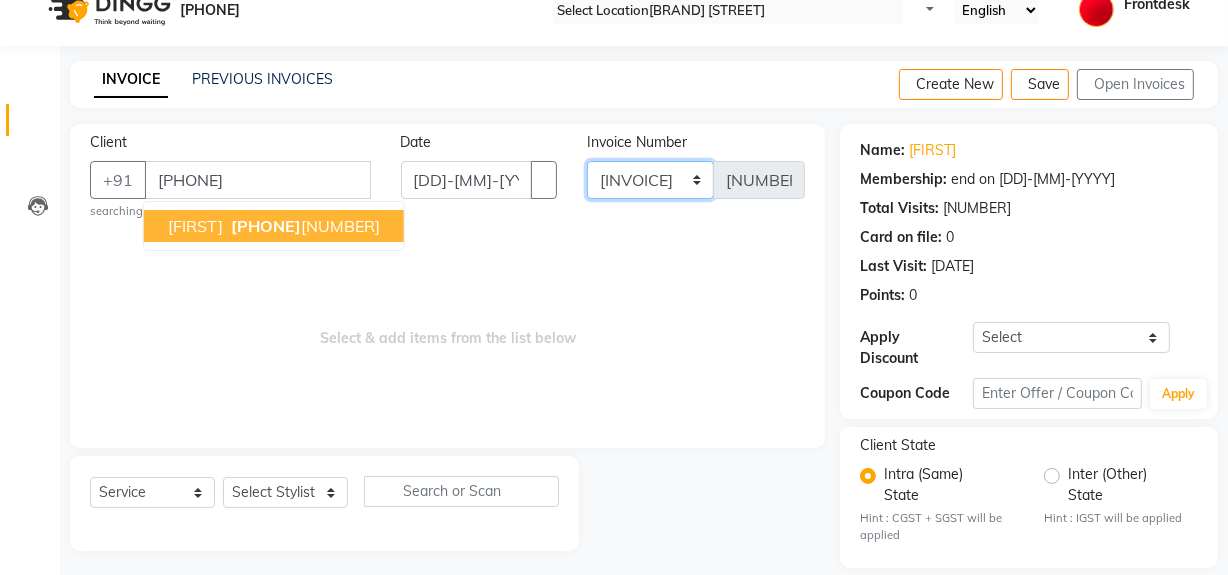 click on "INV/25-26 V/[YEAR]" at bounding box center (650, 180) 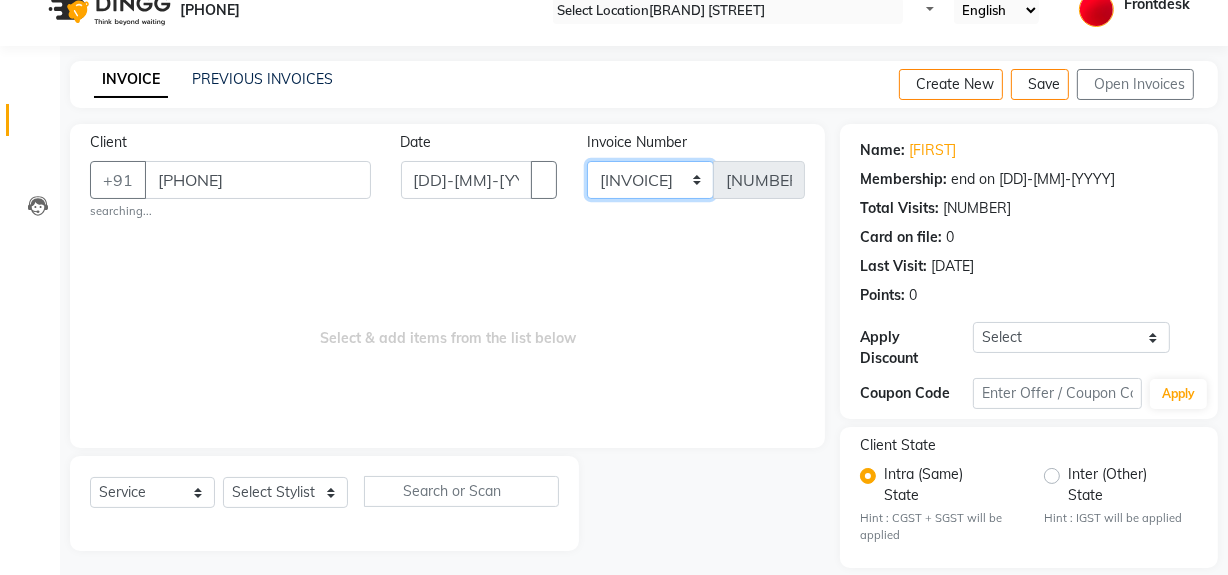 select on "[NUMBER]" 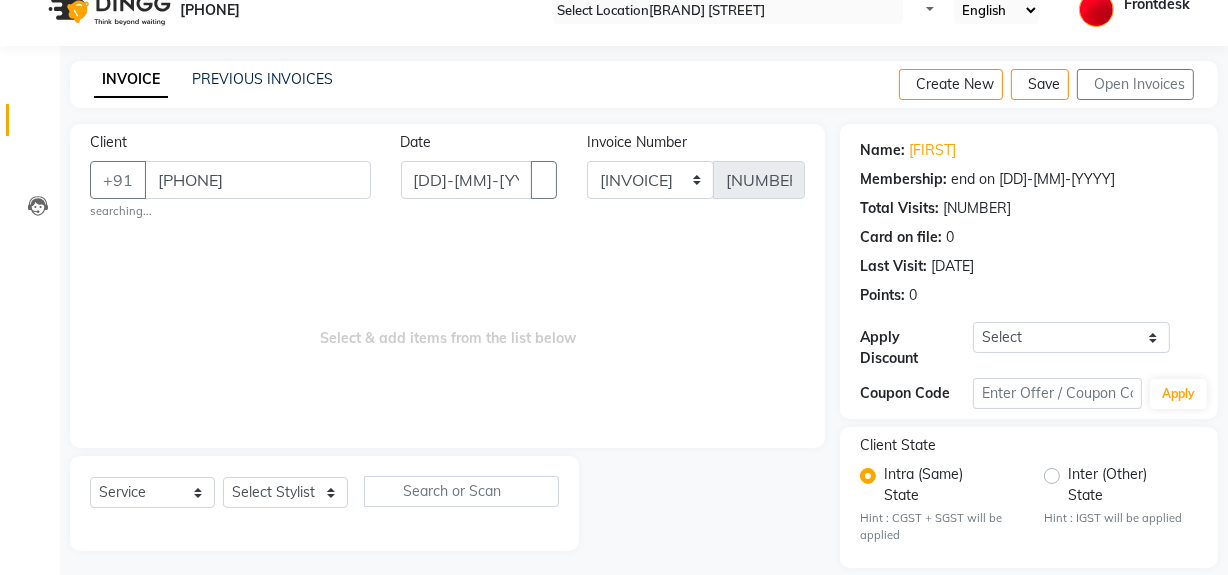 click on "Select  Service  Product  Membership  Package Voucher Prepaid Gift Card  Select Stylist [FIRST] [FIRST] [FIRST] [FIRST] [FIRST] [FIRST] [FIRST] [FIRST] [FIRST] [FIRST]" at bounding box center [324, 503] 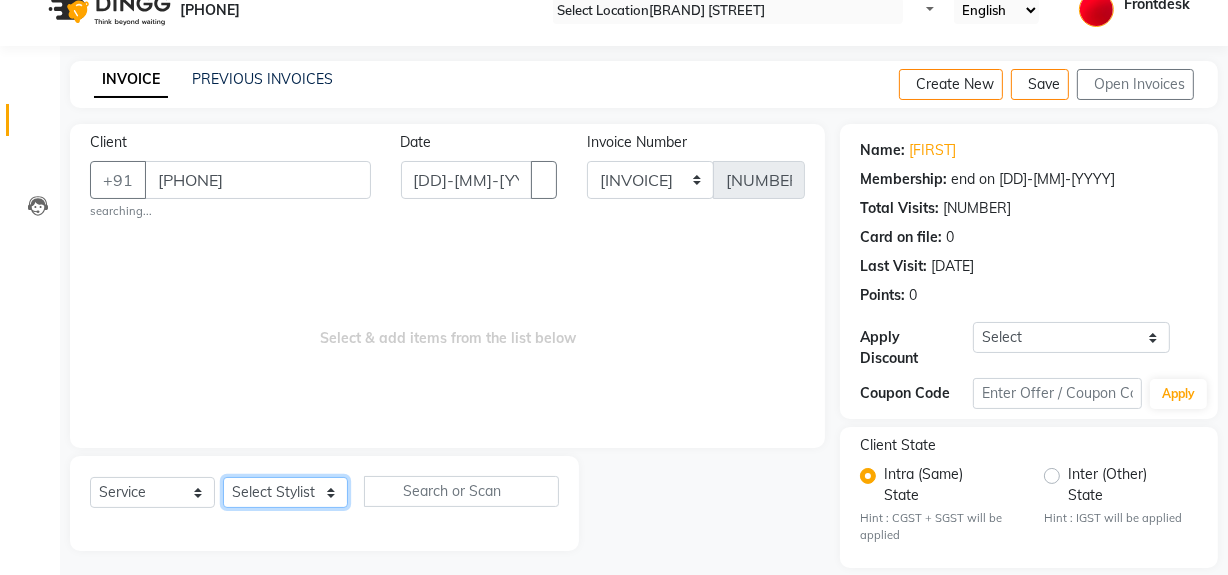 drag, startPoint x: 338, startPoint y: 480, endPoint x: 331, endPoint y: 492, distance: 13.892444 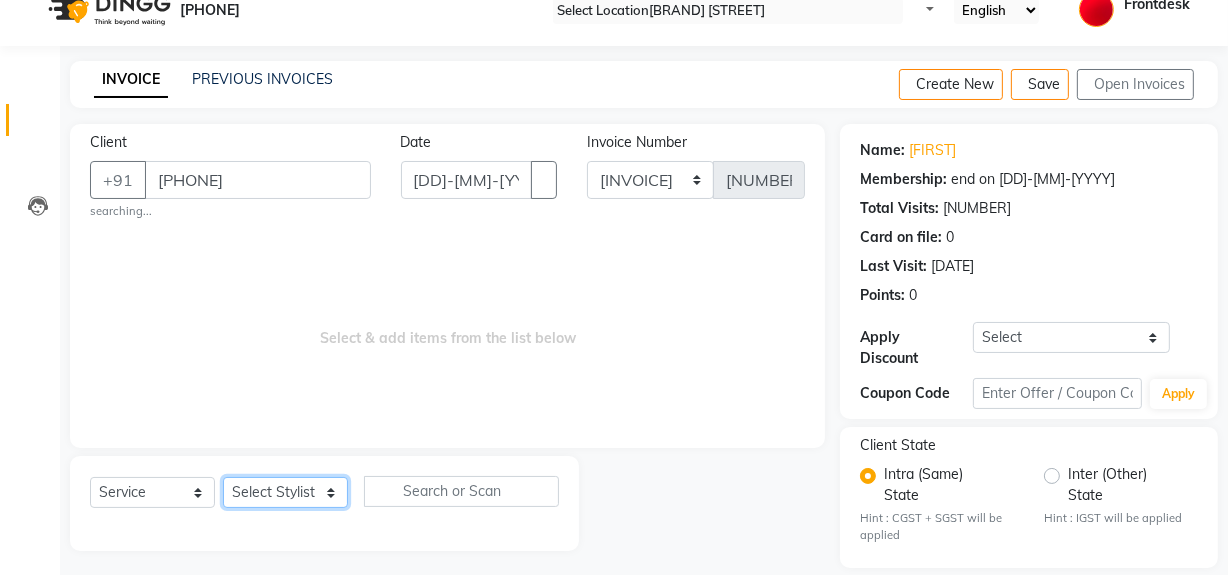 select on "[NUMBER]" 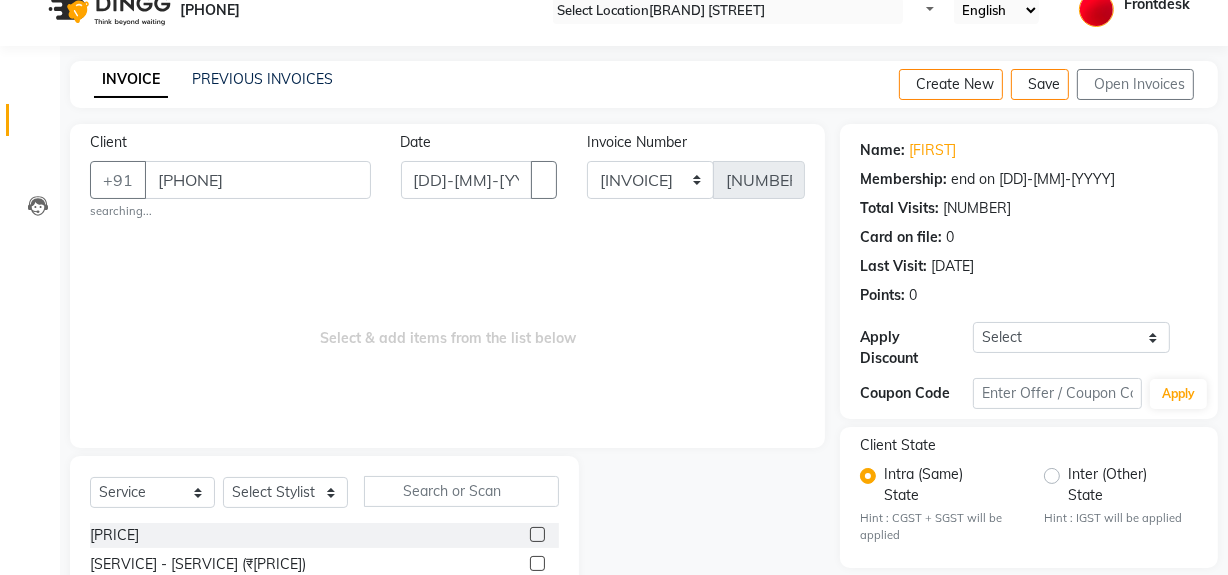 click at bounding box center (537, 534) 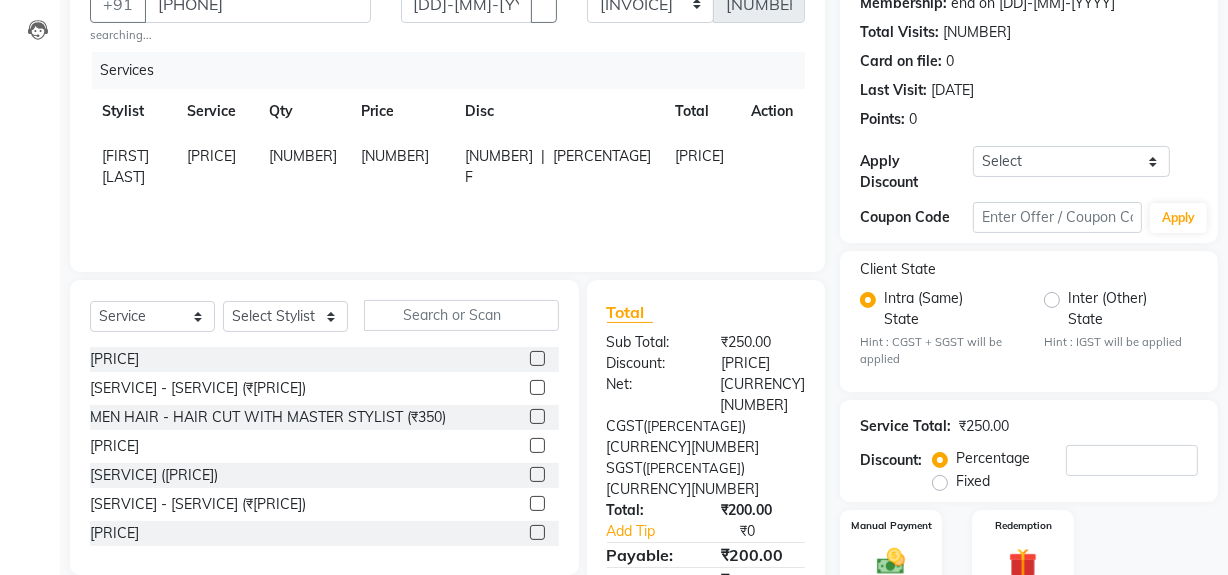 scroll, scrollTop: 284, scrollLeft: 0, axis: vertical 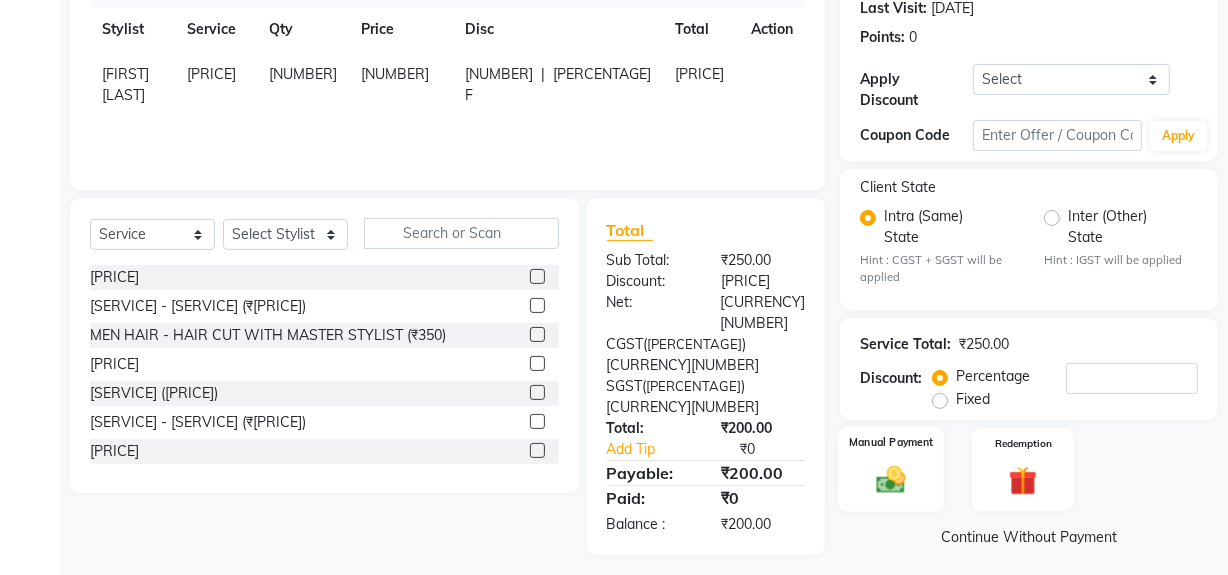 click at bounding box center [891, 480] 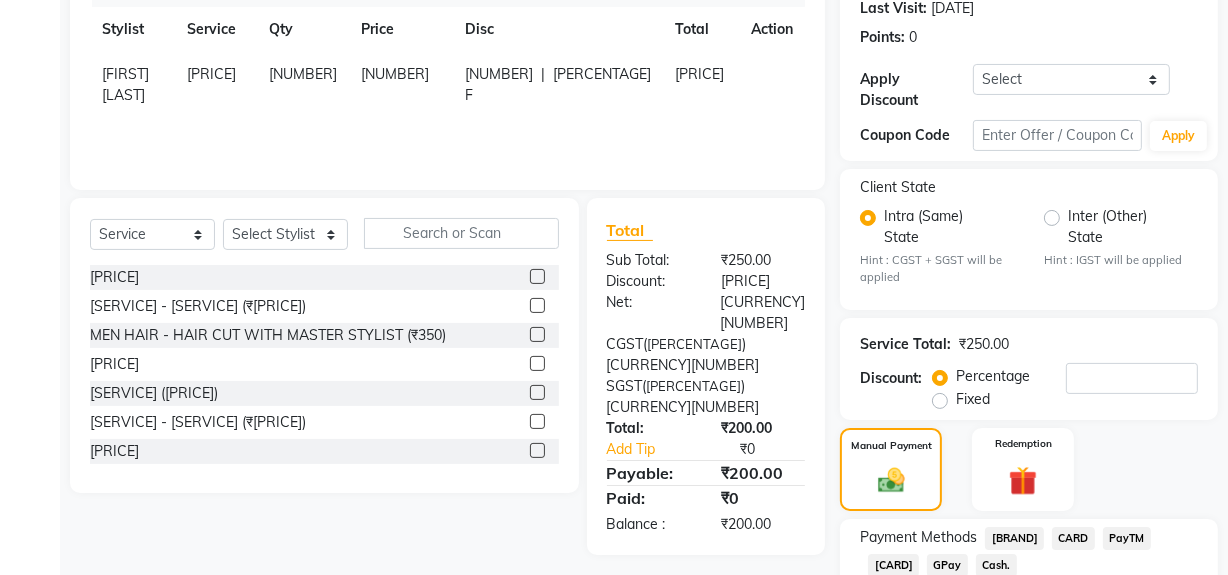 click on "Cash." at bounding box center [1014, 538] 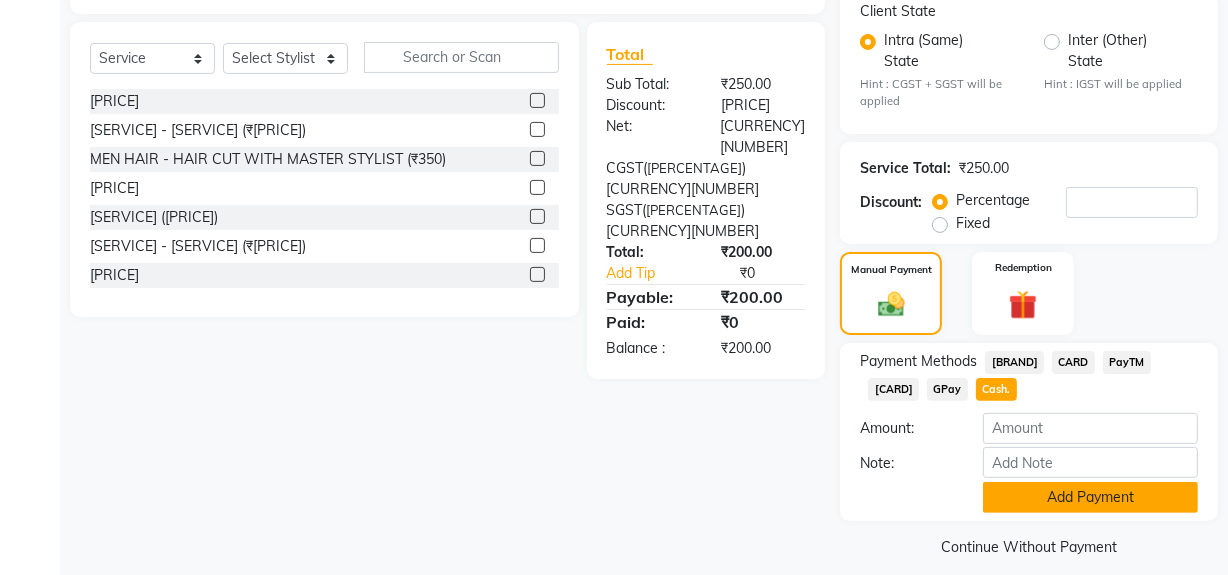 scroll, scrollTop: 466, scrollLeft: 0, axis: vertical 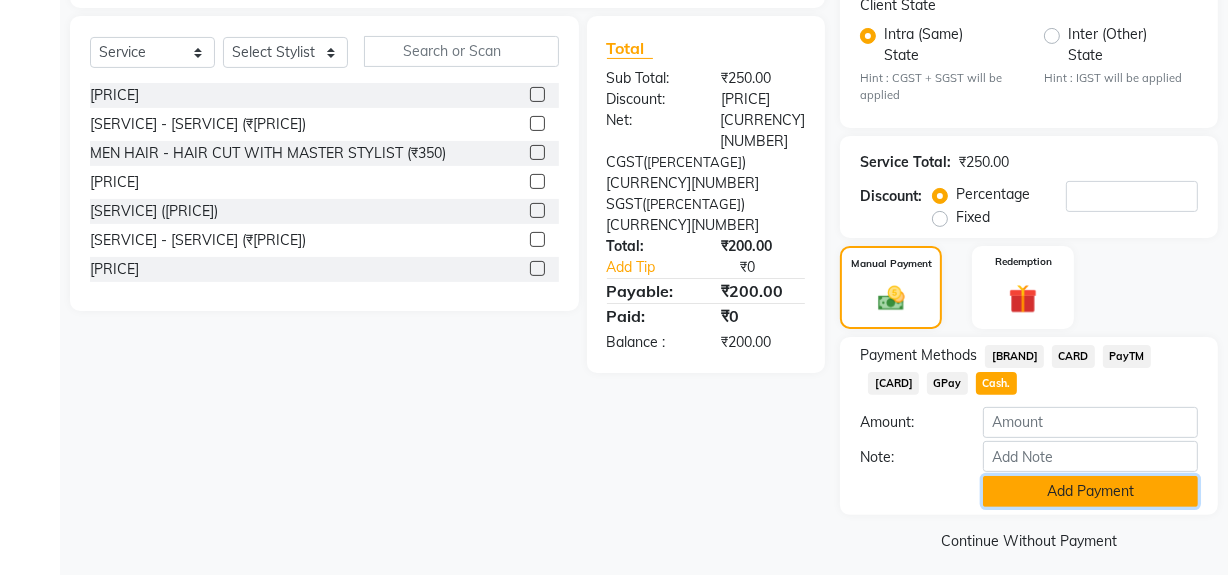 click on "Add Payment" at bounding box center [1090, 491] 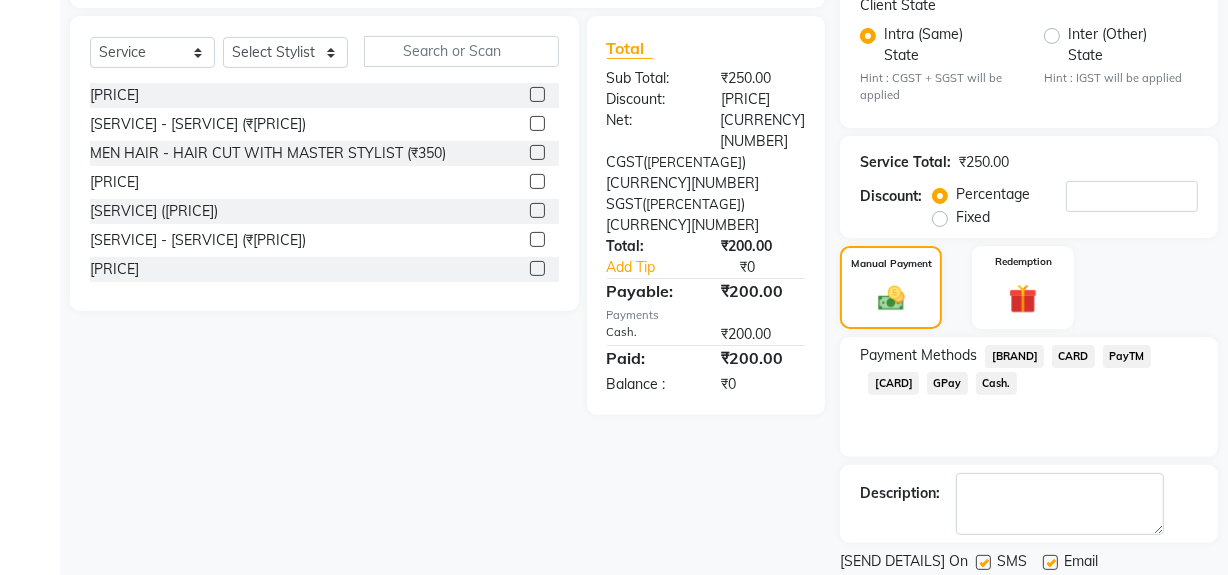click at bounding box center [983, 562] 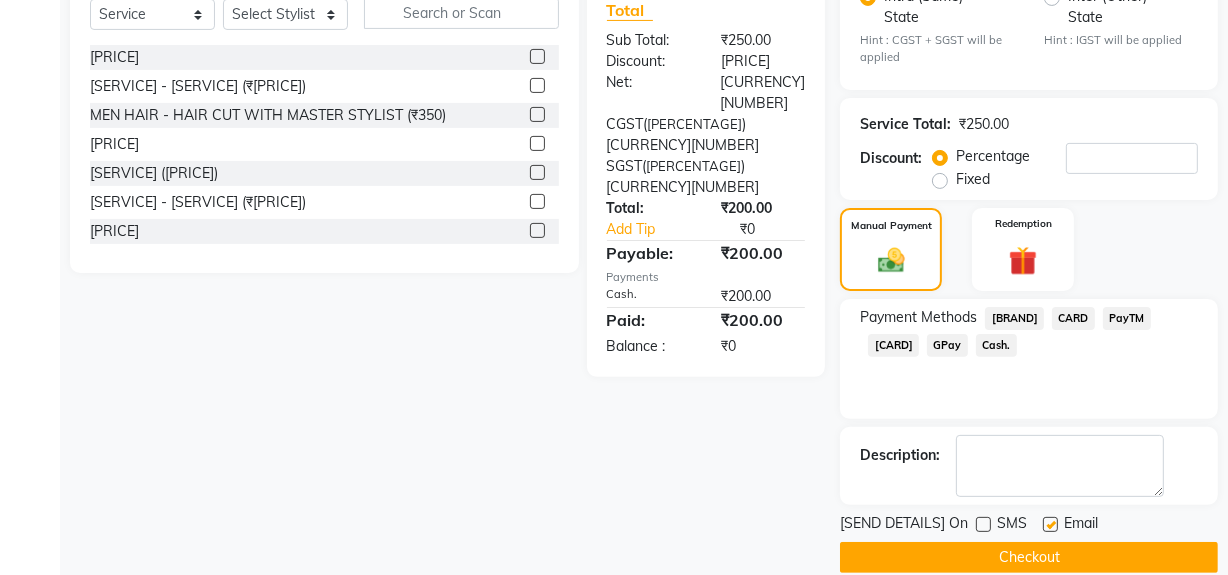 scroll, scrollTop: 524, scrollLeft: 0, axis: vertical 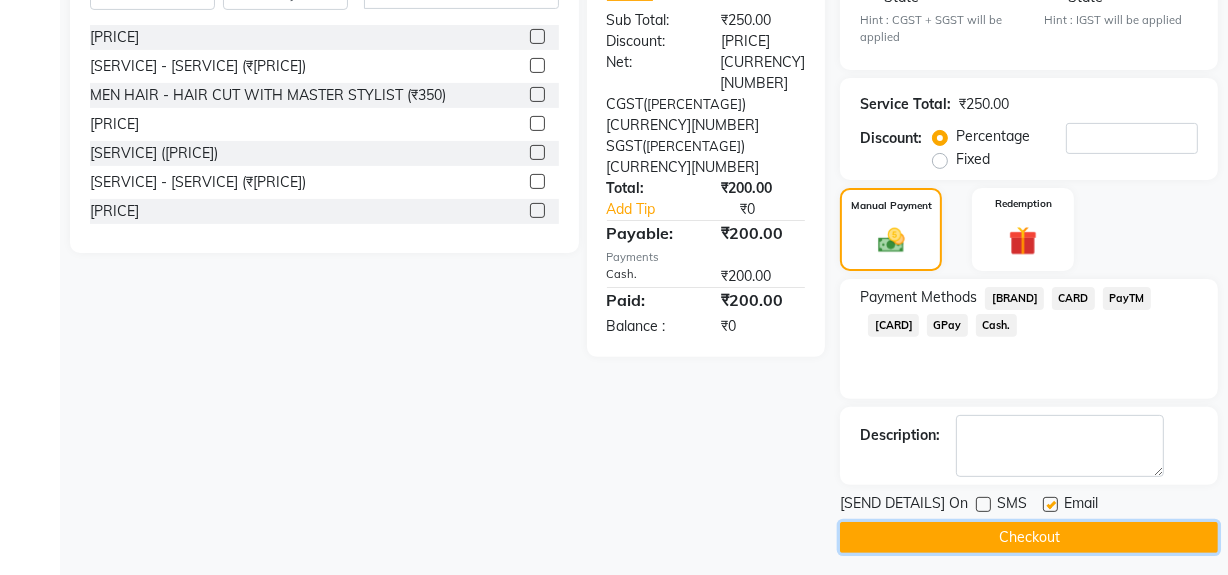 click on "Checkout" at bounding box center (1029, 537) 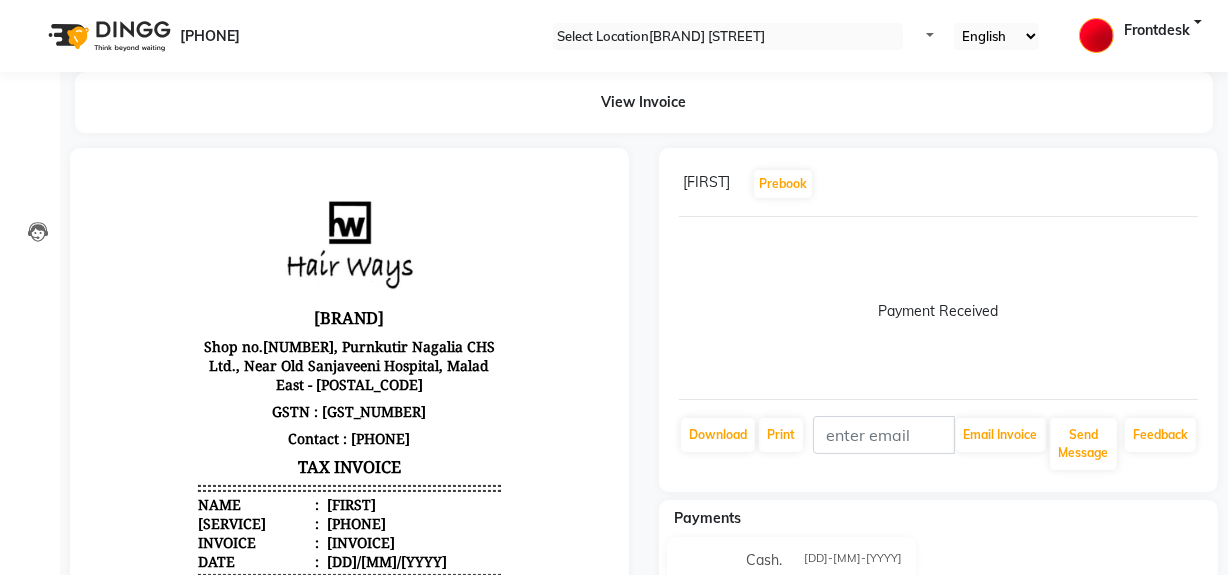 scroll, scrollTop: 0, scrollLeft: 0, axis: both 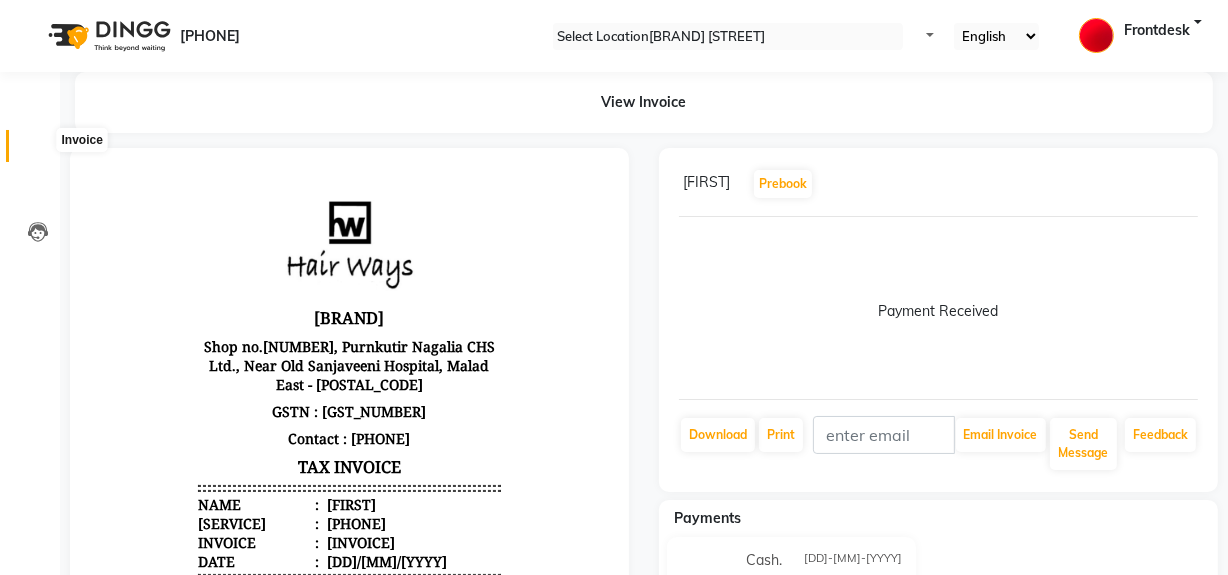 click at bounding box center [38, 151] 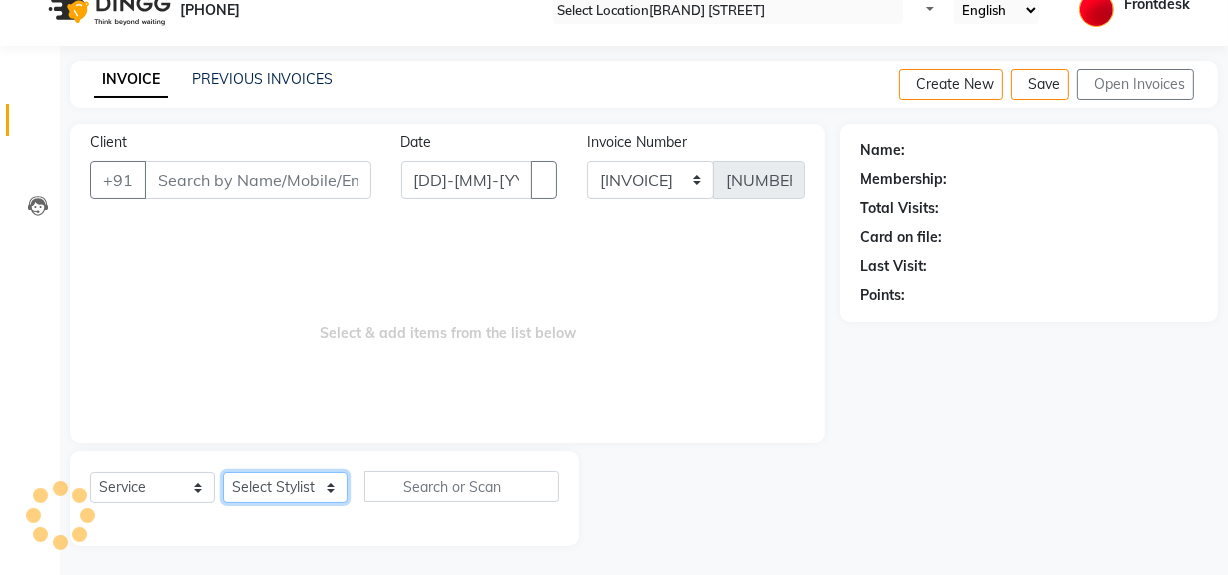click on "Select Stylist ABID [FIRST] [LAST] Frontdesk INTEZAR [LAST] JYOTI Kamal [LAST] KAVITA MUSTAFA [FIRST] Sonal SONU WAQAR ZAFAR" at bounding box center [285, 487] 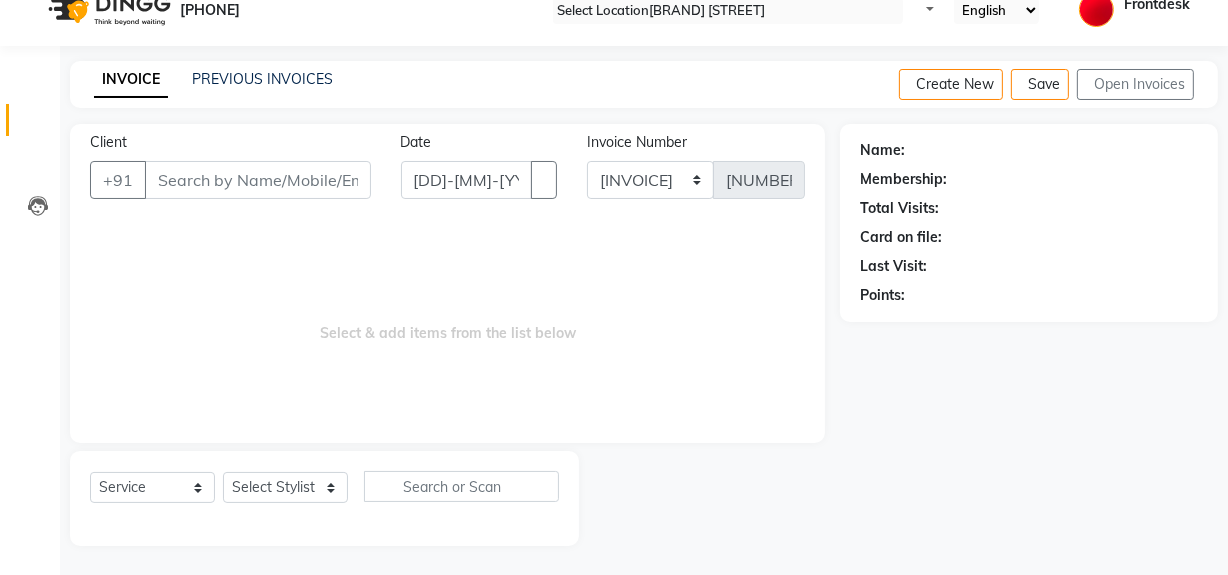 click on "Select & add items from the list below" at bounding box center (447, 323) 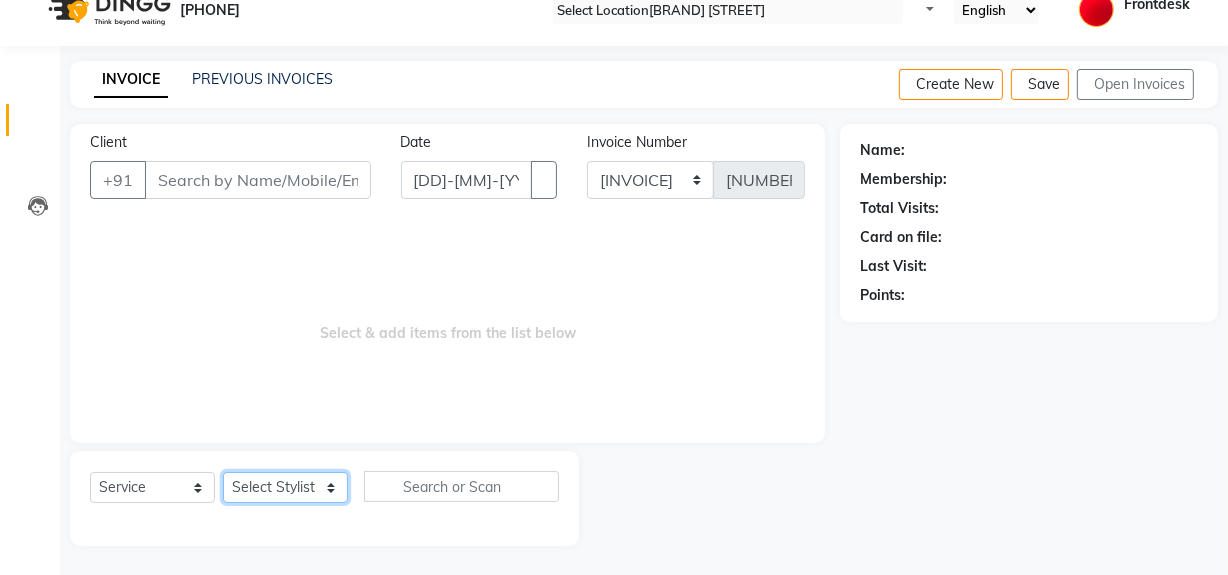click on "Select Stylist ABID [FIRST] [LAST] Frontdesk INTEZAR [LAST] JYOTI Kamal [LAST] KAVITA MUSTAFA [FIRST] Sonal SONU WAQAR ZAFAR" at bounding box center (285, 487) 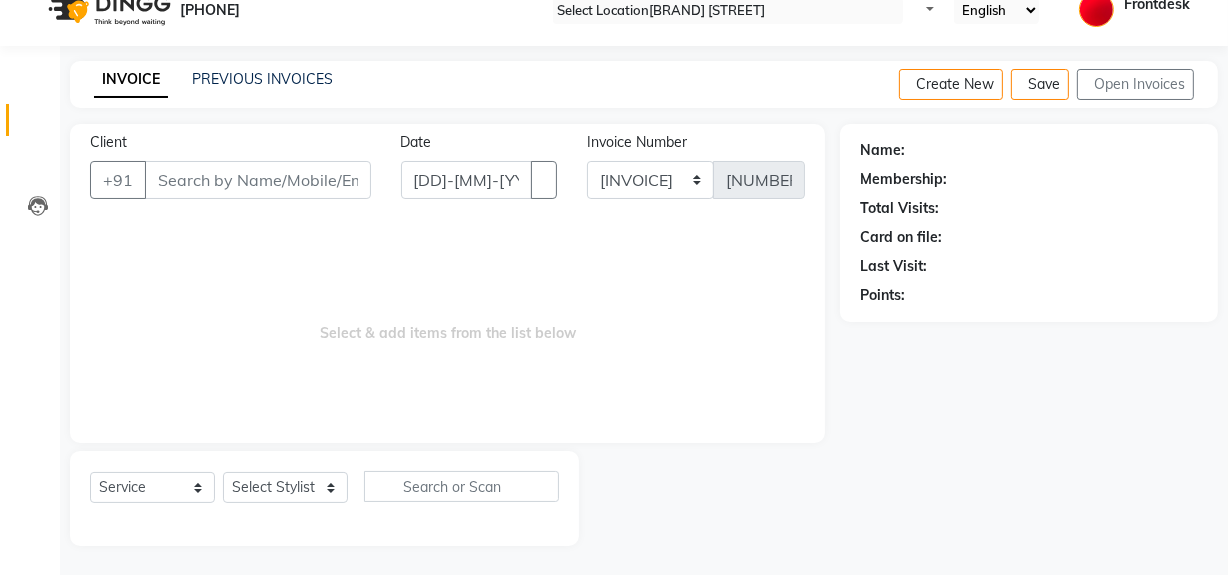 click on "Select & add items from the list below" at bounding box center (447, 323) 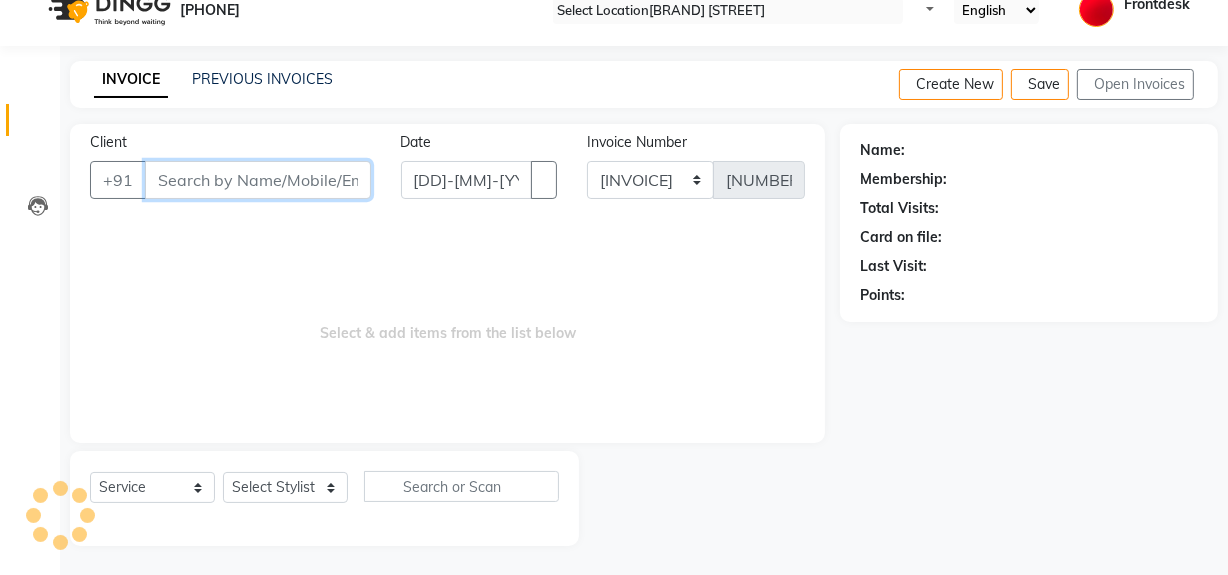 click on "Client" at bounding box center (258, 180) 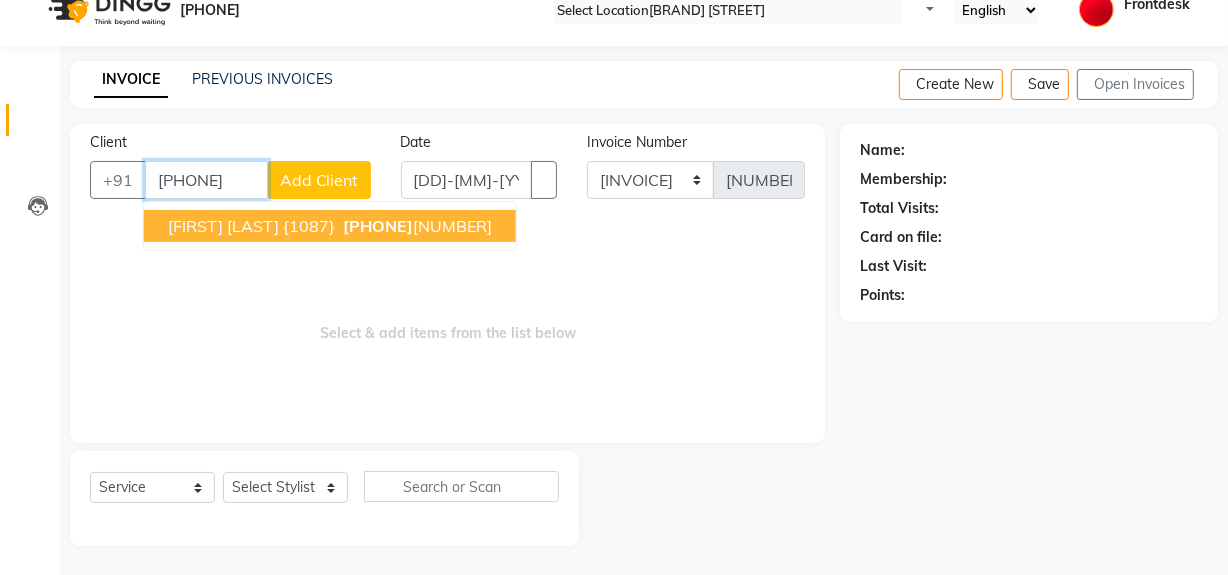 click on "[PHONE]" at bounding box center [378, 226] 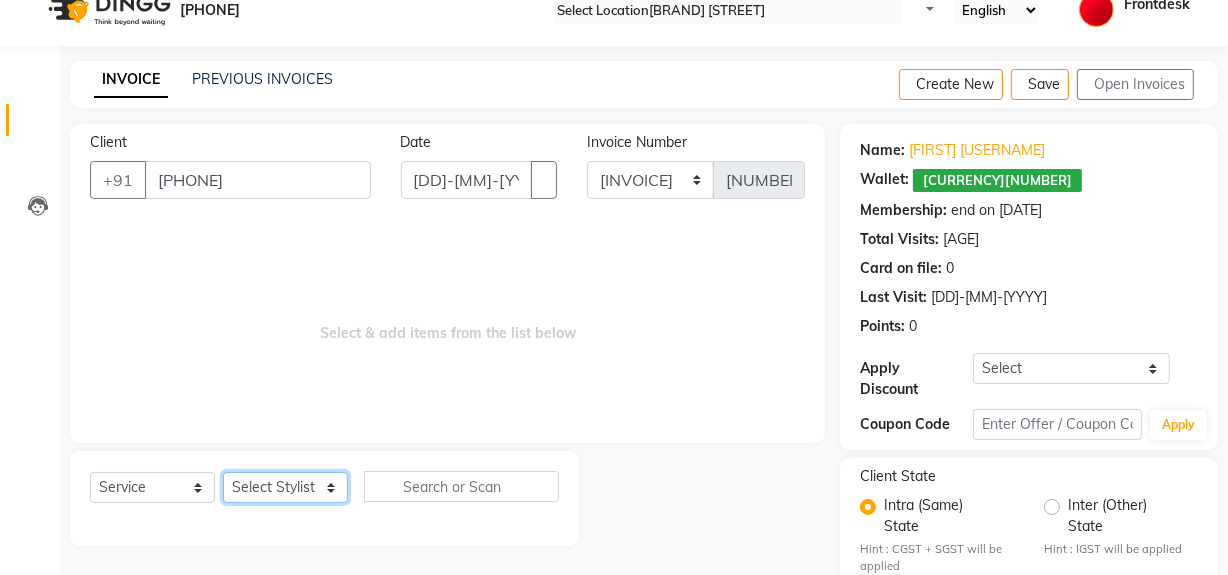 click on "Select Stylist ABID [FIRST] [LAST] Frontdesk INTEZAR [LAST] JYOTI Kamal [LAST] KAVITA MUSTAFA [FIRST] Sonal SONU WAQAR ZAFAR" at bounding box center (285, 487) 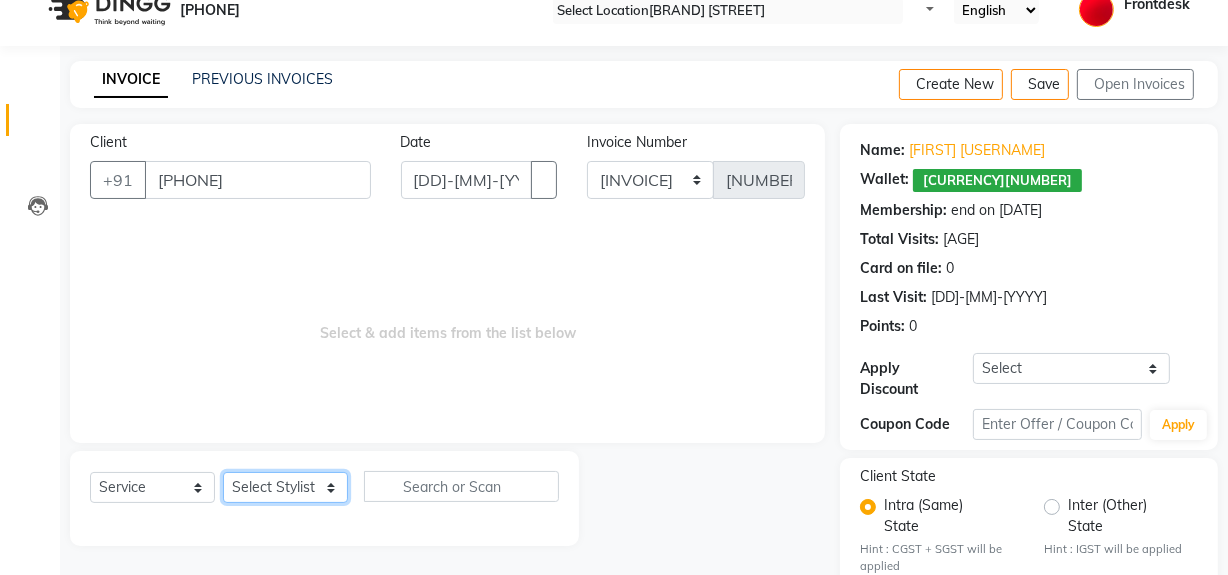 select on "[NUMBER]" 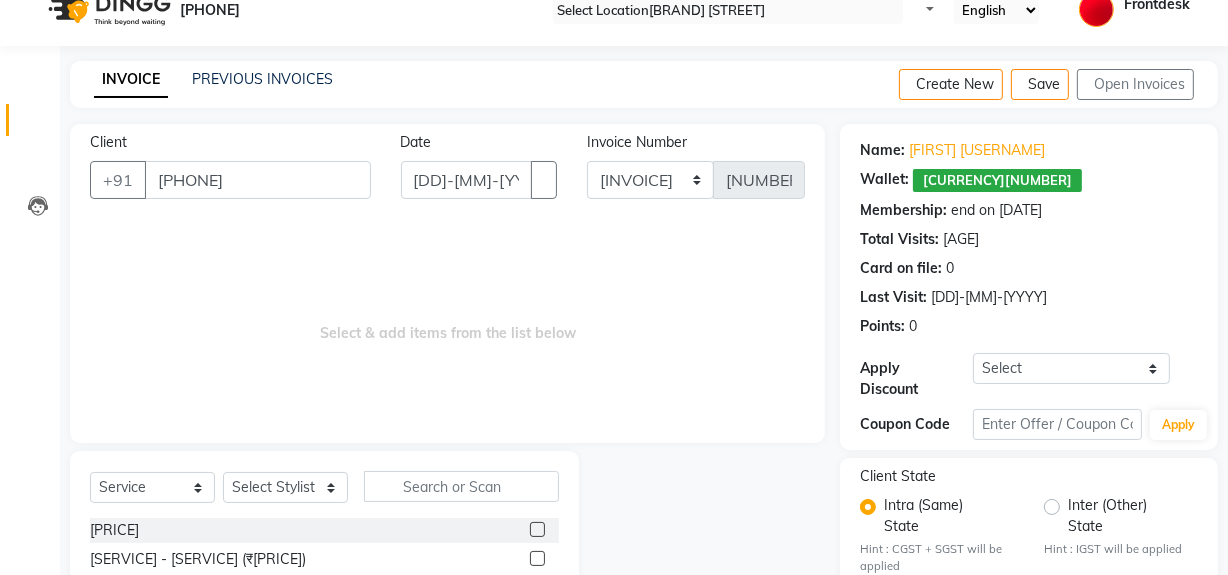 click at bounding box center (537, 529) 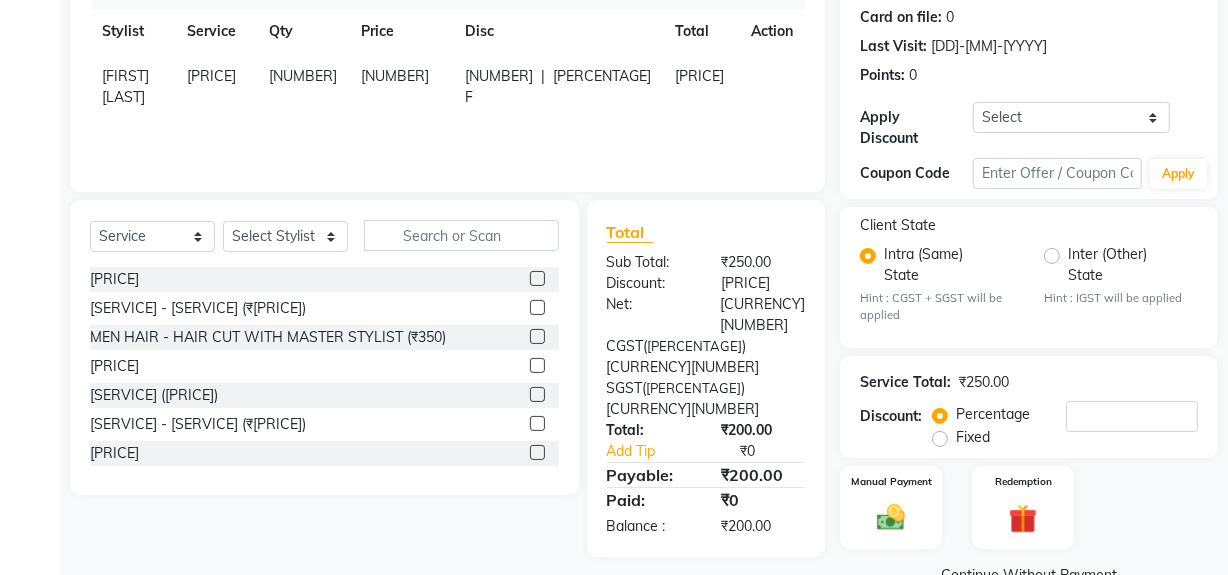 scroll, scrollTop: 315, scrollLeft: 0, axis: vertical 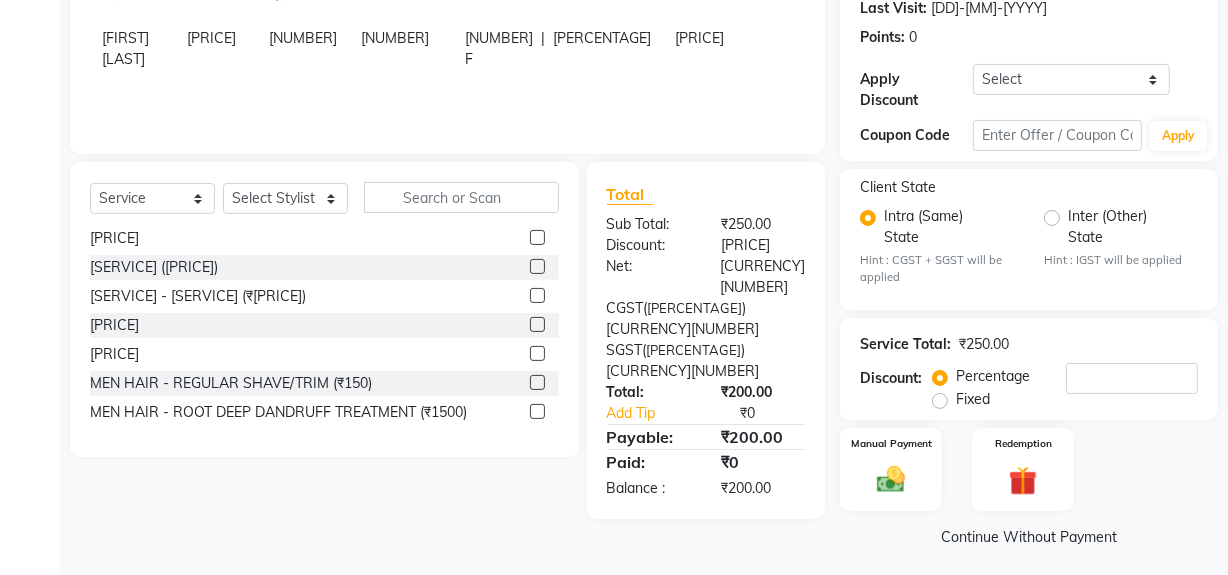 click at bounding box center [537, 382] 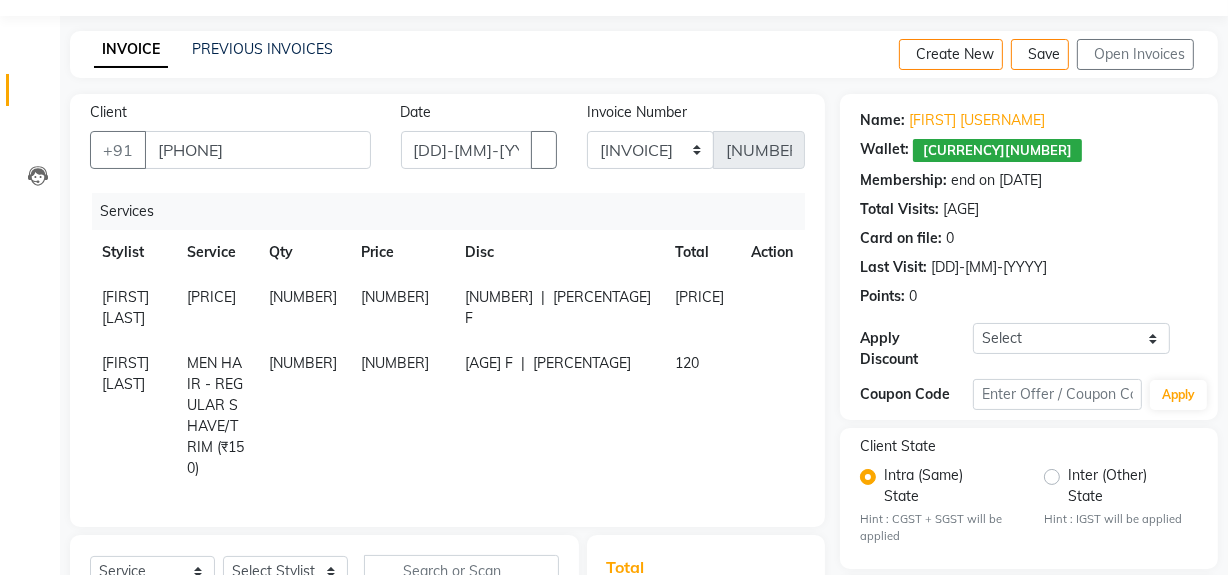 scroll, scrollTop: 0, scrollLeft: 0, axis: both 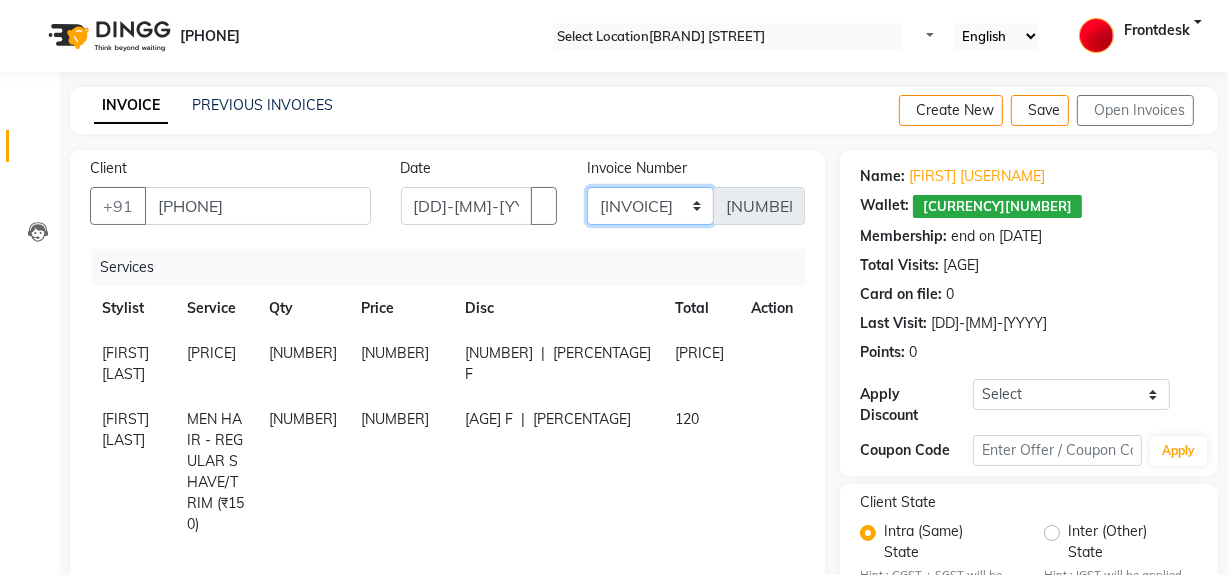 click on "INV/25-26 V/[YEAR]" at bounding box center [650, 206] 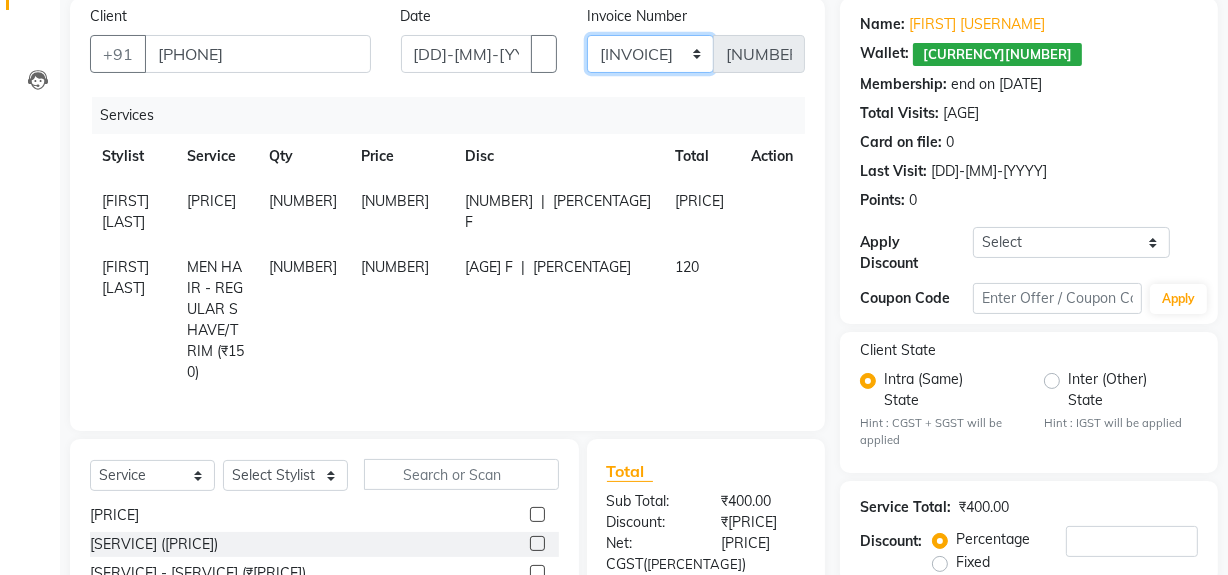 scroll, scrollTop: 332, scrollLeft: 0, axis: vertical 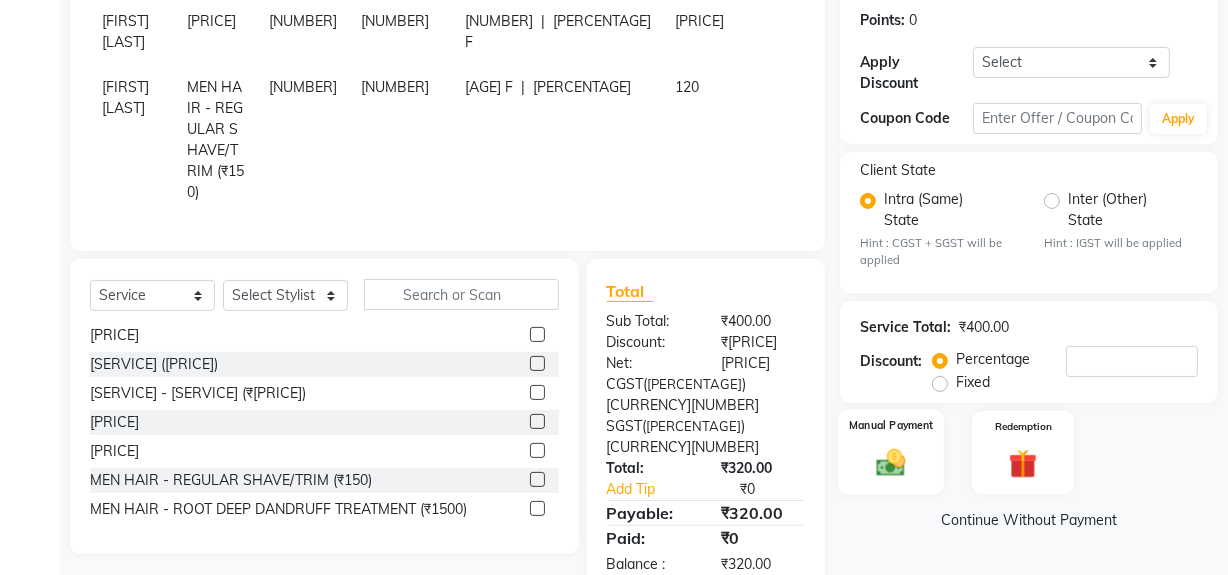 click at bounding box center (891, 463) 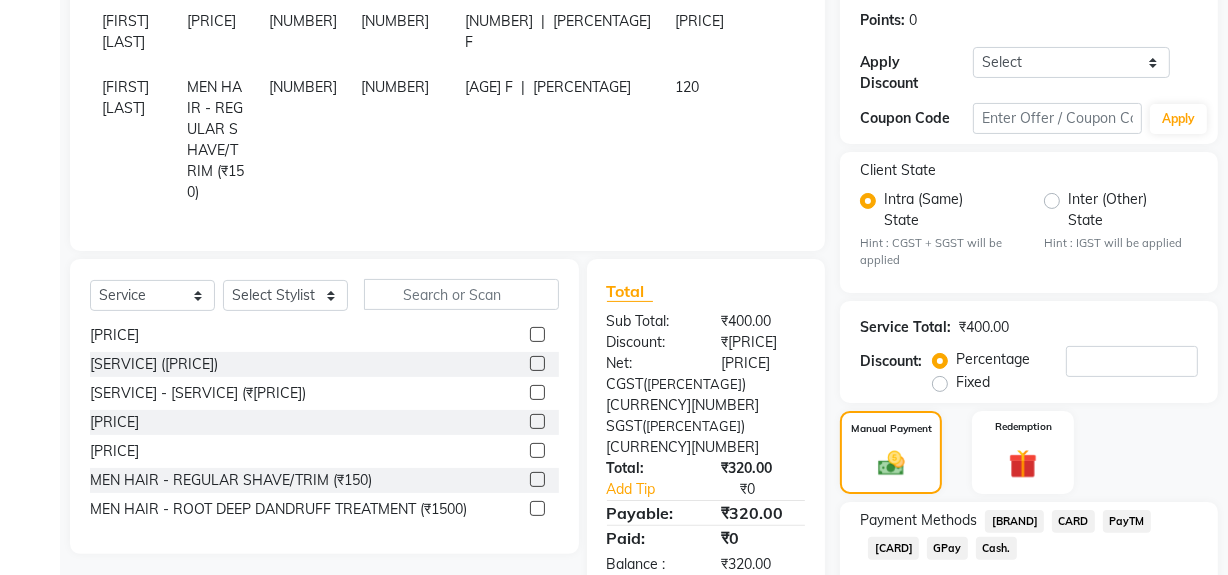 click on "Cash." at bounding box center (1014, 521) 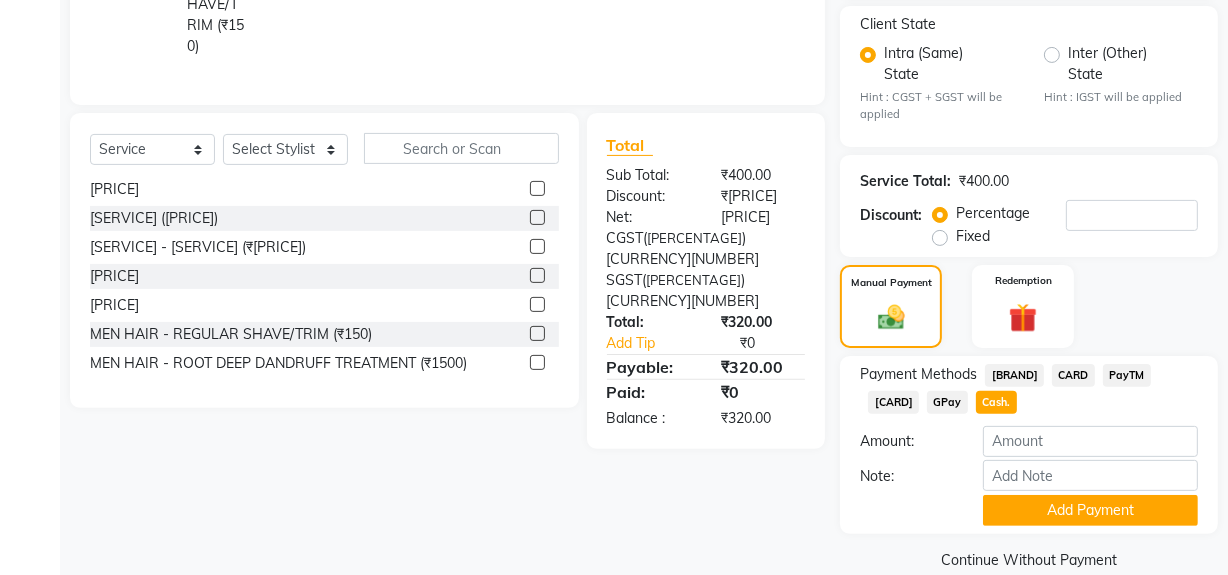 scroll, scrollTop: 500, scrollLeft: 0, axis: vertical 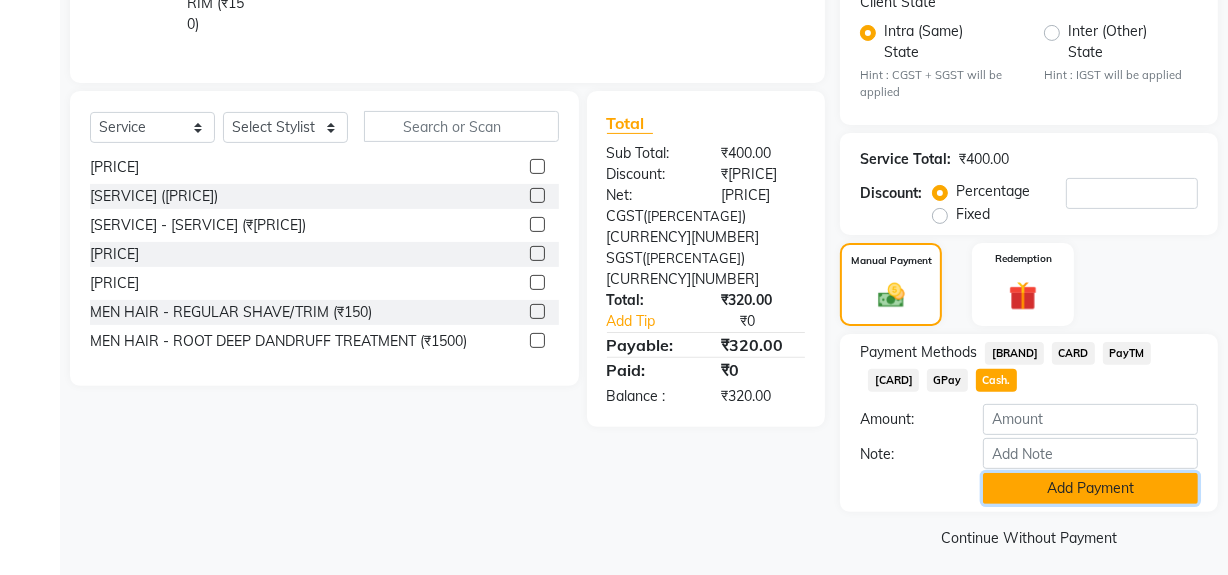 click on "Add Payment" at bounding box center [1090, 488] 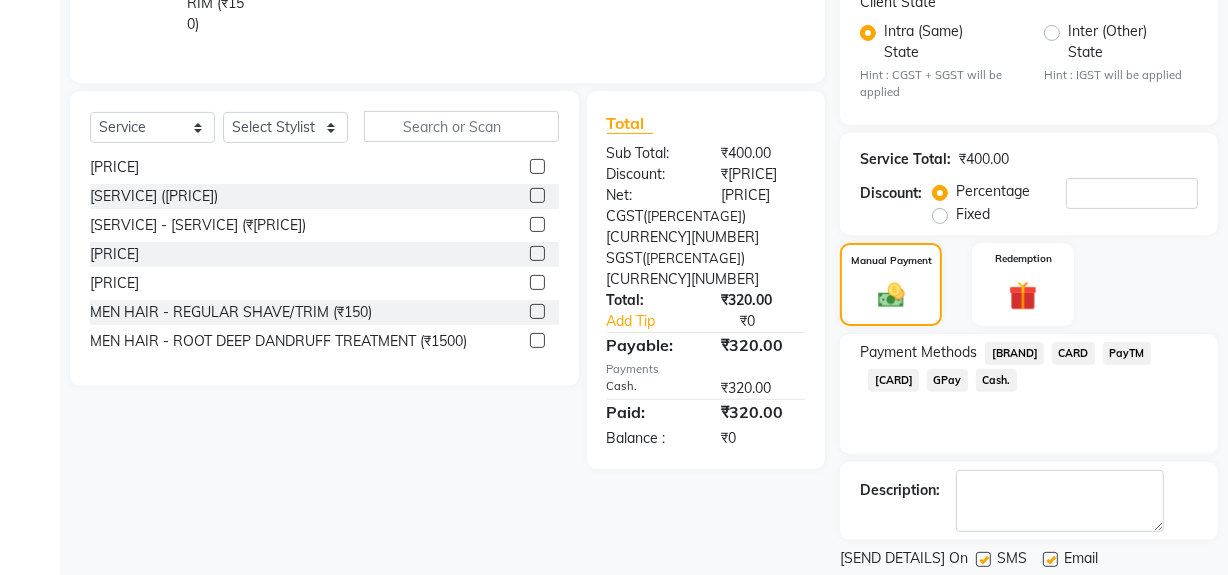 click at bounding box center [983, 559] 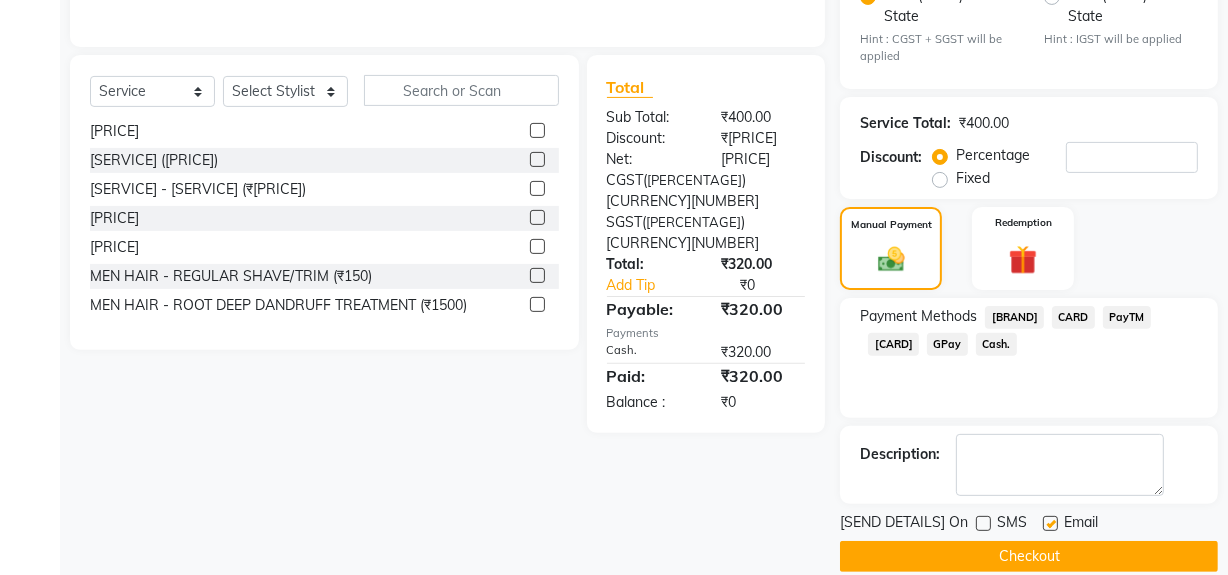 scroll, scrollTop: 556, scrollLeft: 0, axis: vertical 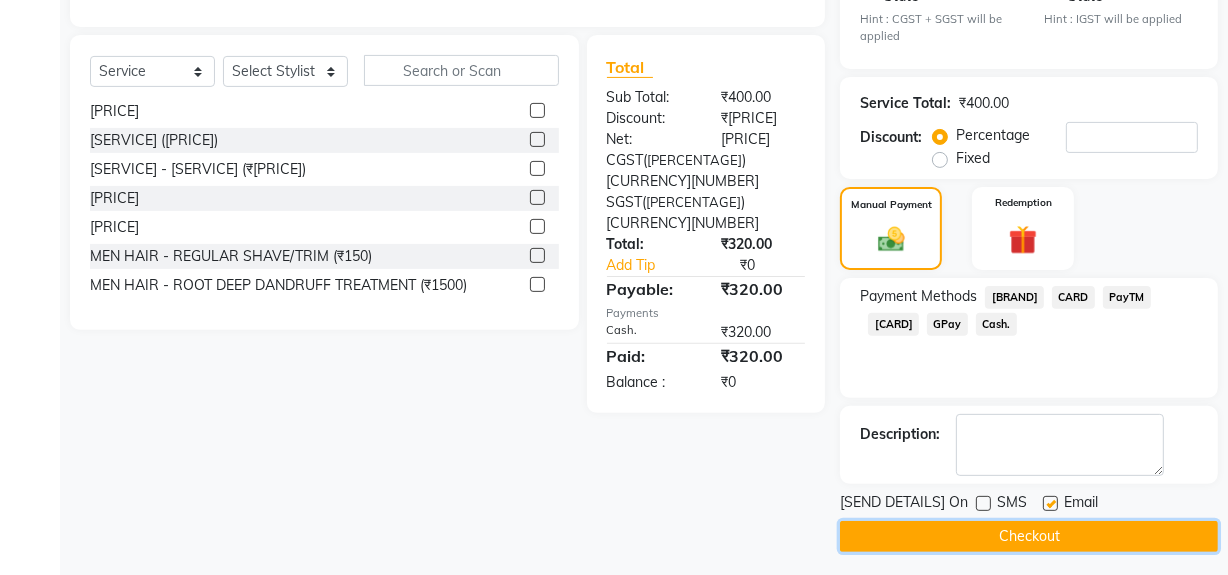 click on "Checkout" at bounding box center [1029, 536] 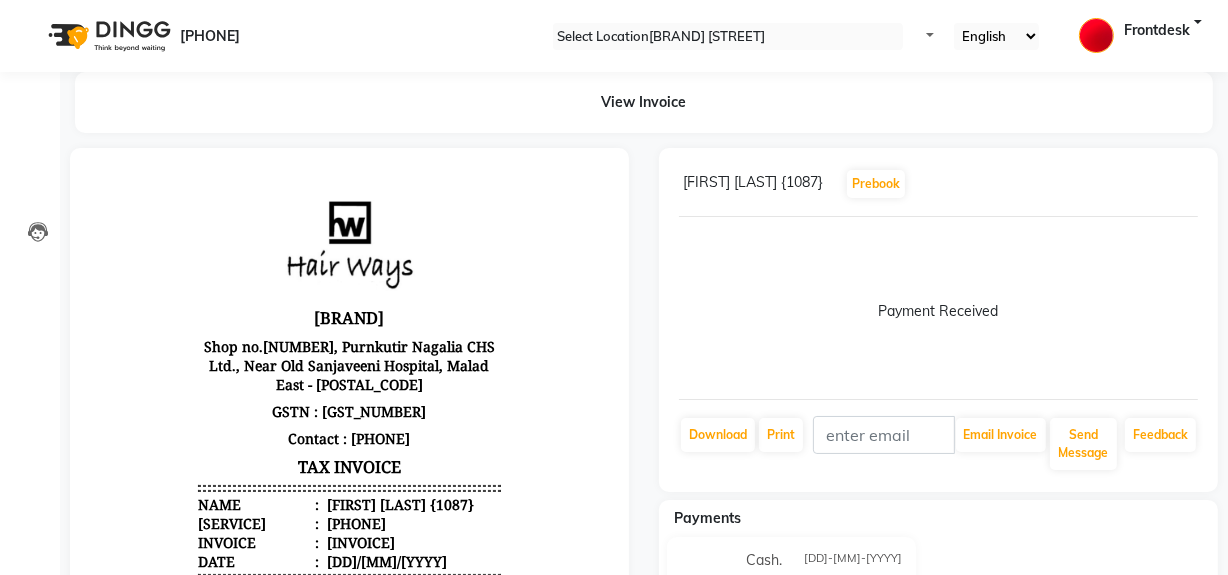 scroll, scrollTop: 0, scrollLeft: 0, axis: both 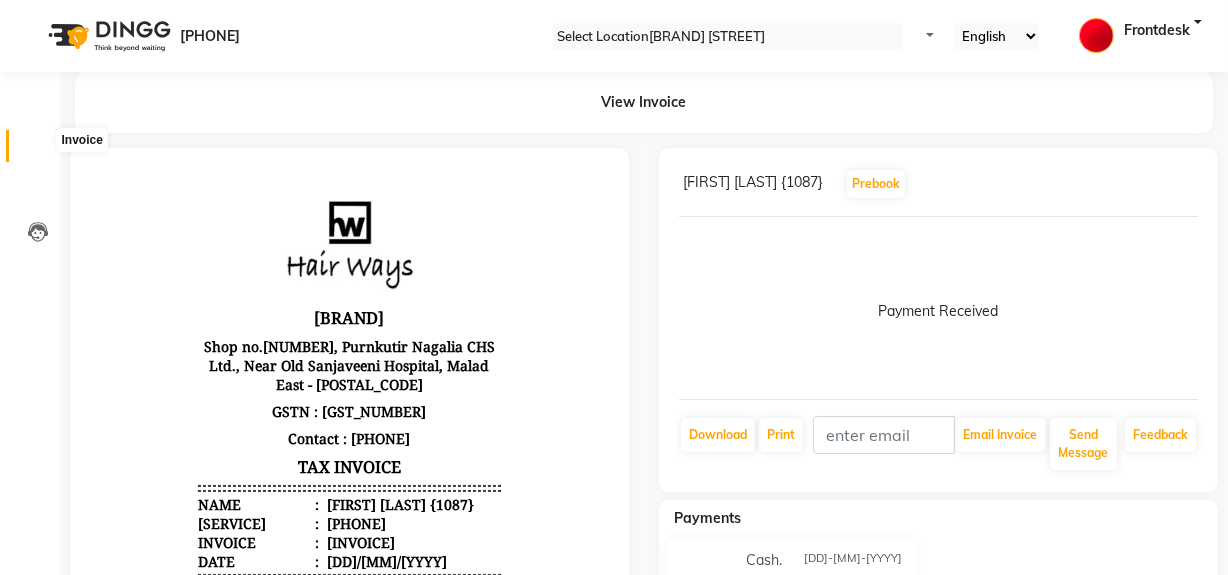 click at bounding box center [38, 151] 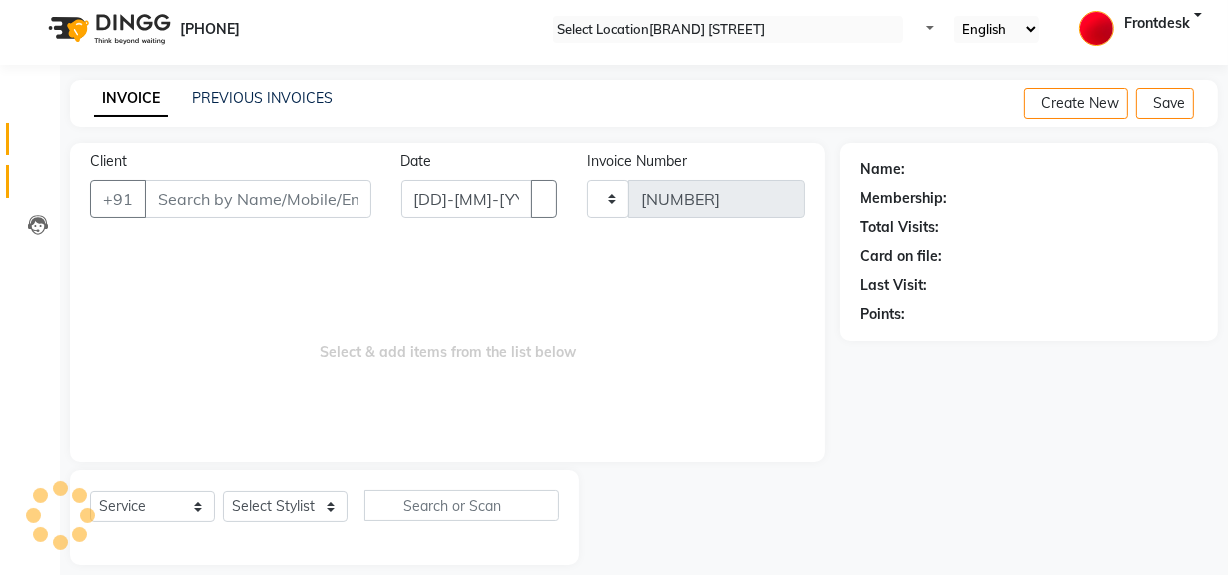 scroll, scrollTop: 26, scrollLeft: 0, axis: vertical 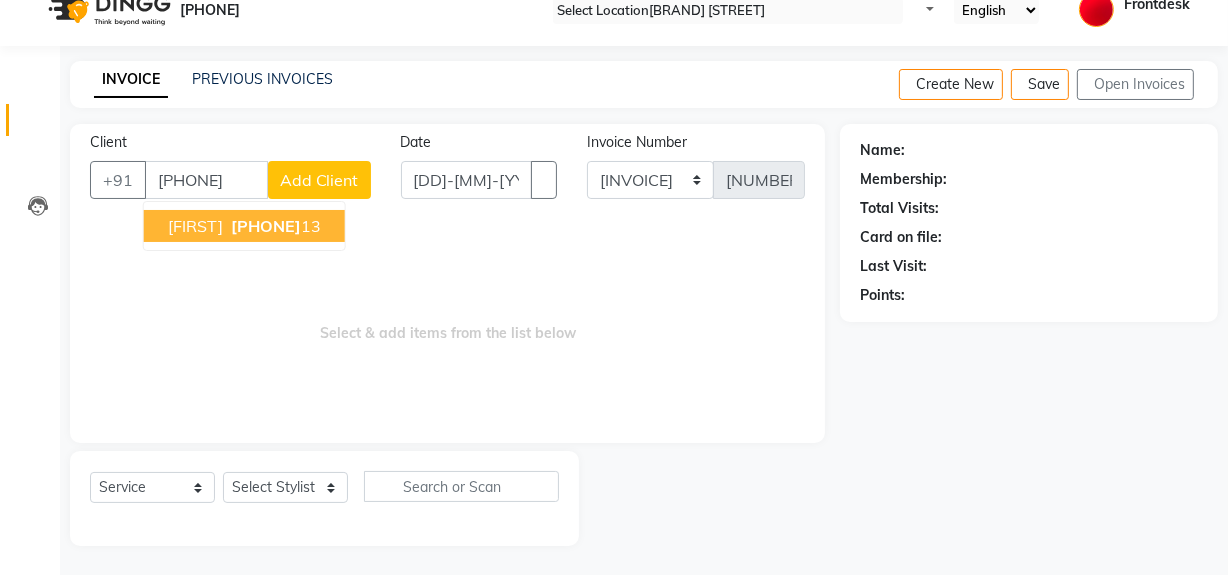 click on "[FIRST]" at bounding box center (195, 226) 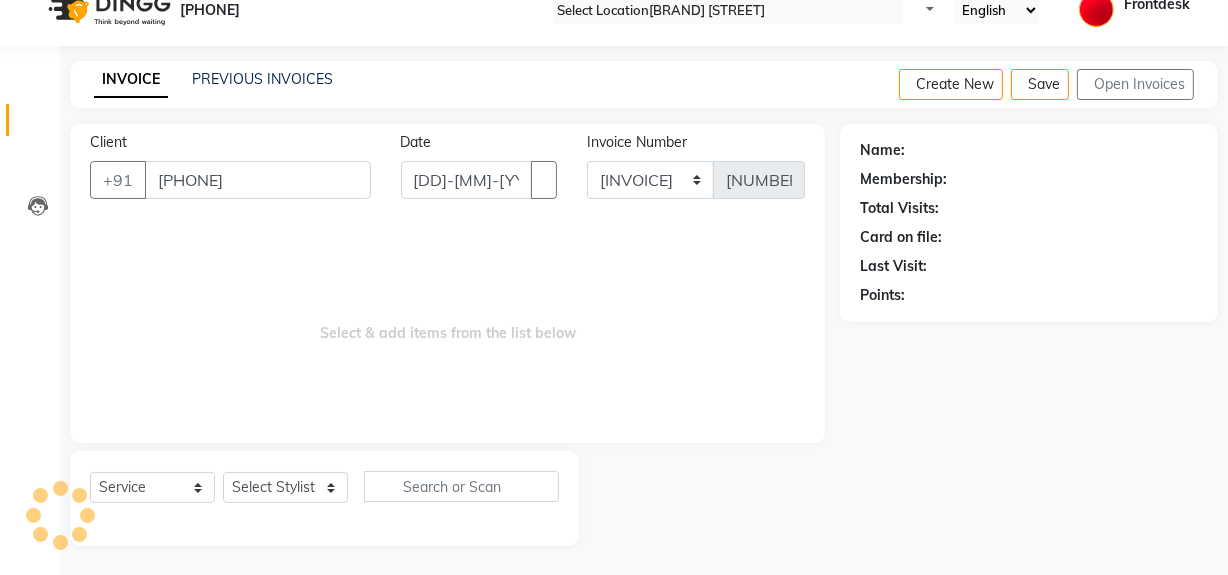 type on "[PHONE]" 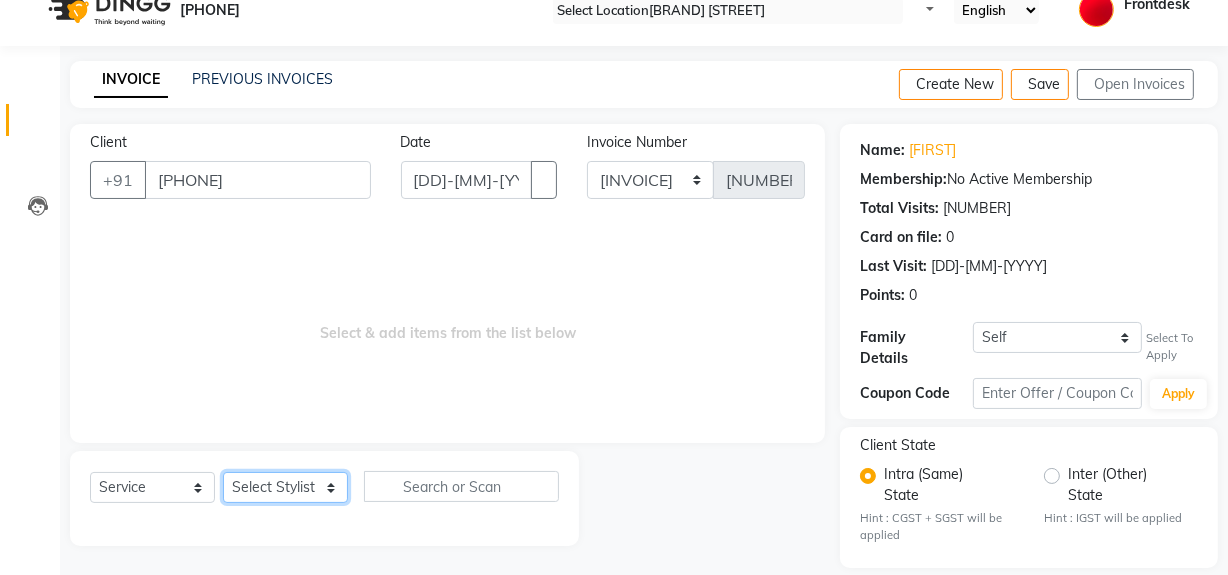 click on "Select Stylist ABID [FIRST] [LAST] Frontdesk INTEZAR [LAST] JYOTI Kamal [LAST] KAVITA MUSTAFA [FIRST] Sonal SONU WAQAR ZAFAR" at bounding box center (285, 487) 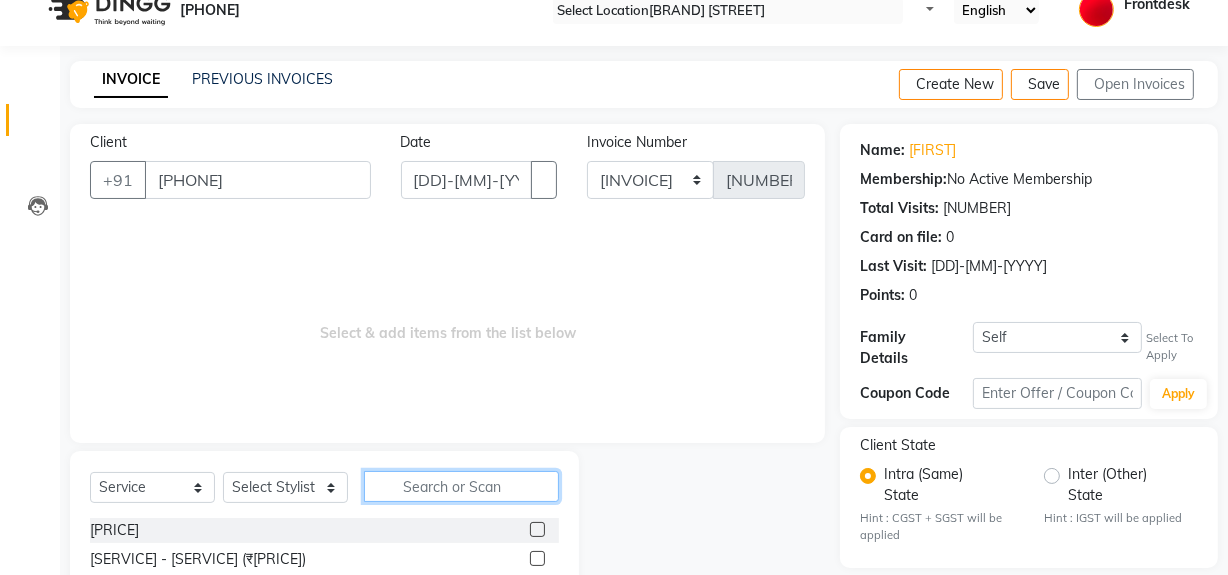 click at bounding box center (461, 486) 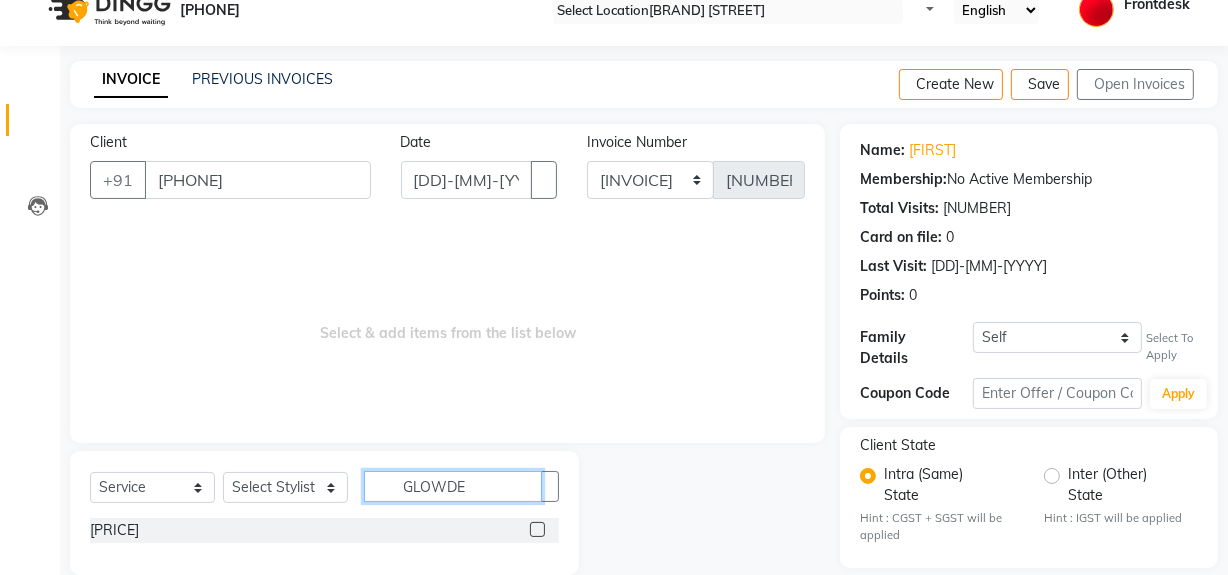 type on "GLOWDE" 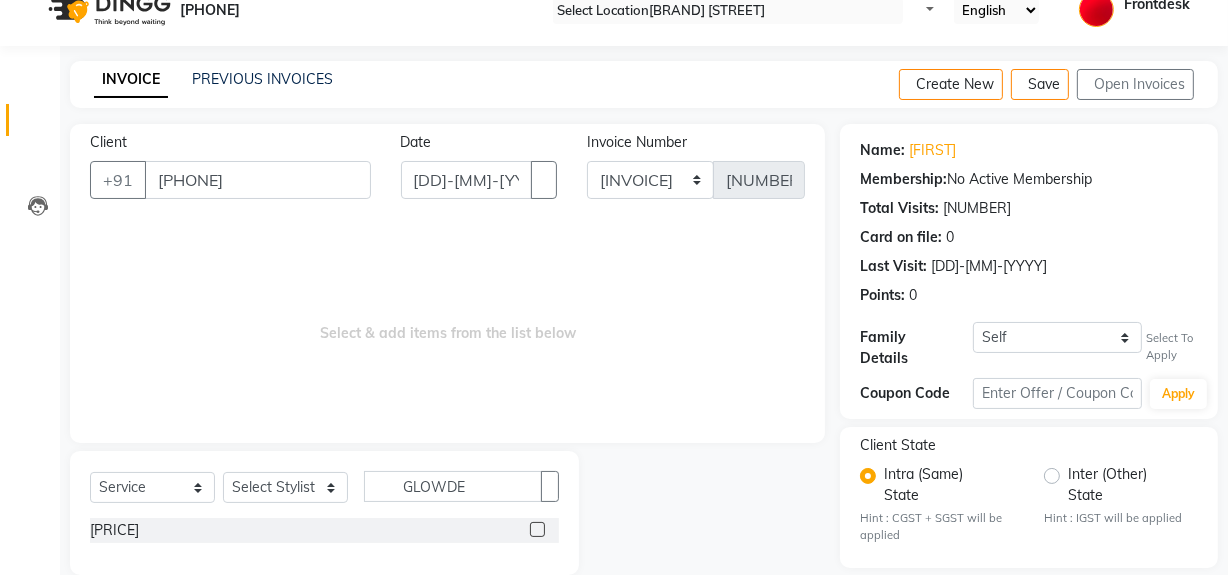 click at bounding box center (537, 529) 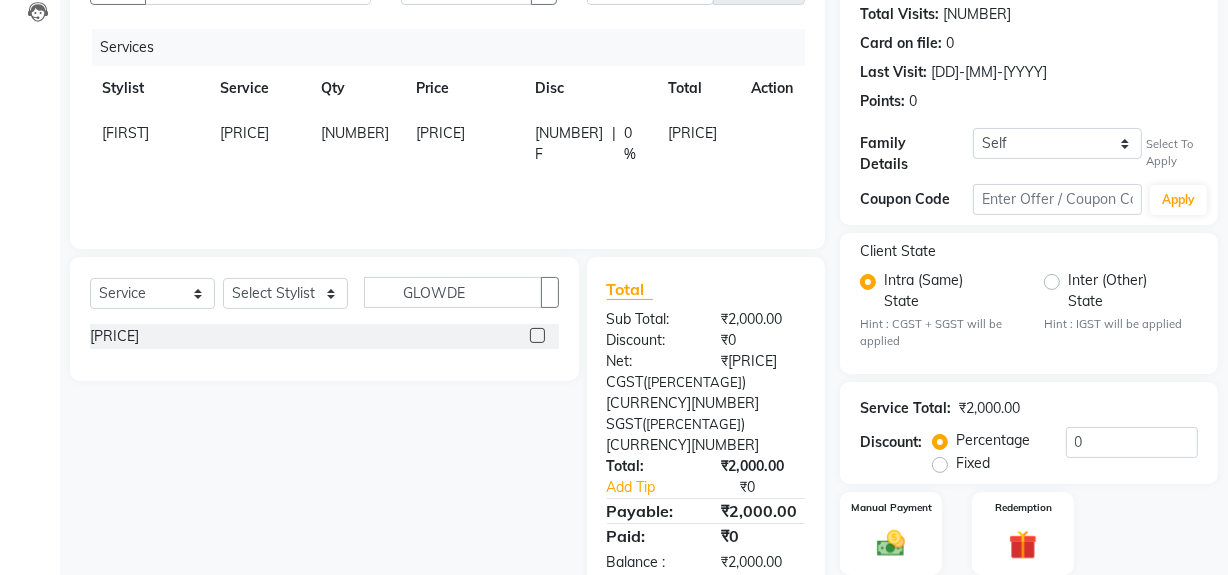scroll, scrollTop: 189, scrollLeft: 0, axis: vertical 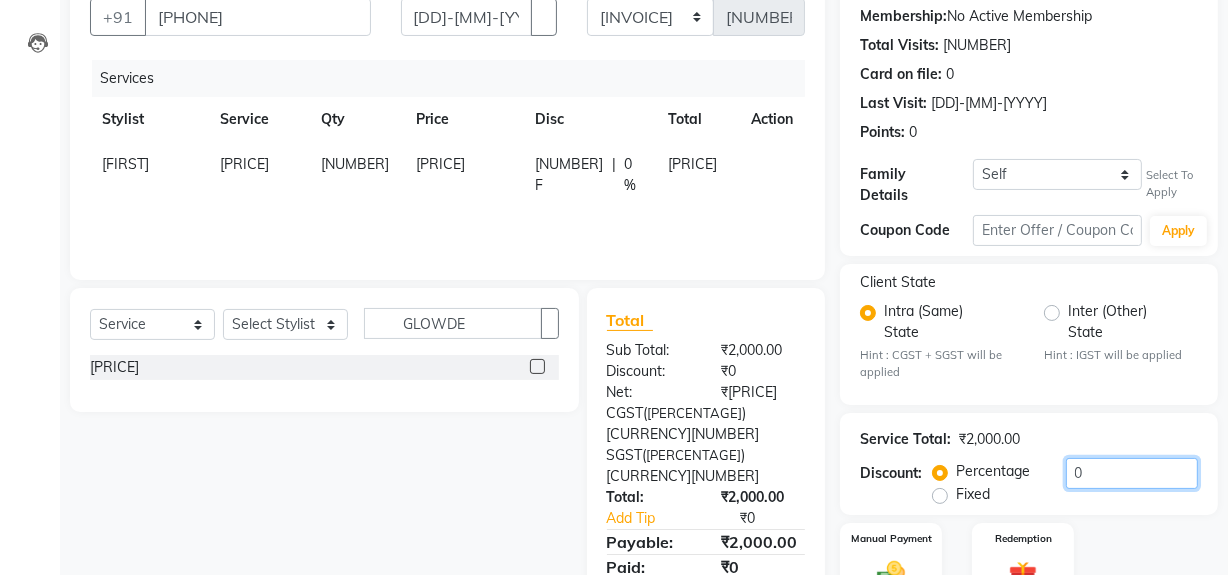 click on "0" at bounding box center (1132, 473) 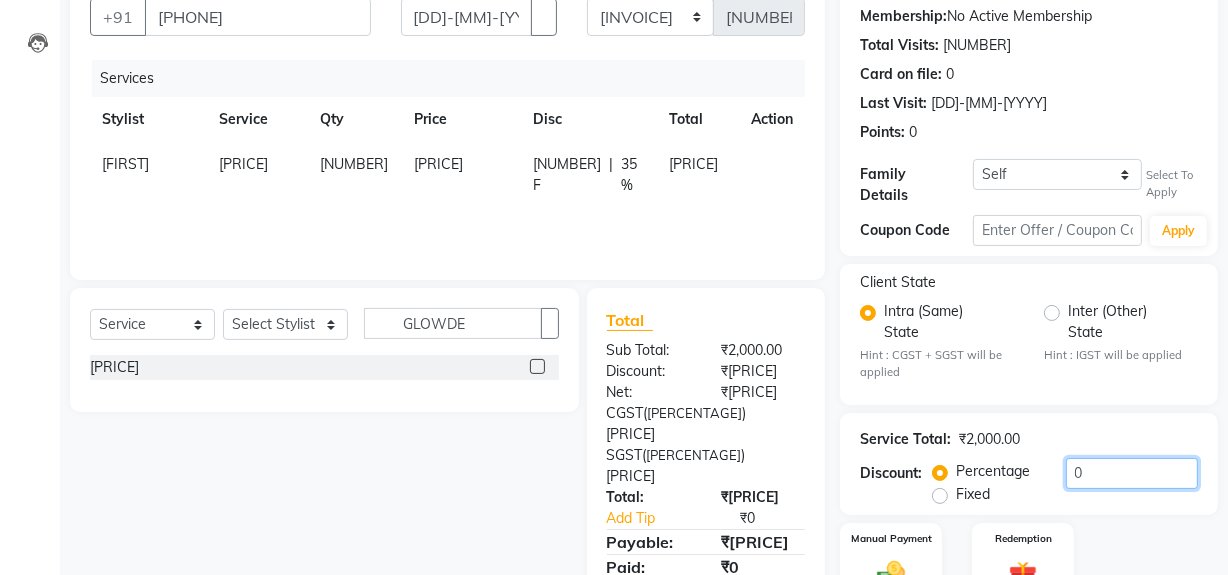 type on "[NUMBER]" 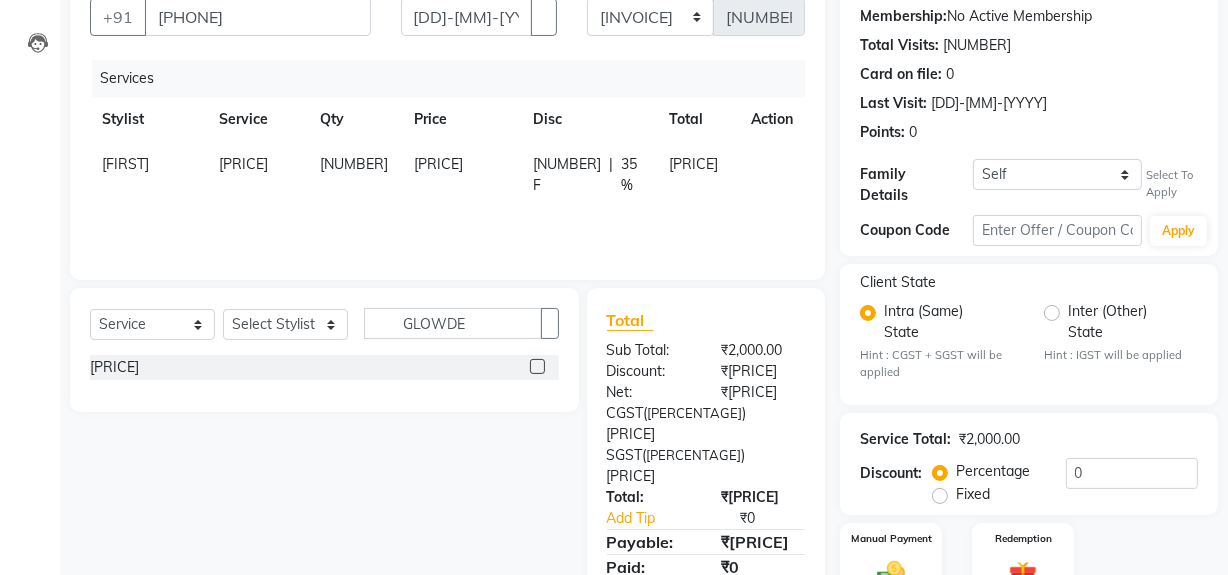 click on "Percentage   Fixed  [PERCENTAGE]" at bounding box center (1068, 483) 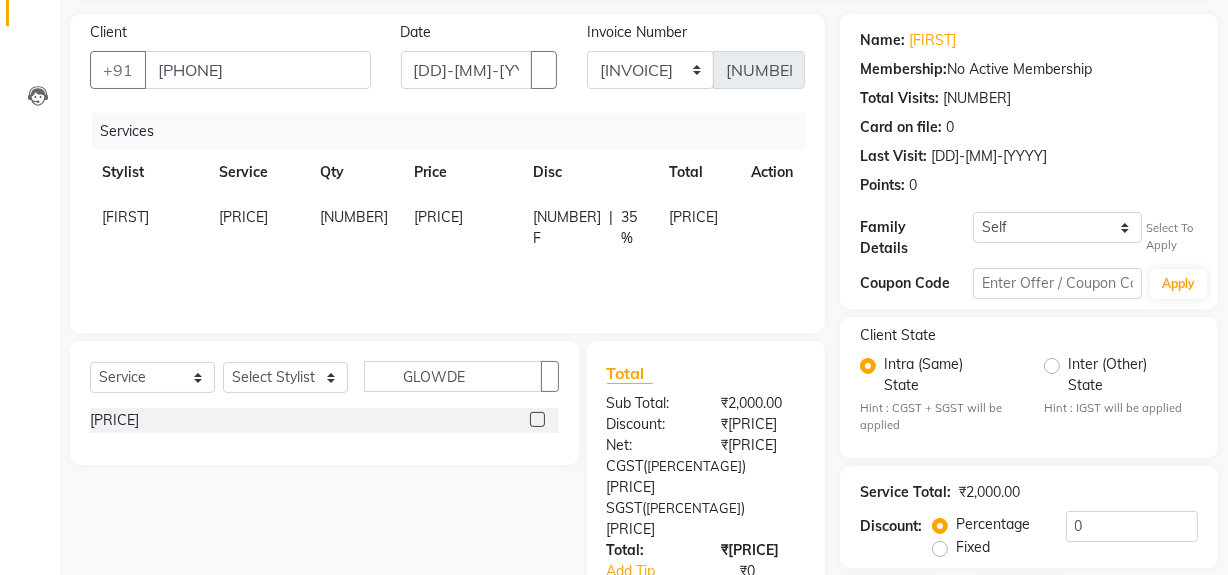 scroll, scrollTop: 280, scrollLeft: 0, axis: vertical 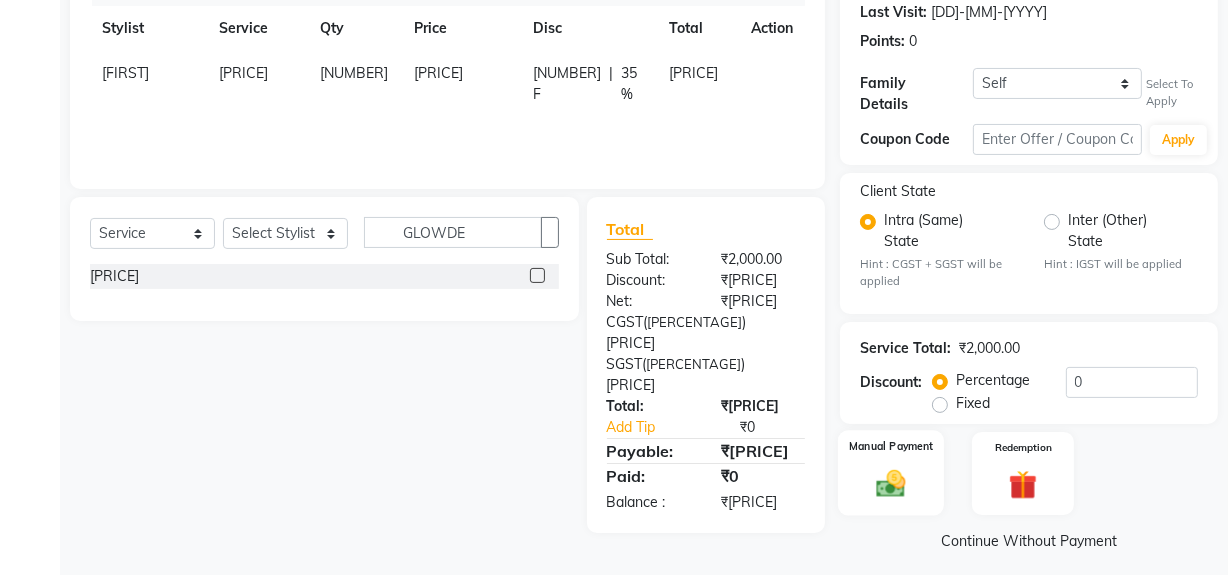 click at bounding box center [891, 484] 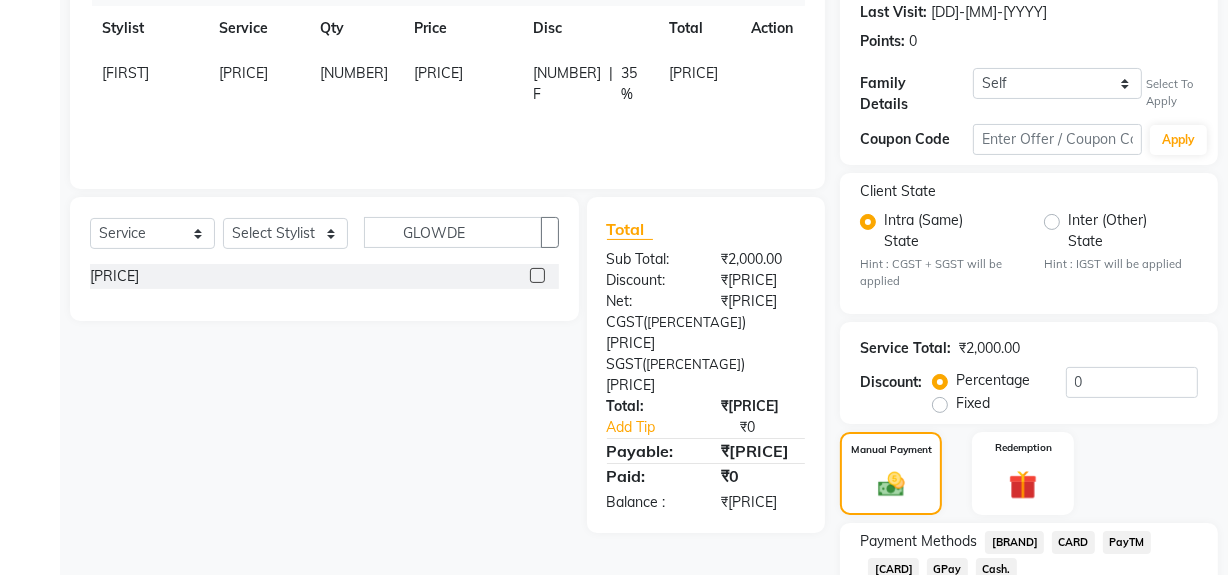 click on "Cash." at bounding box center (1014, 542) 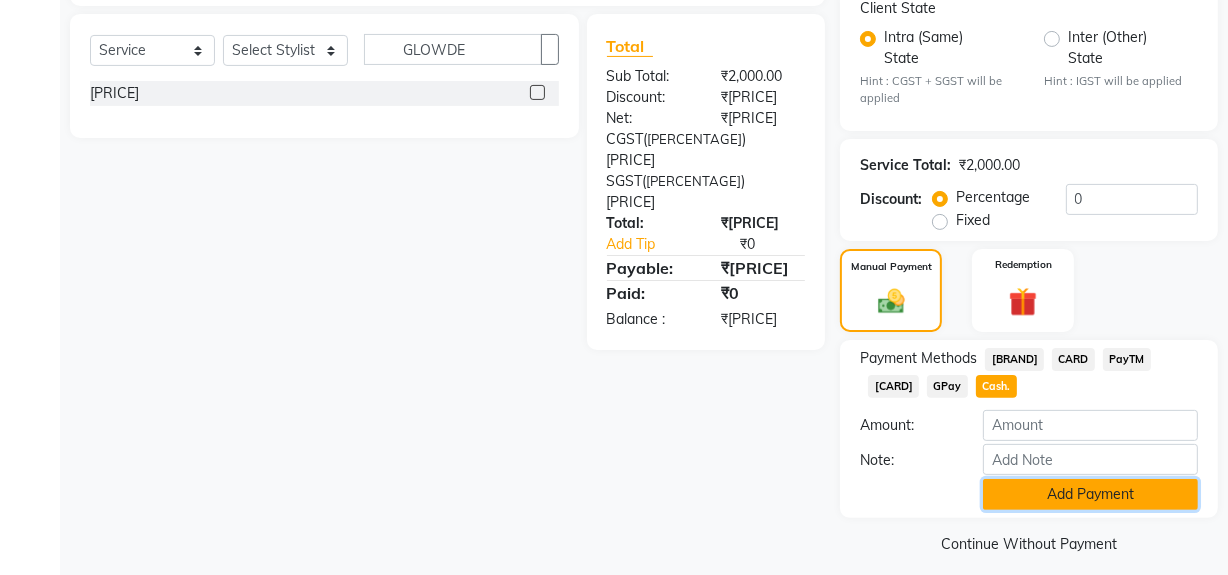 click on "Add Payment" at bounding box center [1090, 494] 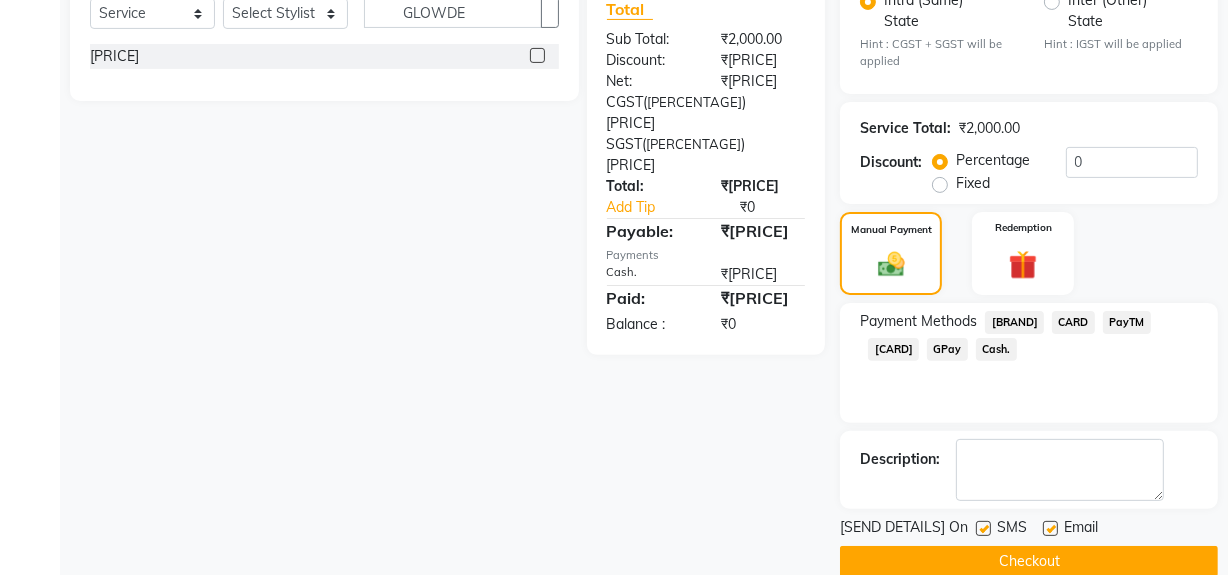 scroll, scrollTop: 520, scrollLeft: 0, axis: vertical 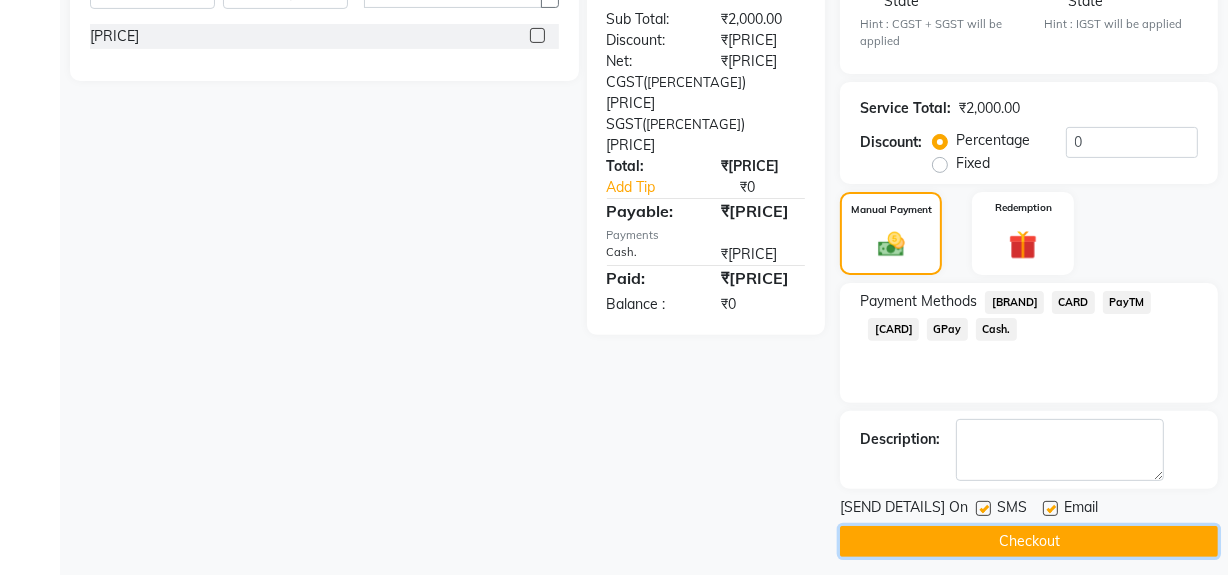click on "Checkout" at bounding box center [1029, 541] 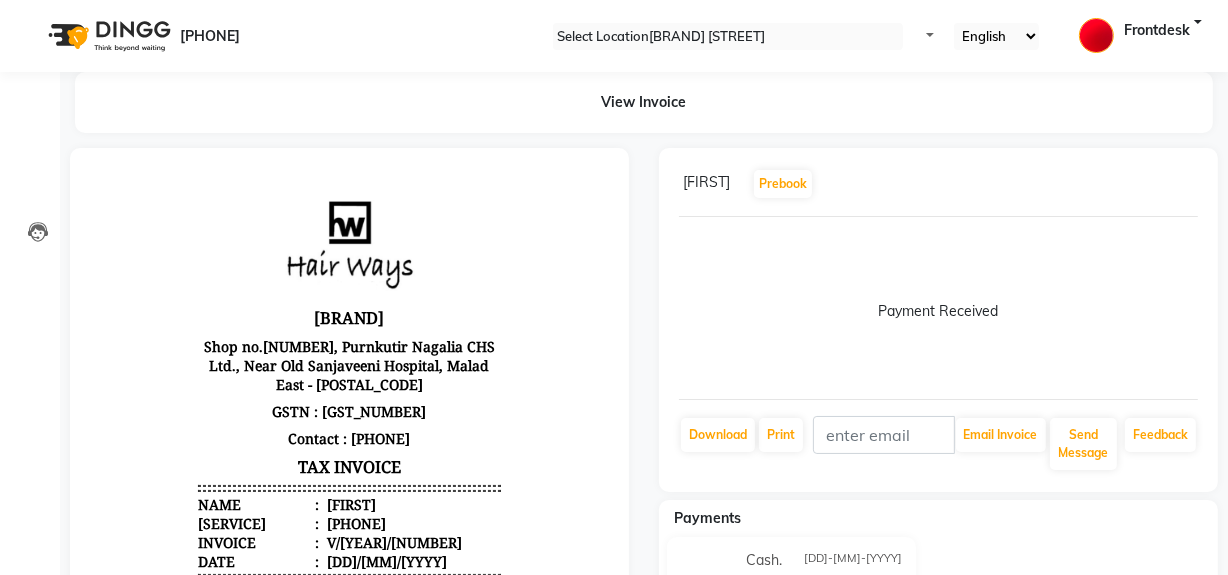 scroll, scrollTop: 0, scrollLeft: 0, axis: both 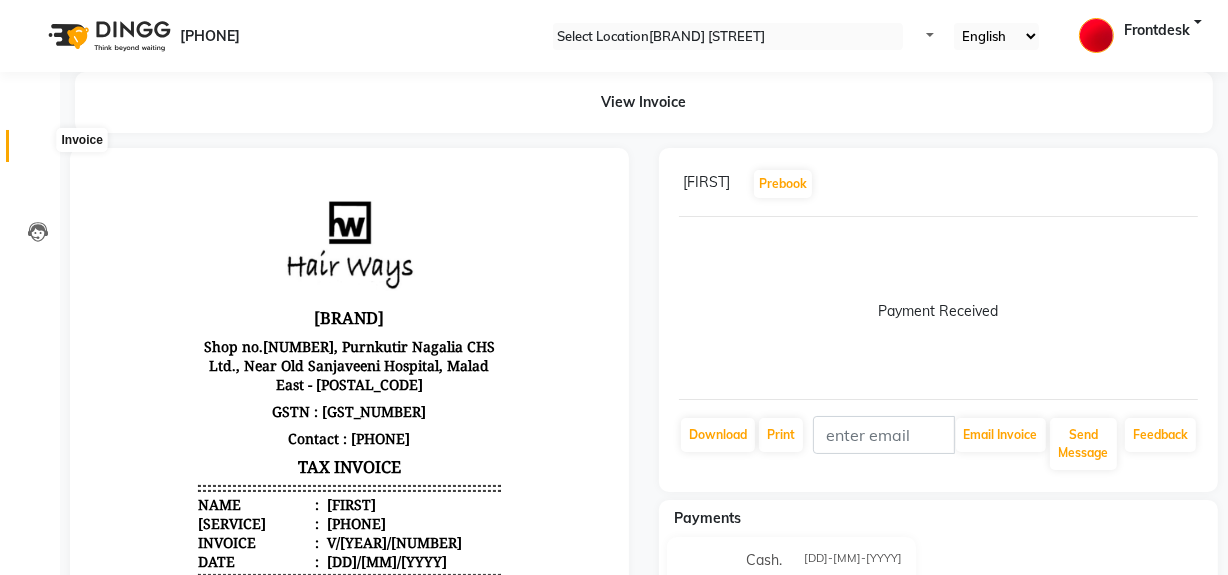 click at bounding box center (37, 151) 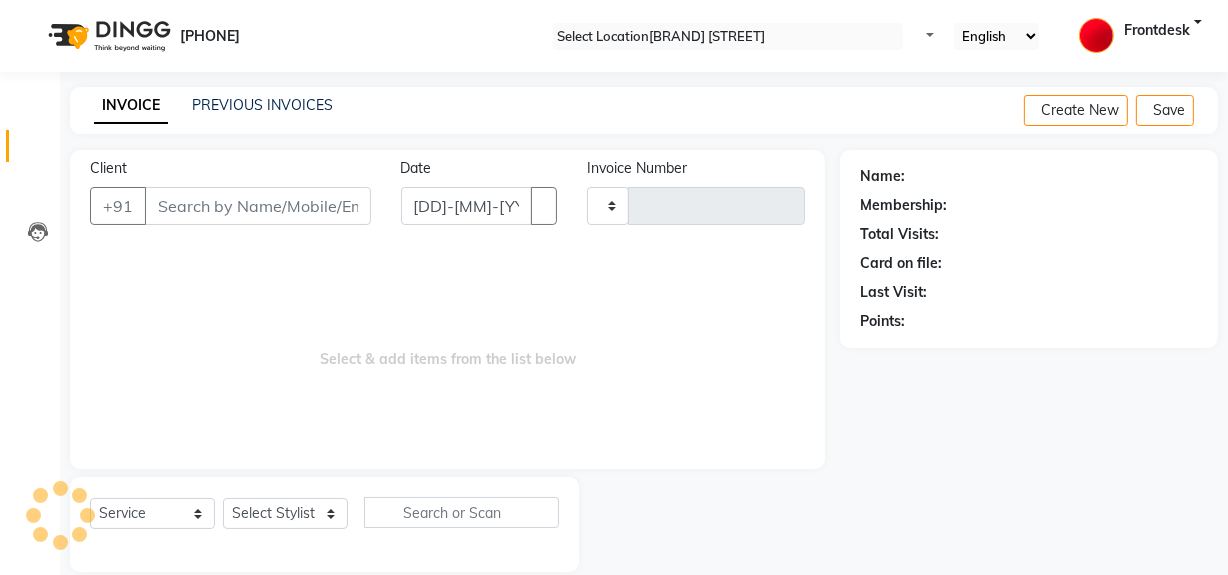 scroll, scrollTop: 26, scrollLeft: 0, axis: vertical 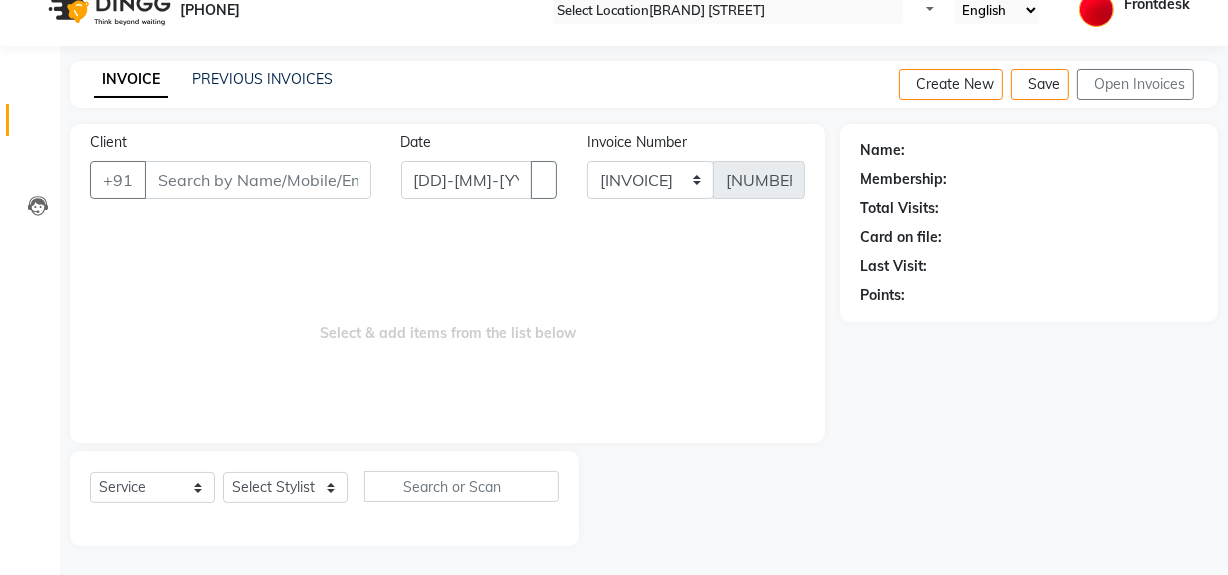 click on "Client" at bounding box center [258, 180] 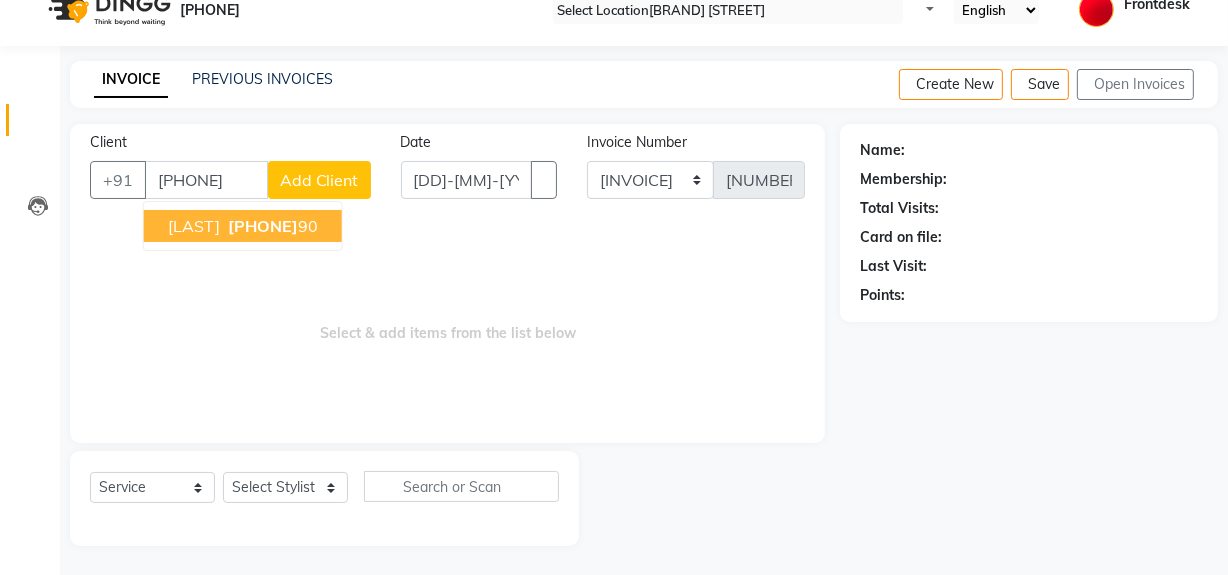 click on "[PHONE]" at bounding box center (263, 226) 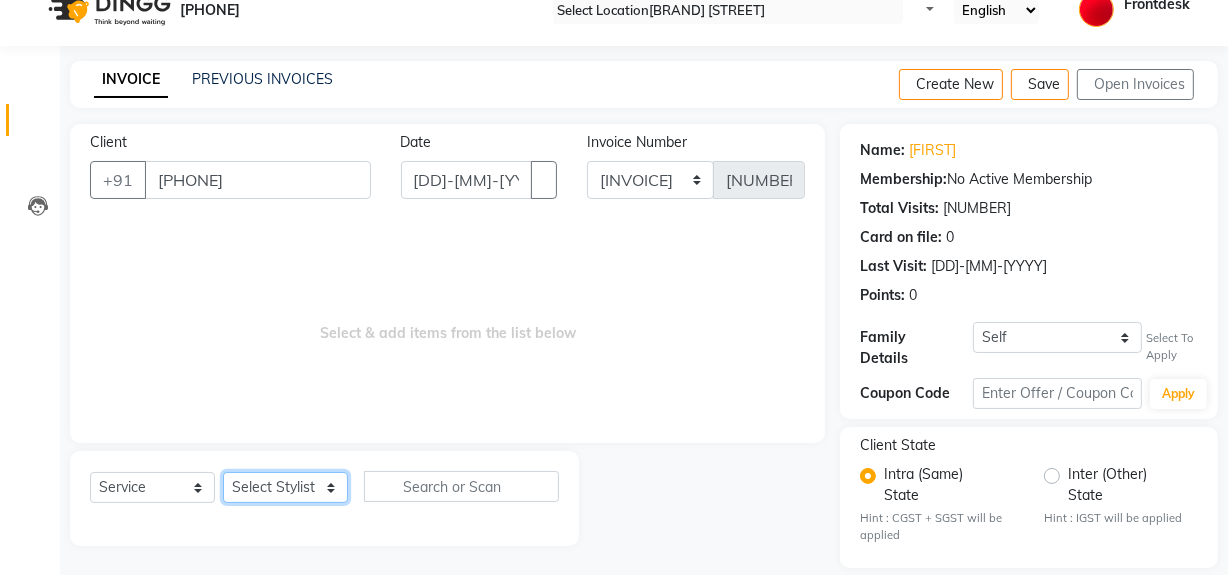 click on "Select Stylist ABID [FIRST] [LAST] Frontdesk INTEZAR [LAST] JYOTI Kamal [LAST] KAVITA MUSTAFA [FIRST] Sonal SONU WAQAR ZAFAR" at bounding box center (285, 487) 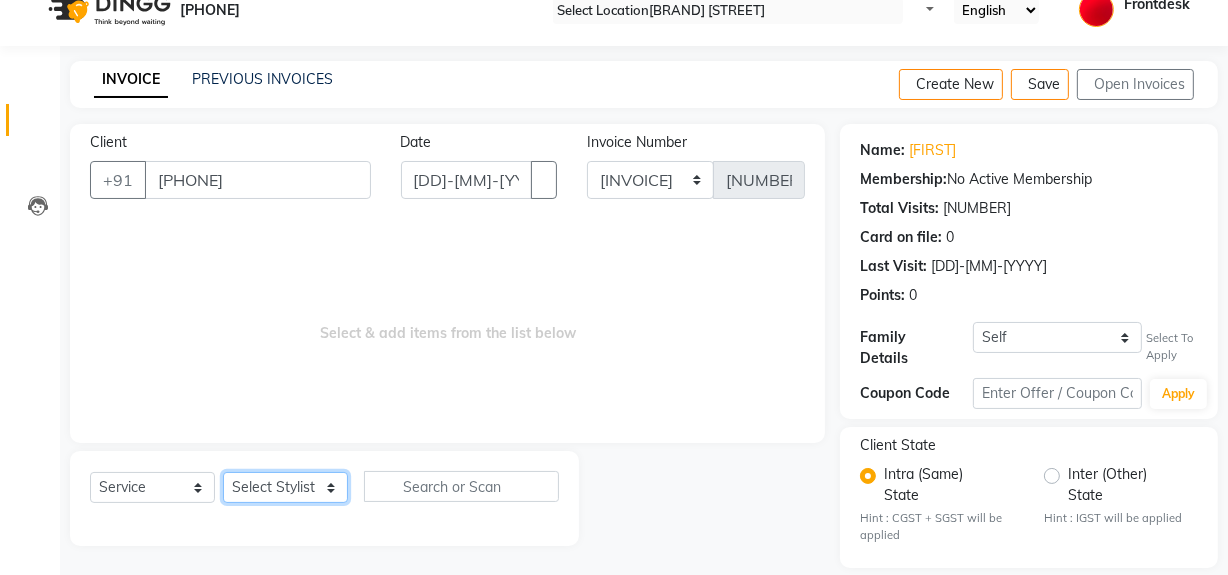 select on "[NUMBER]" 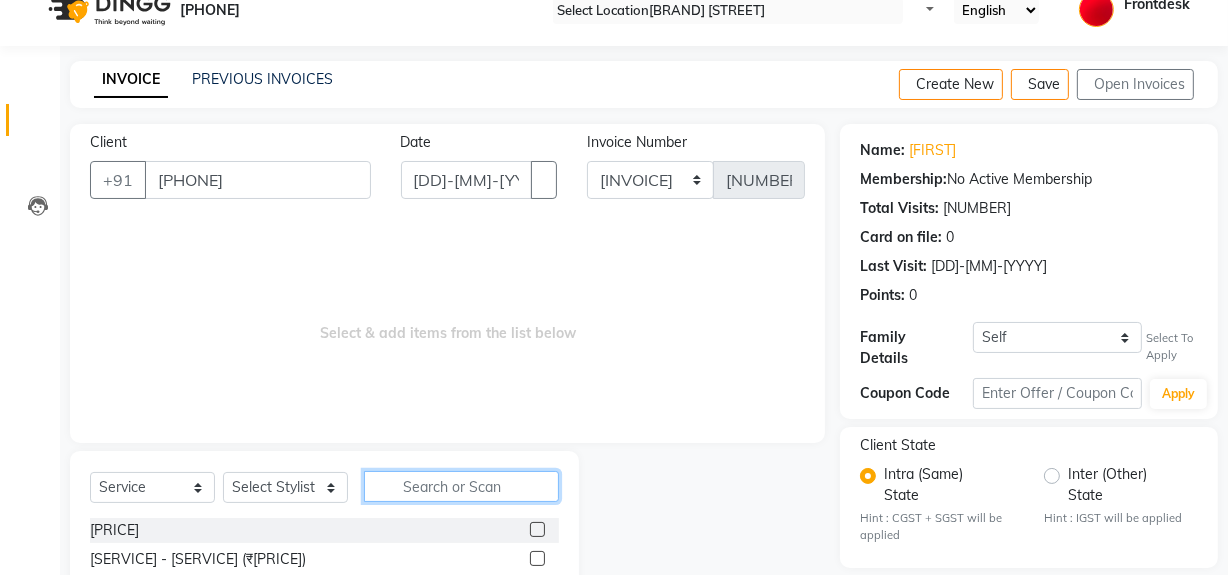 click at bounding box center [461, 486] 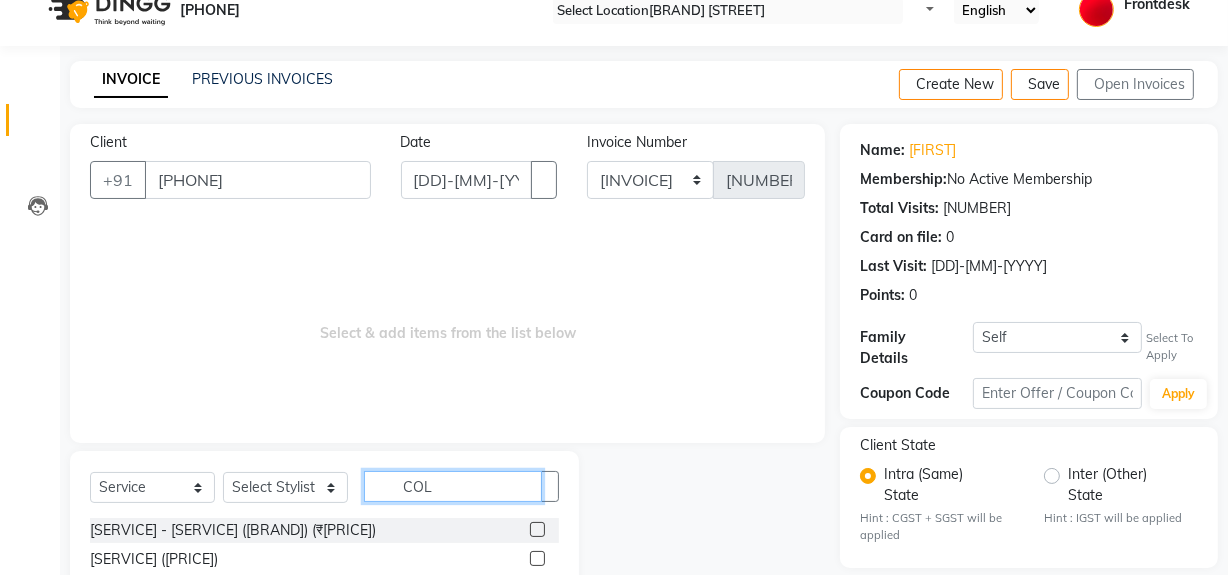 type on "COL" 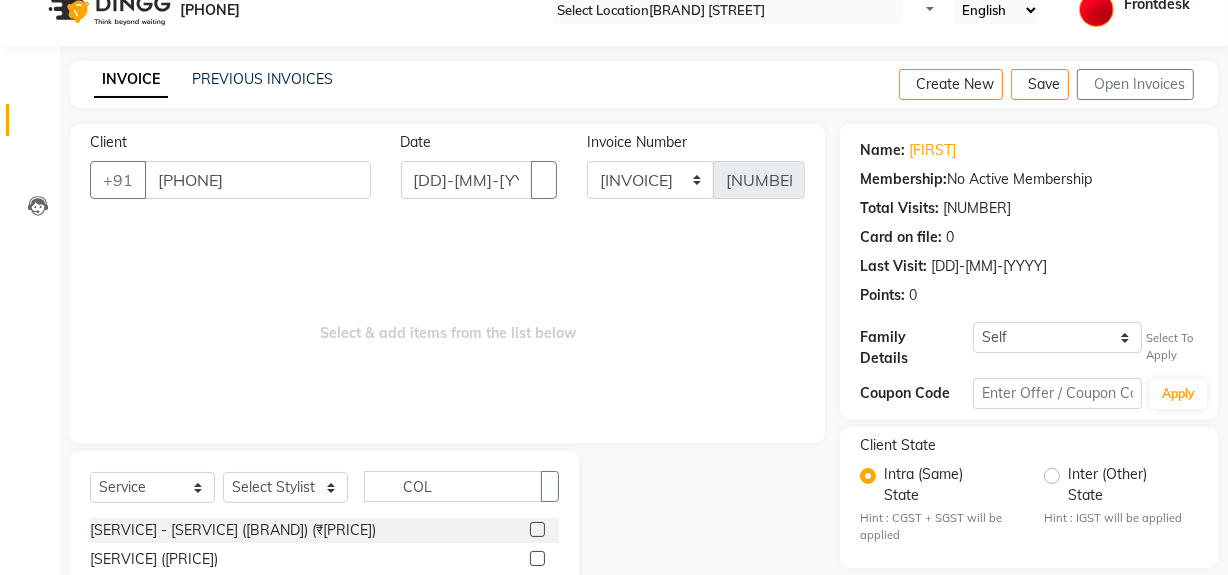 click at bounding box center (537, 558) 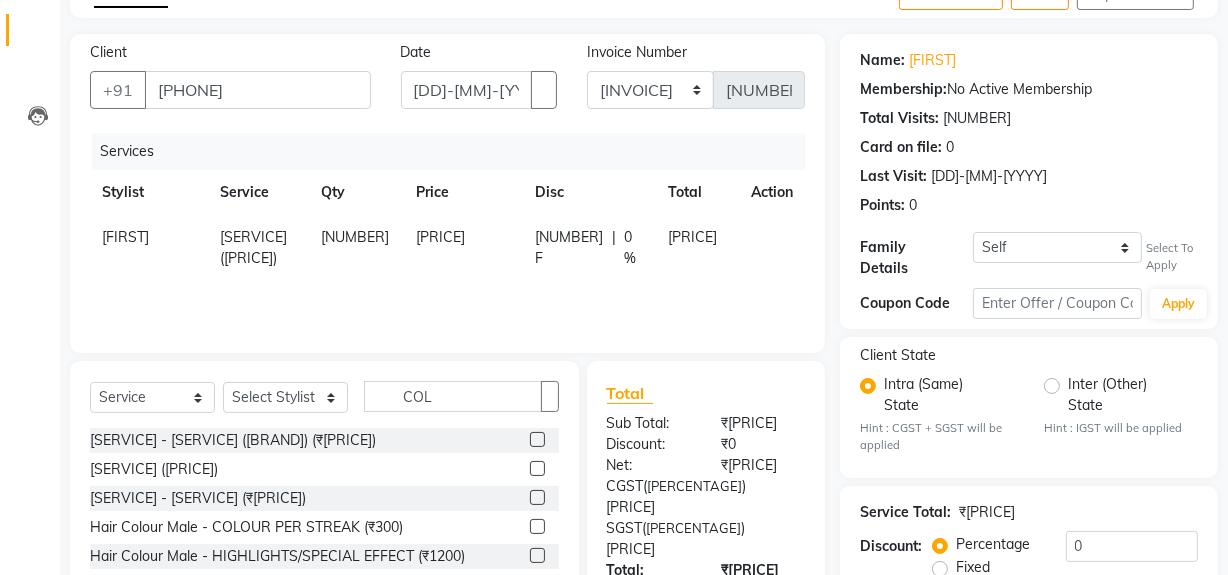 scroll, scrollTop: 117, scrollLeft: 0, axis: vertical 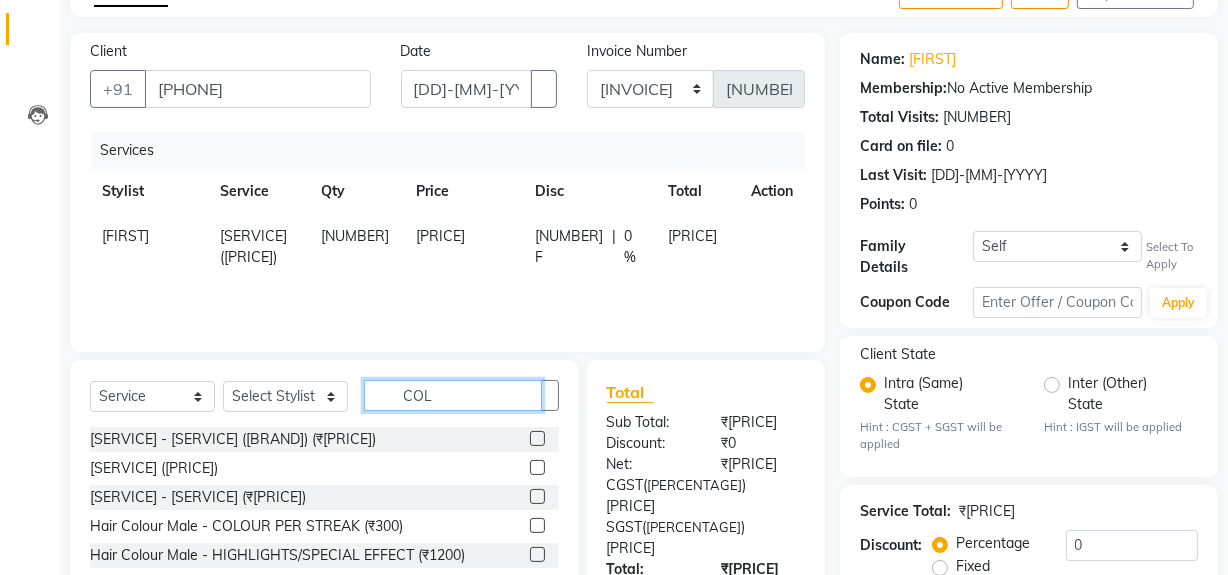 click on "COL" at bounding box center [453, 395] 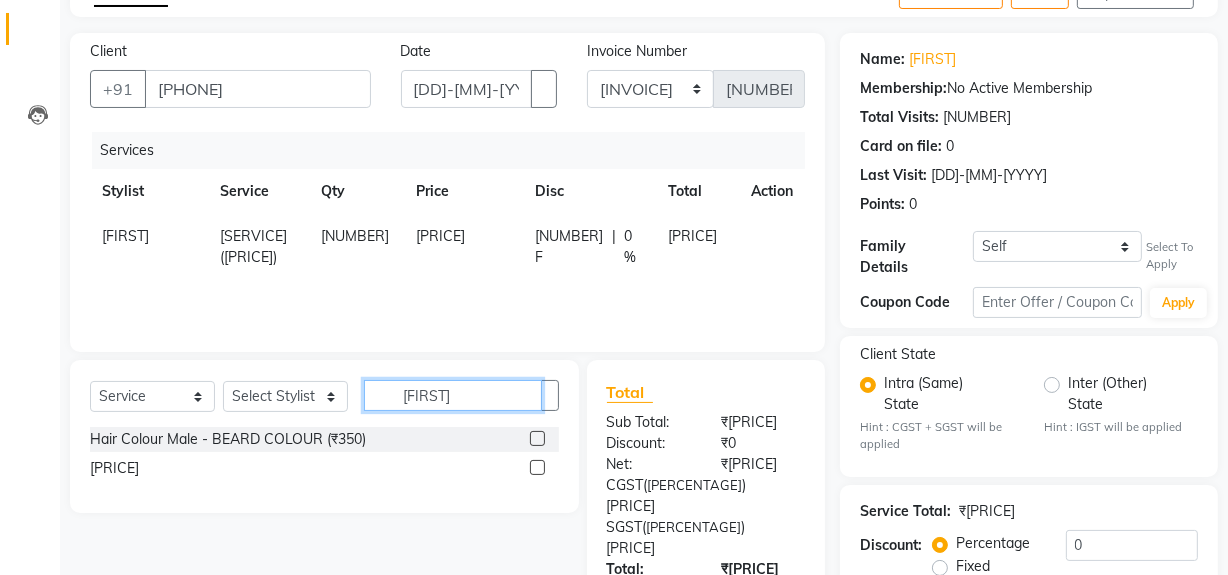 type on "[FIRST]" 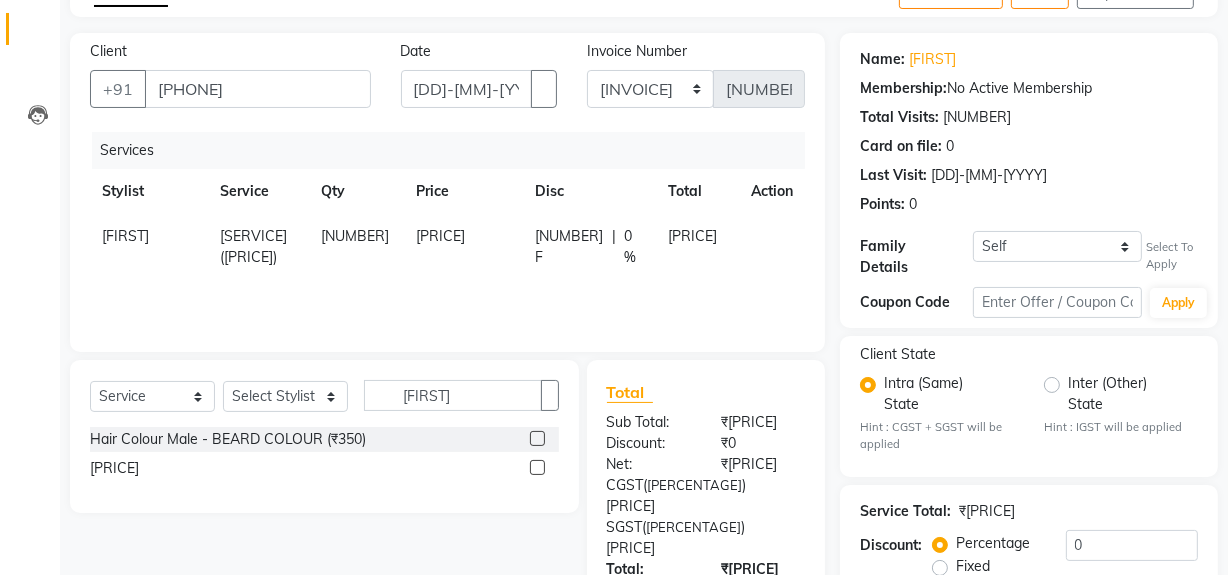 click at bounding box center (537, 438) 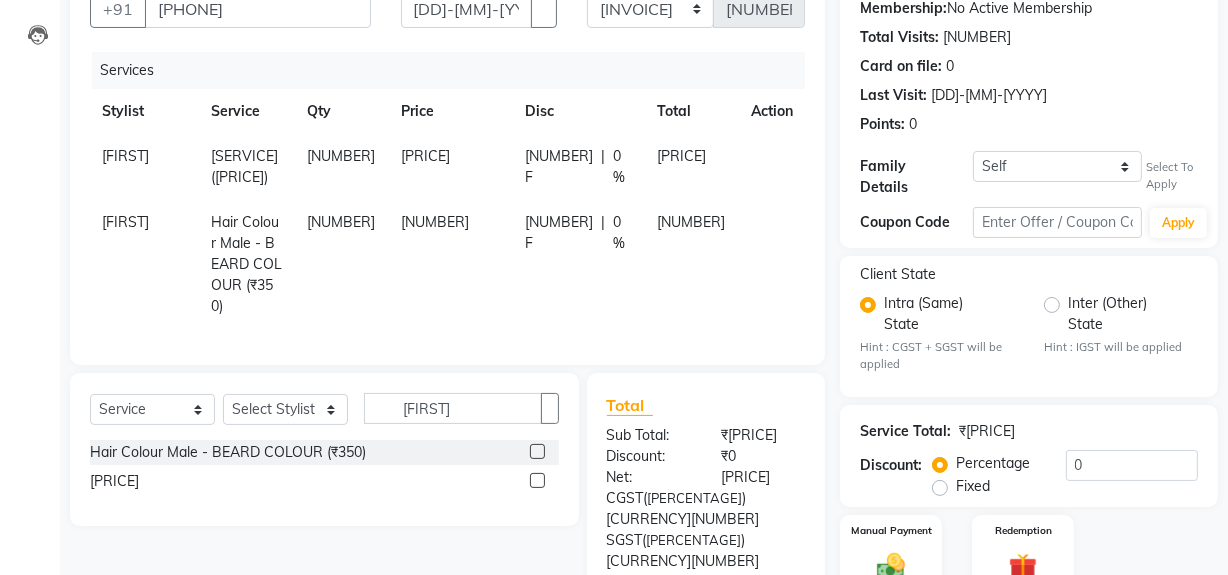 scroll, scrollTop: 299, scrollLeft: 0, axis: vertical 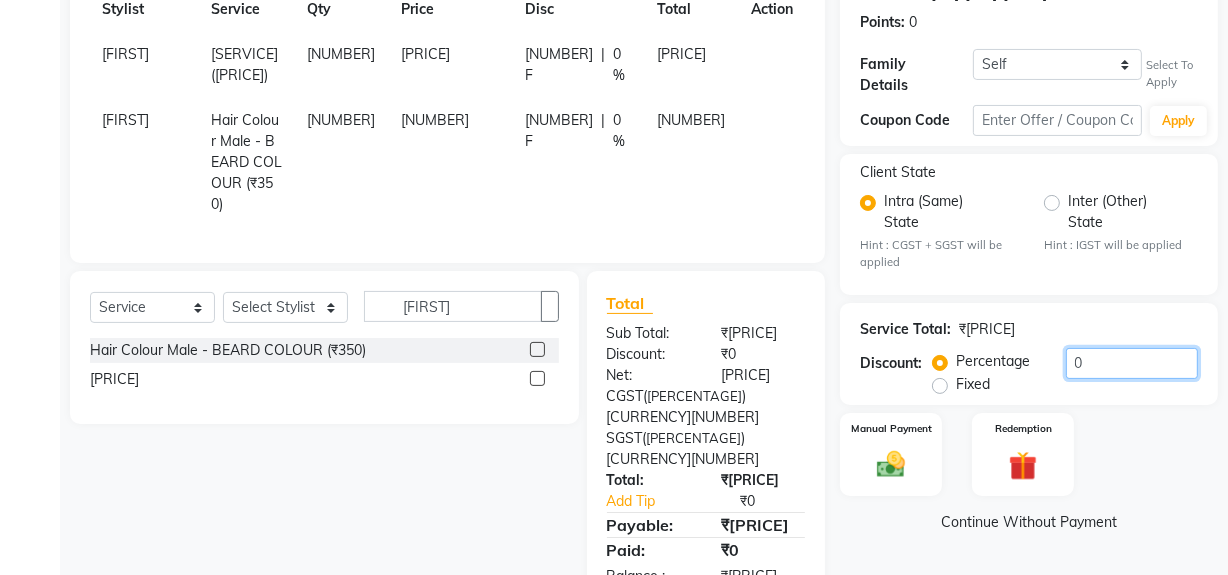click on "0" at bounding box center [1132, 363] 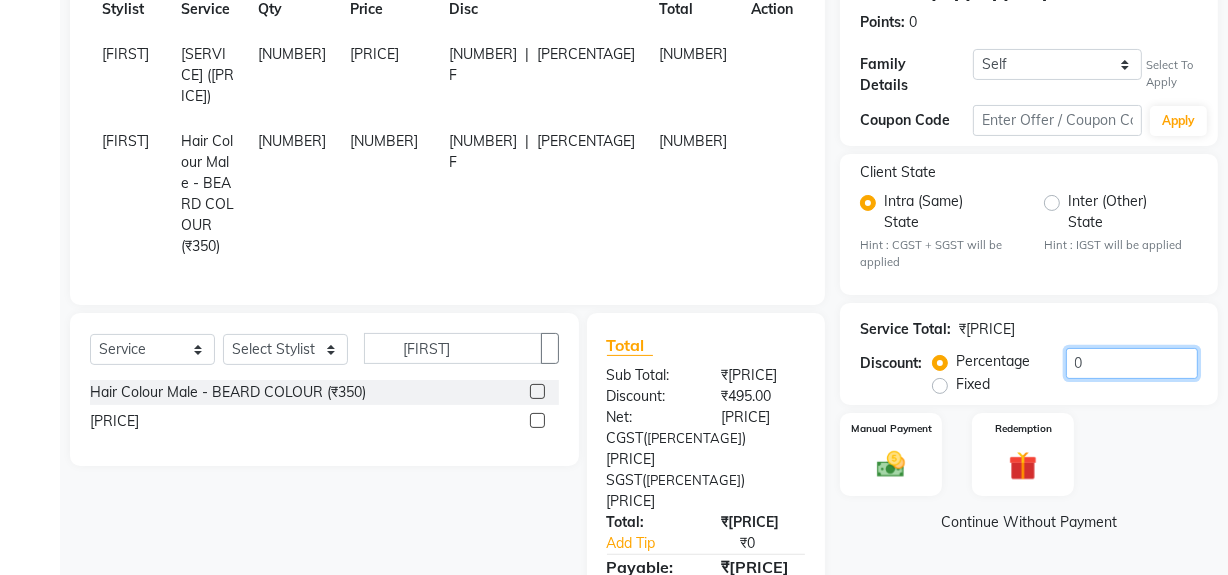 type on "[NUMBER]" 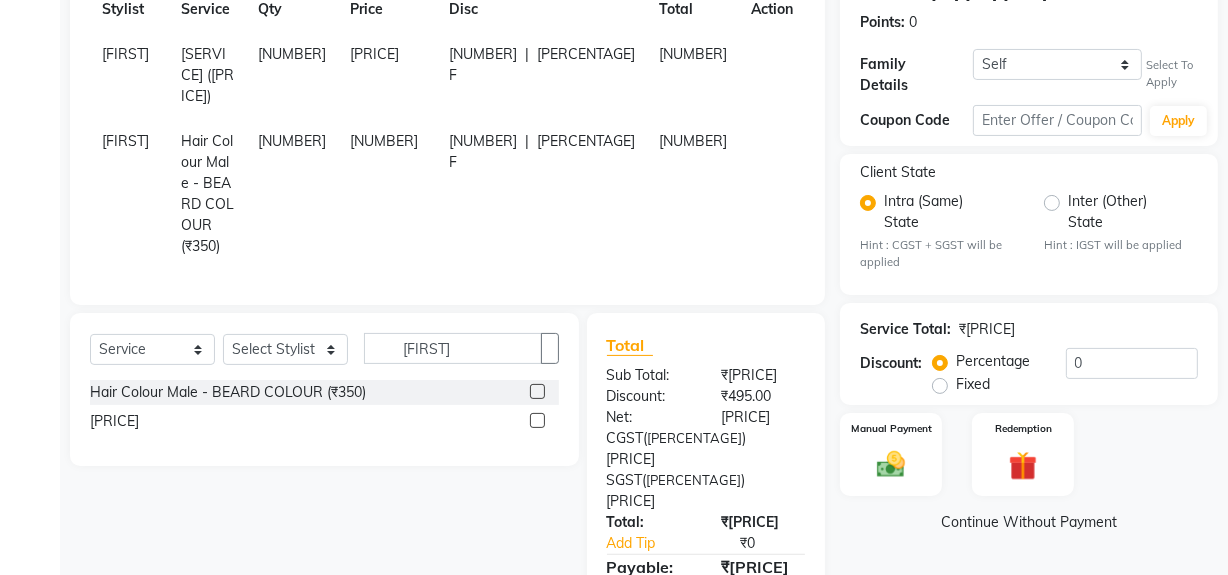click on "Percentage   Fixed  [PERCENTAGE]" at bounding box center (1068, 373) 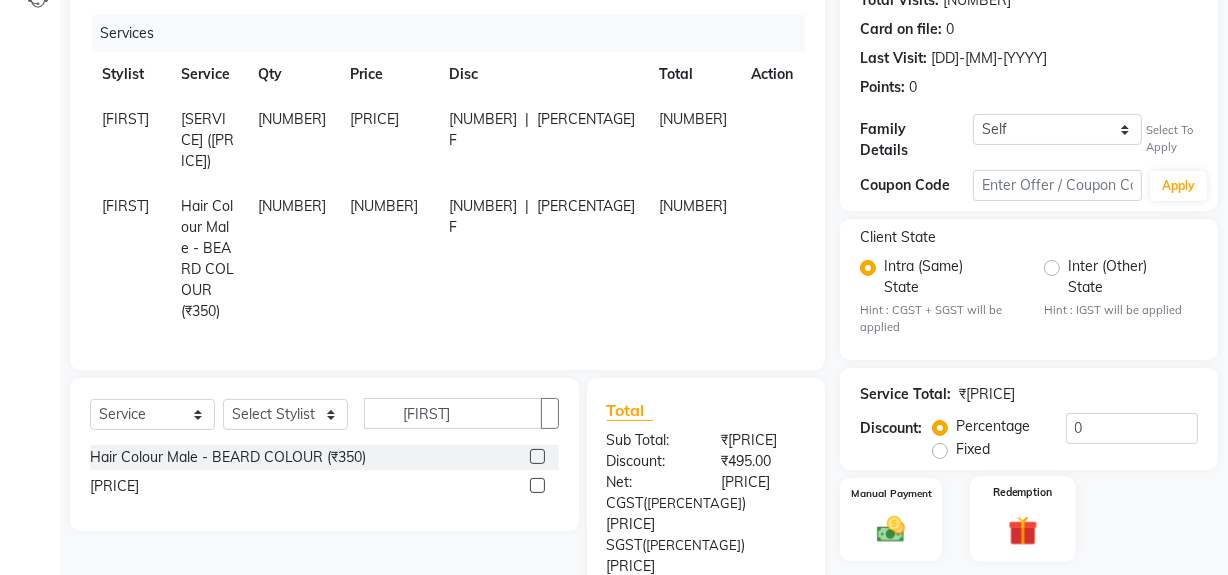 scroll, scrollTop: 374, scrollLeft: 0, axis: vertical 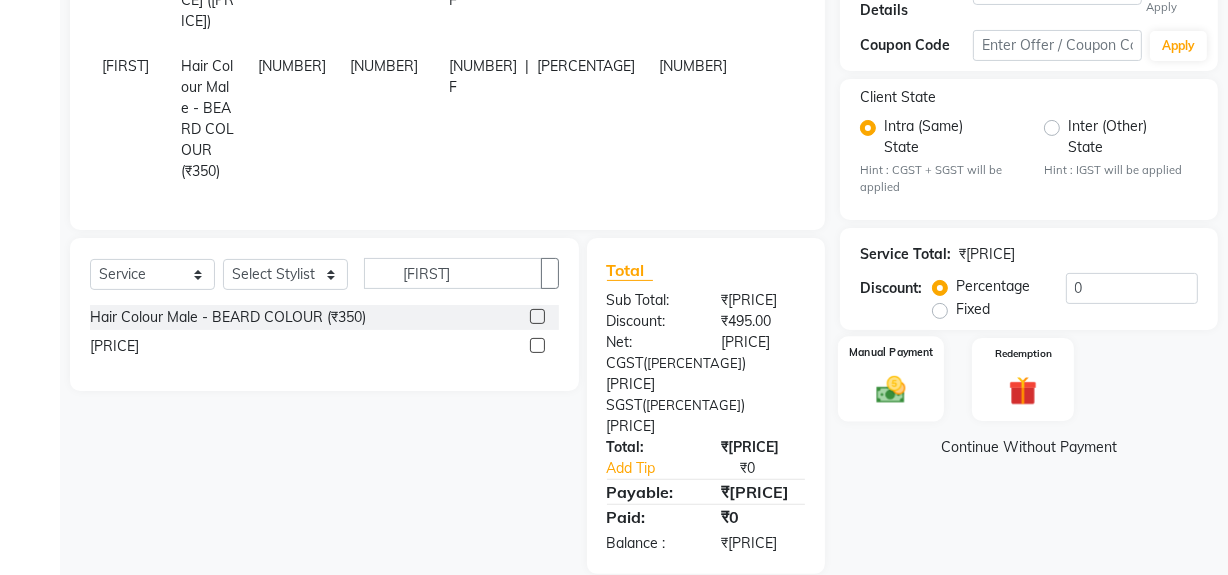 click at bounding box center (891, 390) 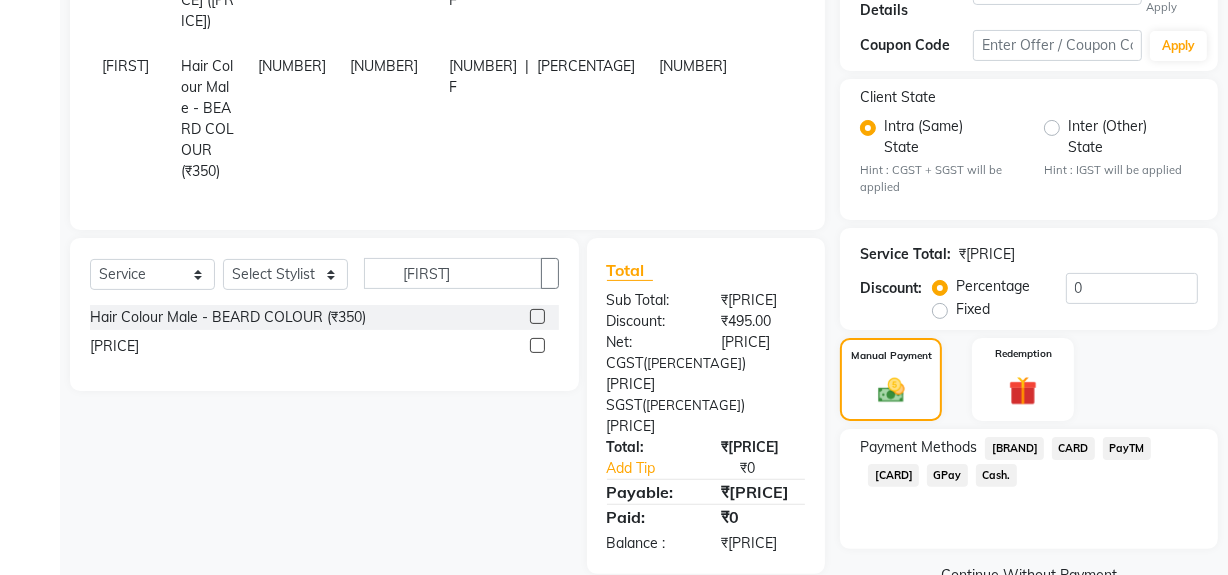 click on "Cash." at bounding box center [1014, 448] 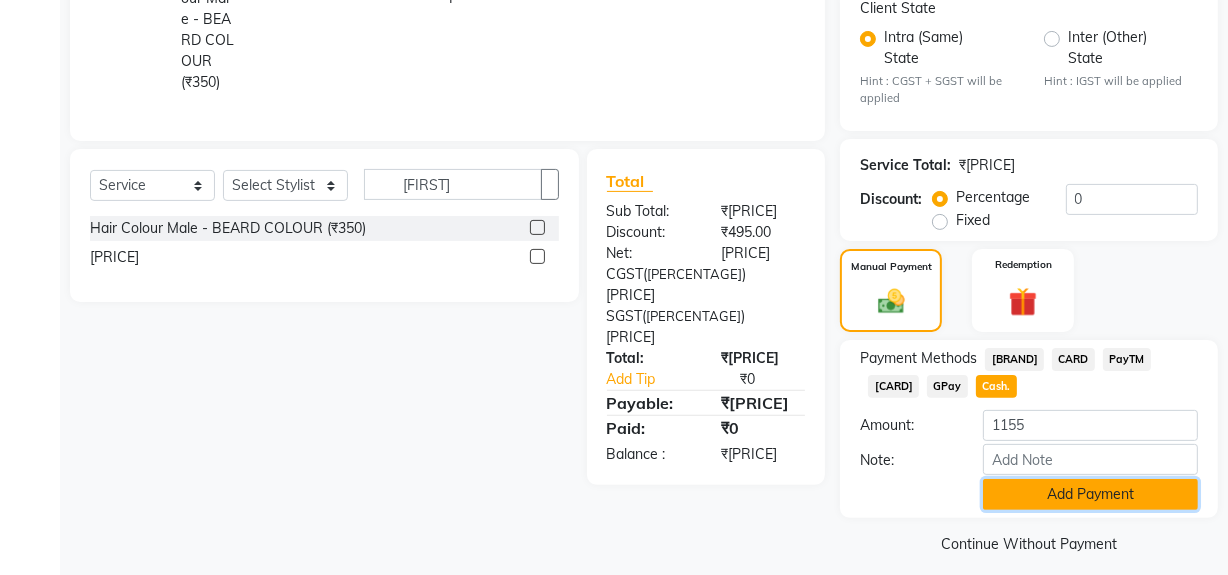 click on "Add Payment" at bounding box center (1090, 494) 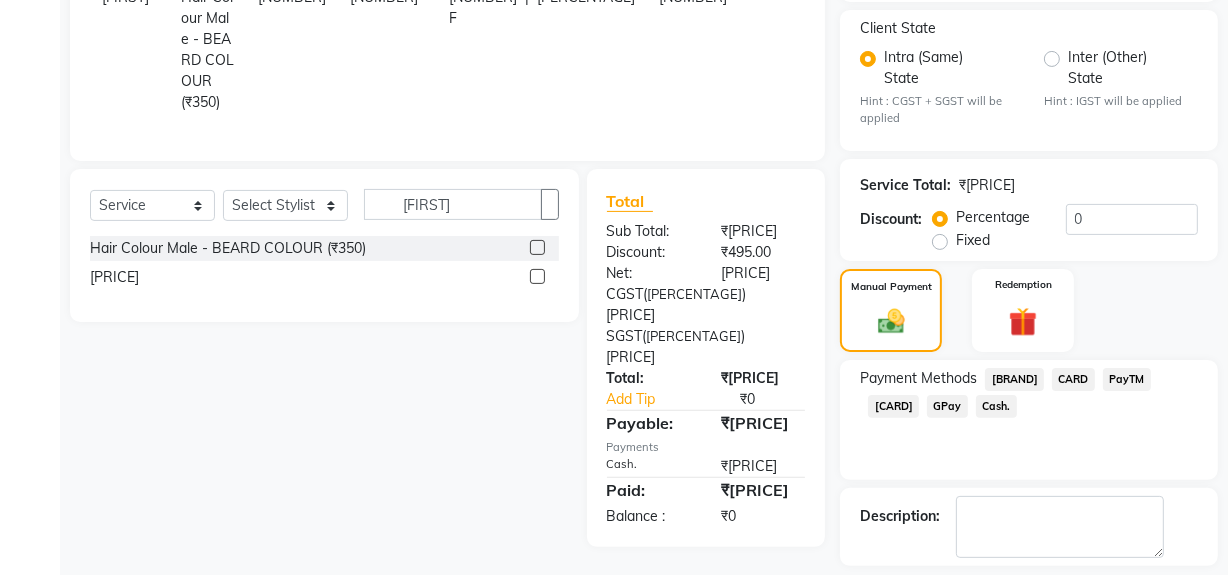 scroll, scrollTop: 520, scrollLeft: 0, axis: vertical 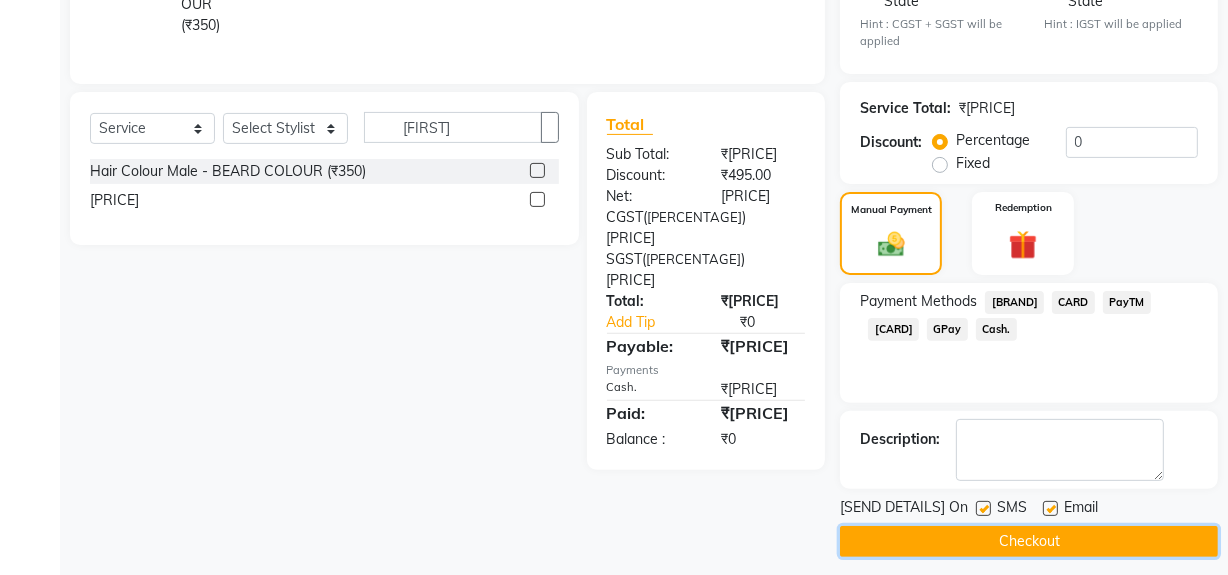 click on "Checkout" at bounding box center (1029, 541) 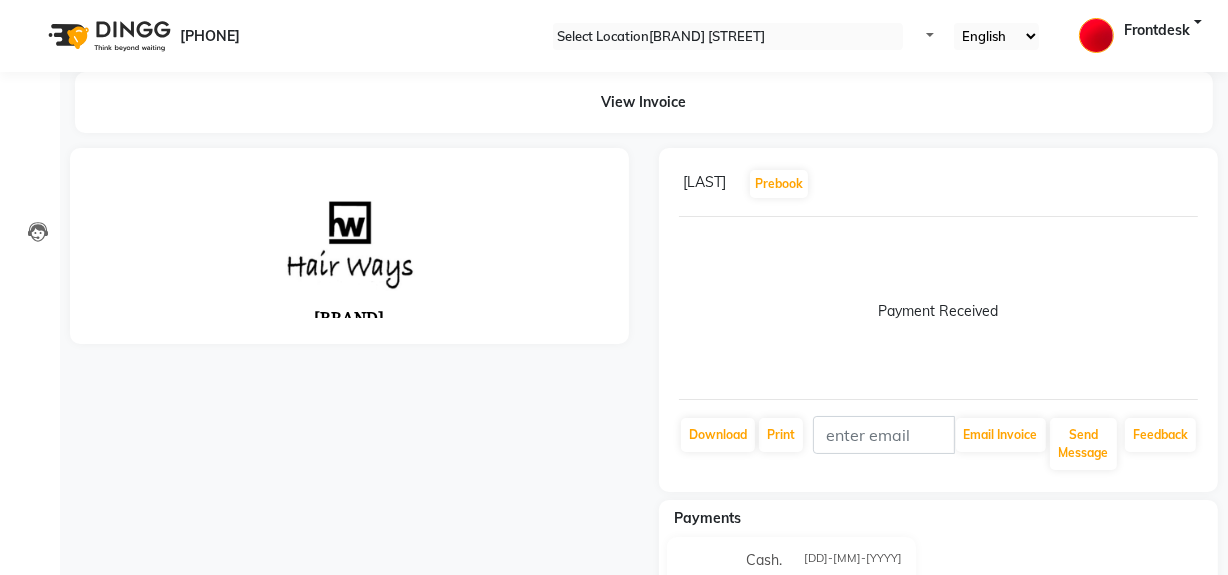 scroll, scrollTop: 0, scrollLeft: 0, axis: both 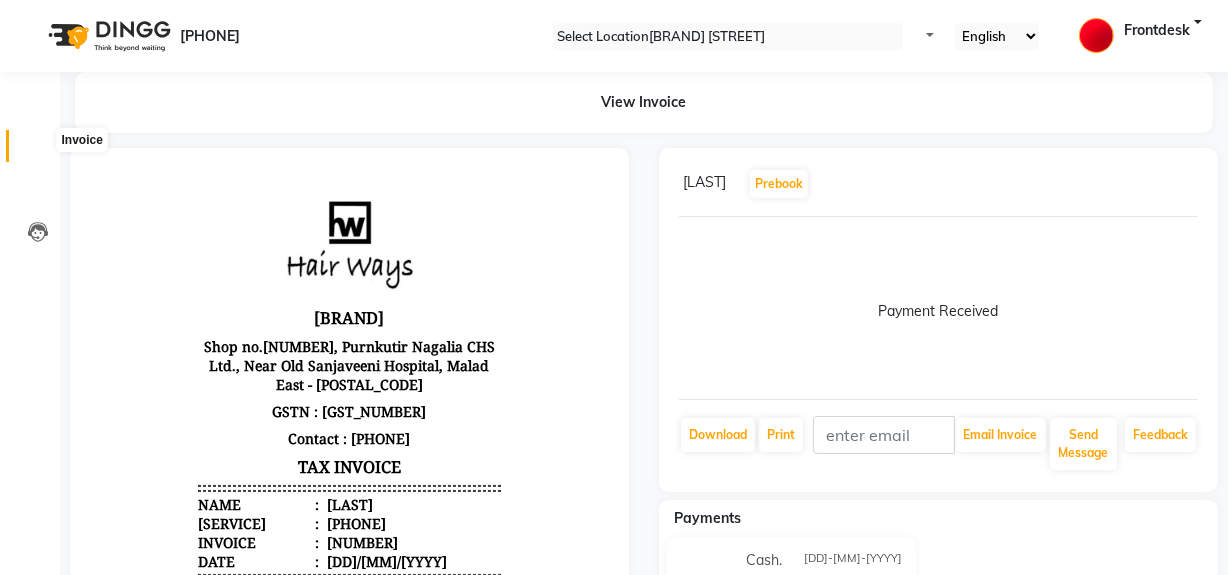 click at bounding box center [37, 151] 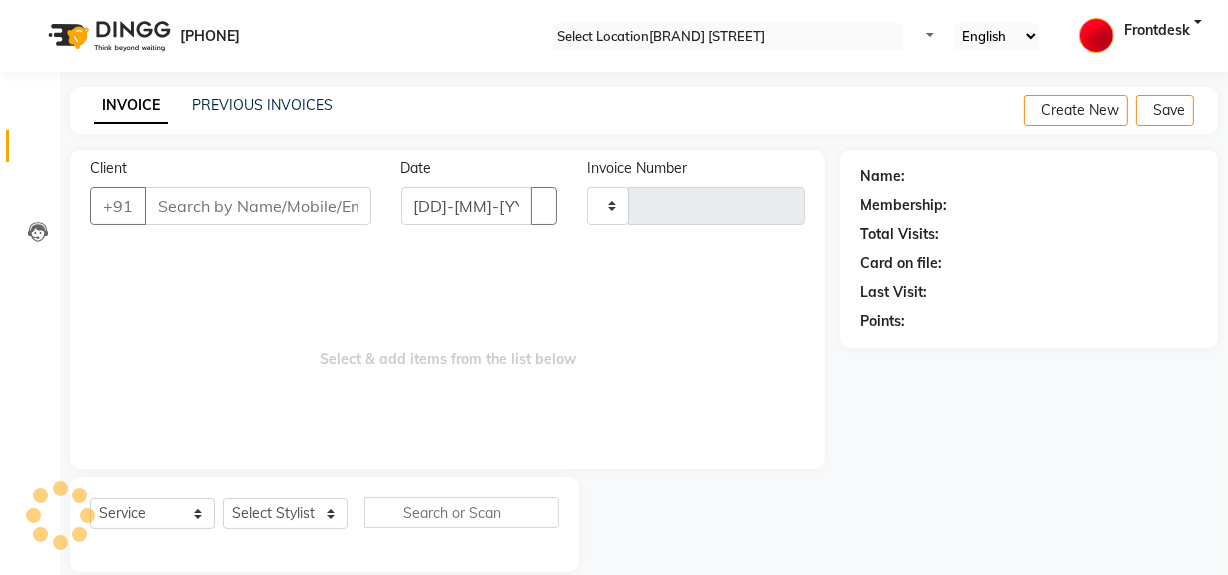 scroll, scrollTop: 26, scrollLeft: 0, axis: vertical 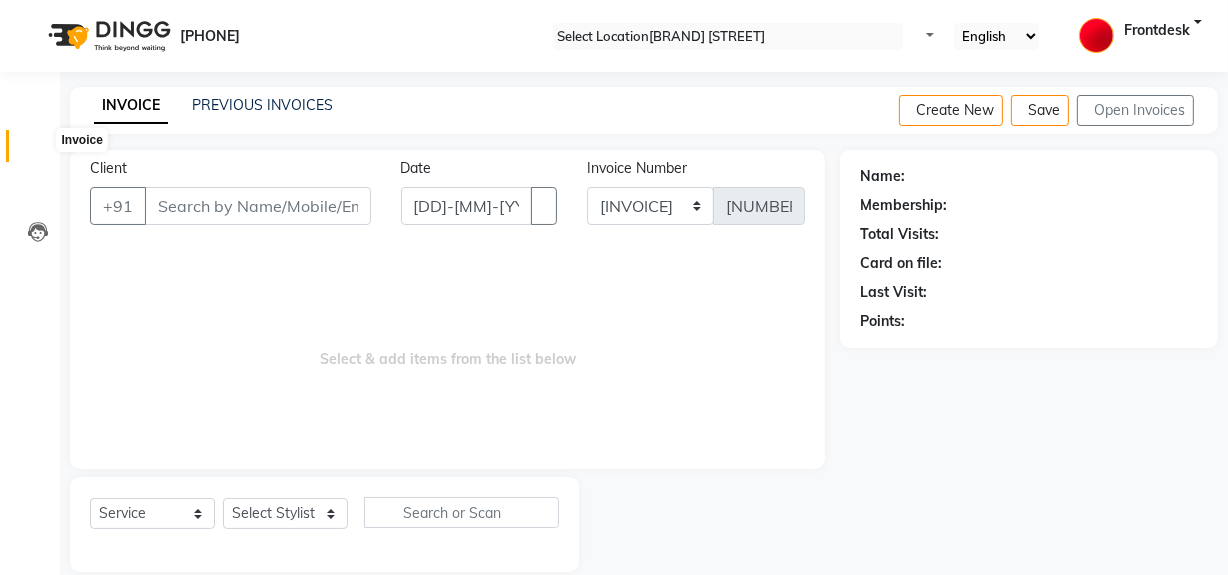 click at bounding box center (37, 151) 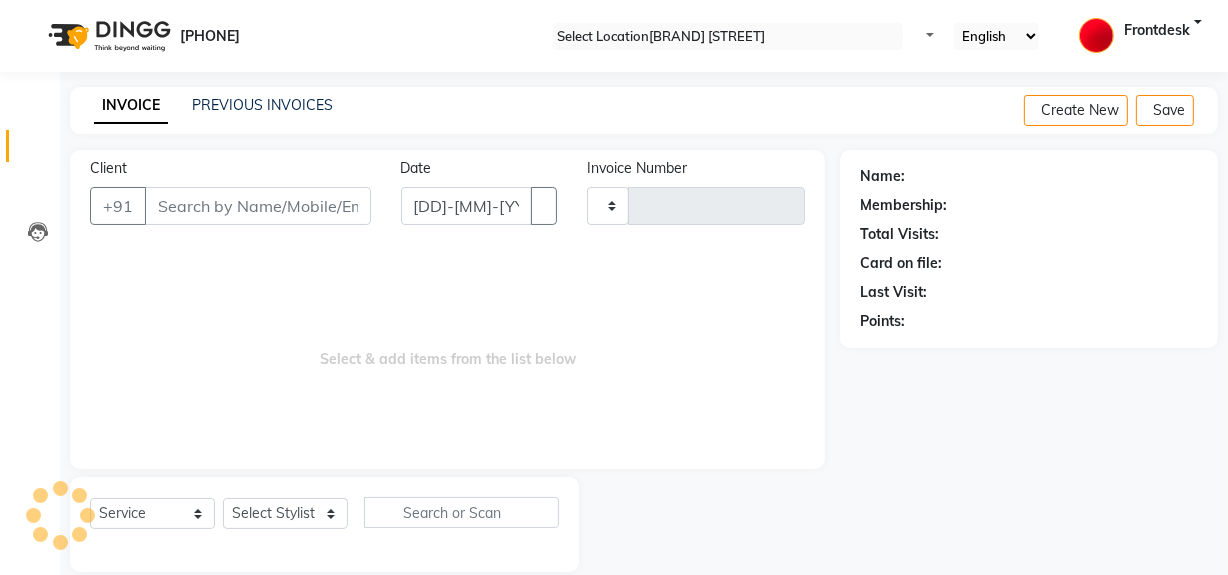 scroll, scrollTop: 26, scrollLeft: 0, axis: vertical 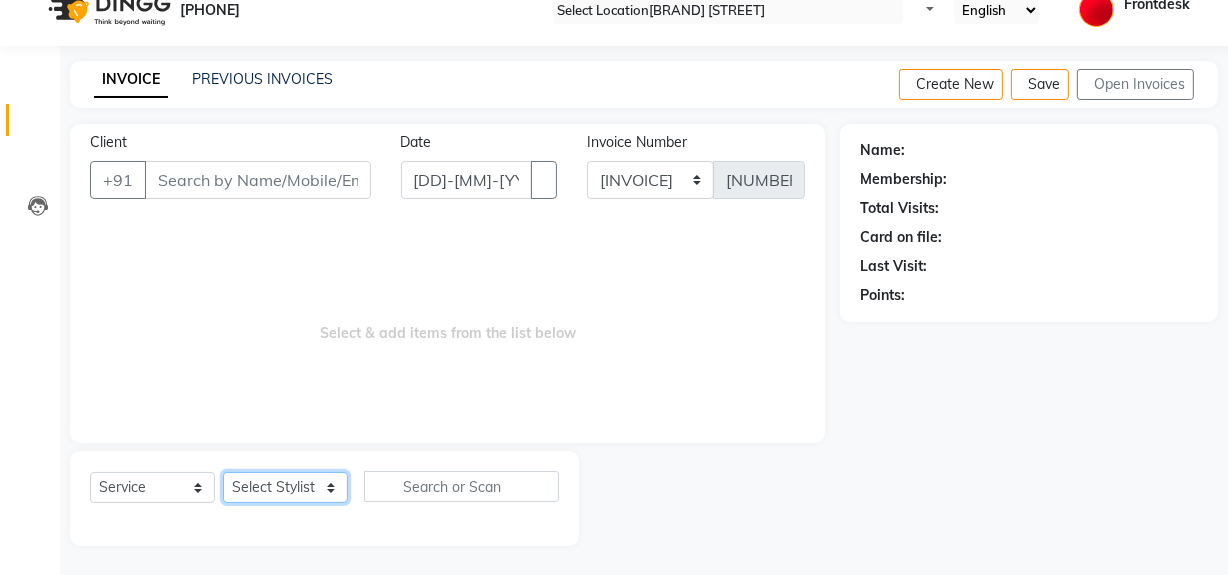 click on "Select Stylist ABID [FIRST] [LAST] Frontdesk INTEZAR [LAST] JYOTI Kamal [LAST] KAVITA MUSTAFA [FIRST] Sonal SONU WAQAR ZAFAR" at bounding box center [285, 487] 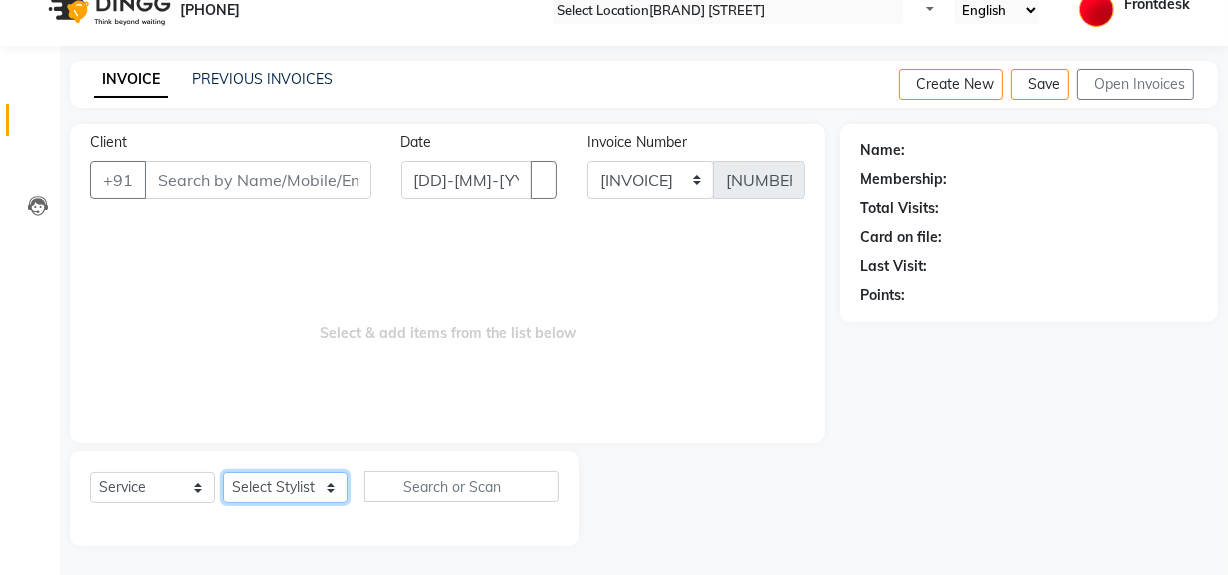 select on "[NUMBER]" 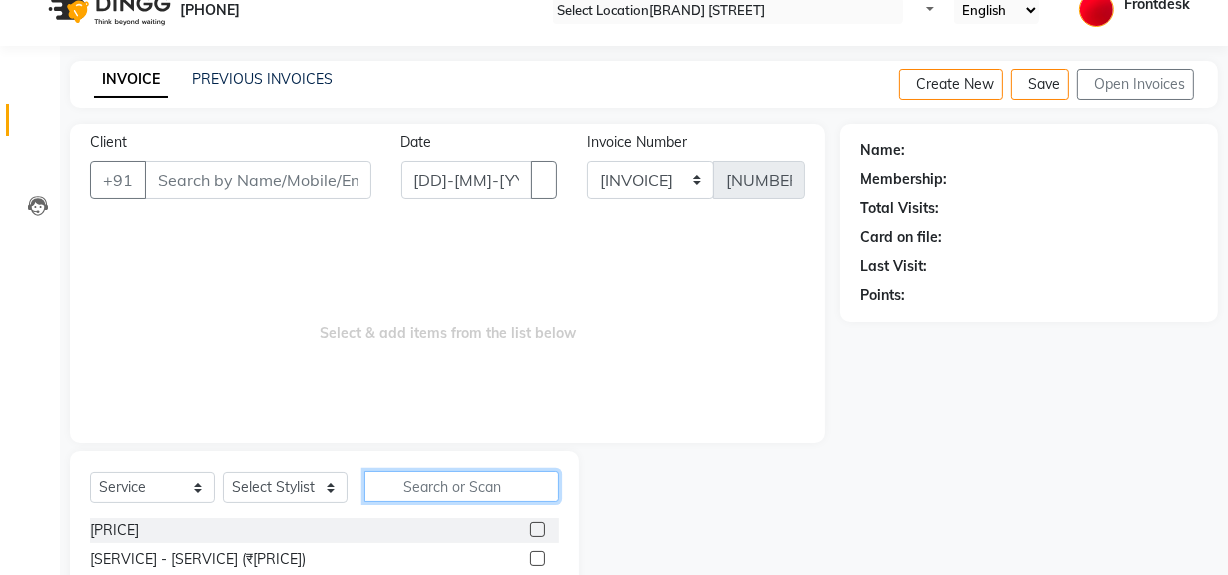 click at bounding box center (461, 486) 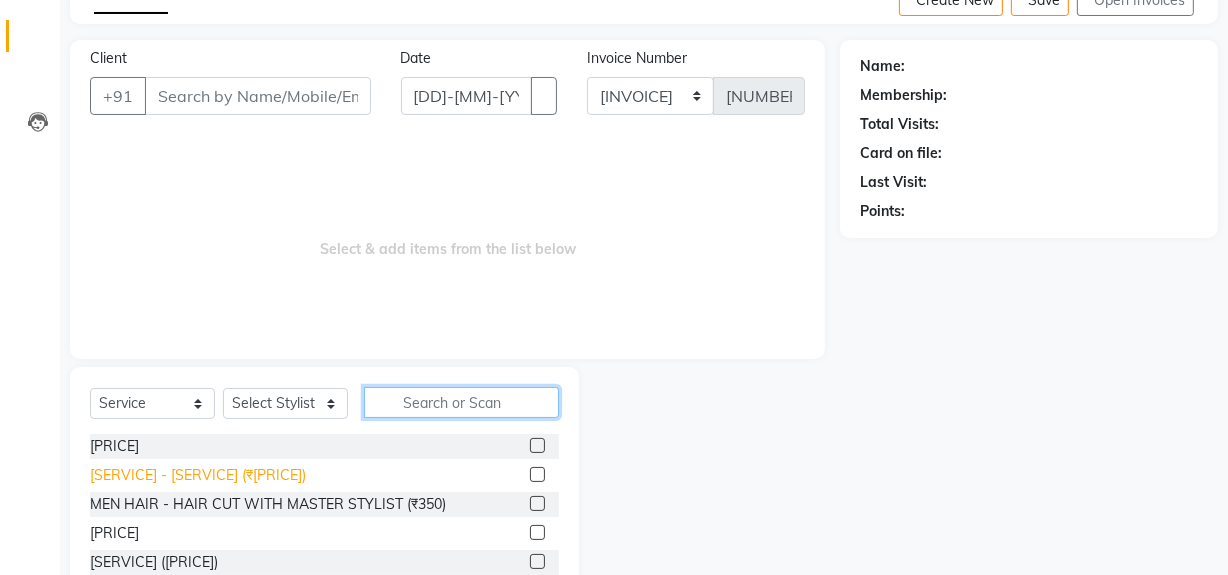 scroll, scrollTop: 208, scrollLeft: 0, axis: vertical 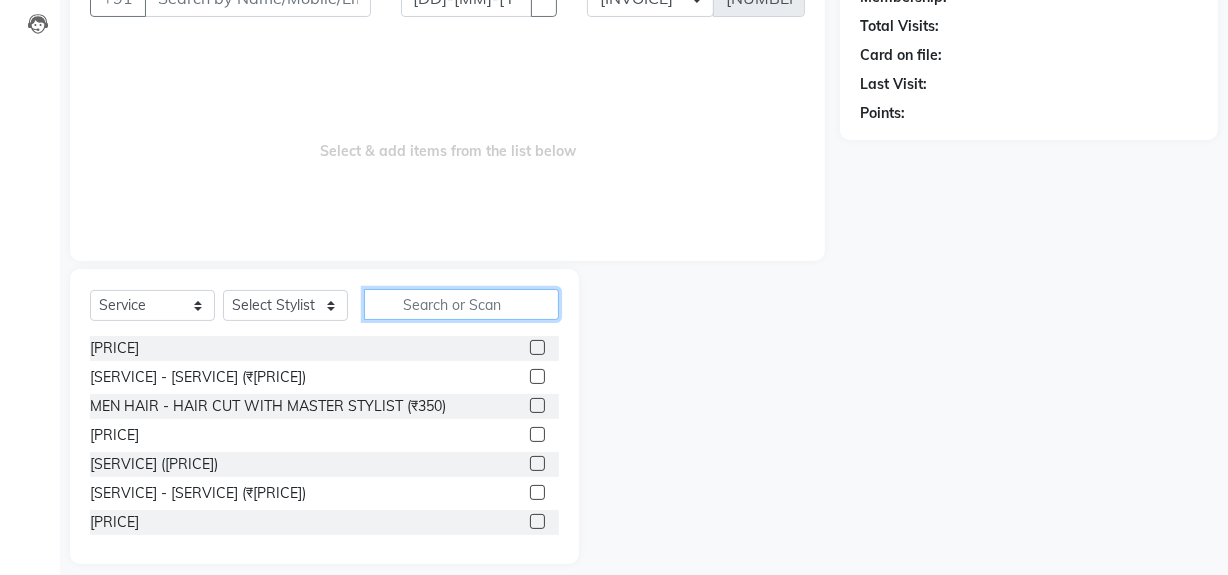 click at bounding box center (461, 304) 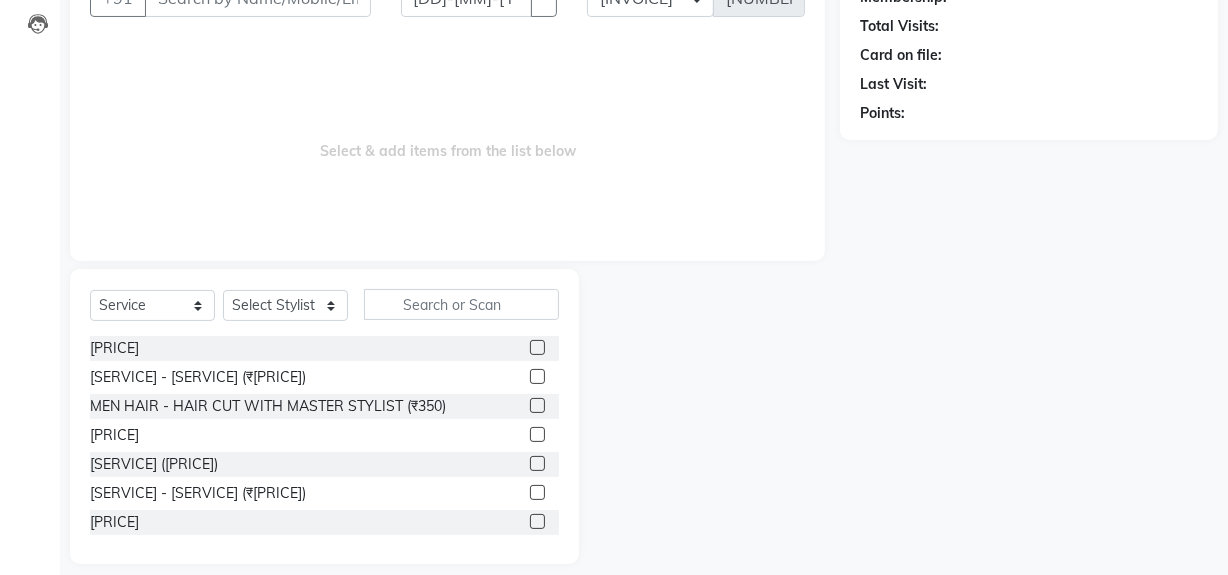 click on "Select & add items from the list below" at bounding box center [447, 141] 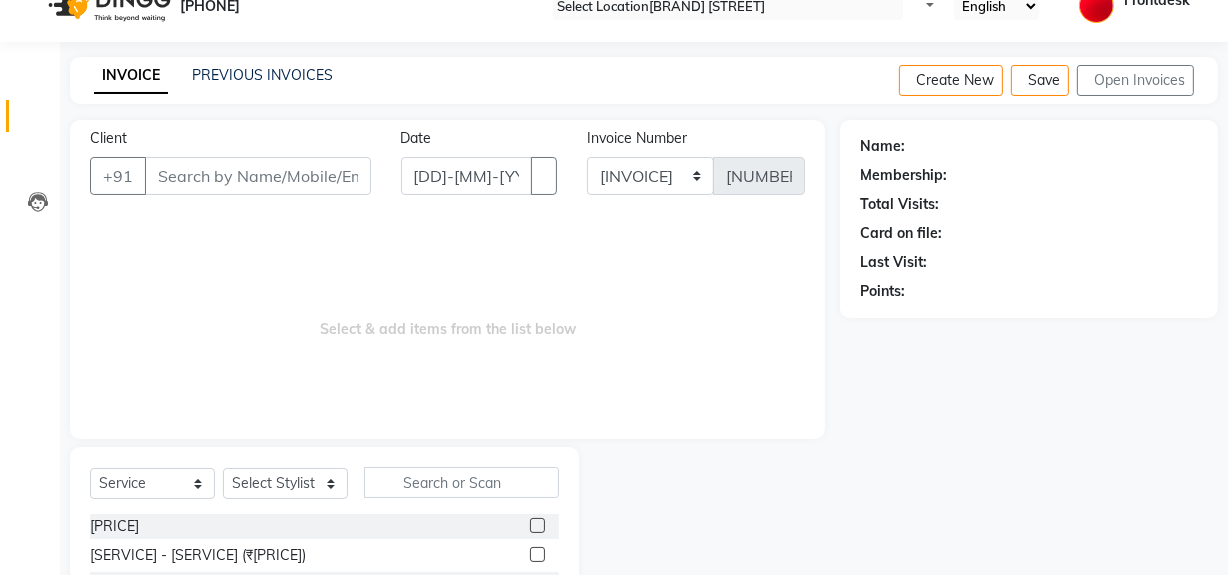scroll, scrollTop: 26, scrollLeft: 0, axis: vertical 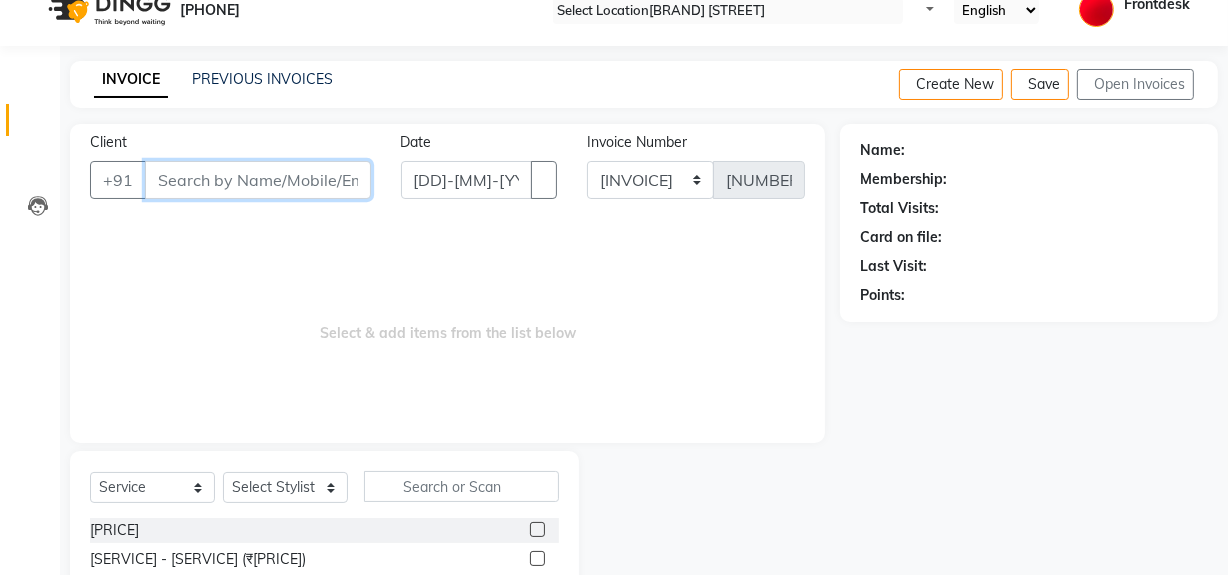 click on "Client" at bounding box center [258, 180] 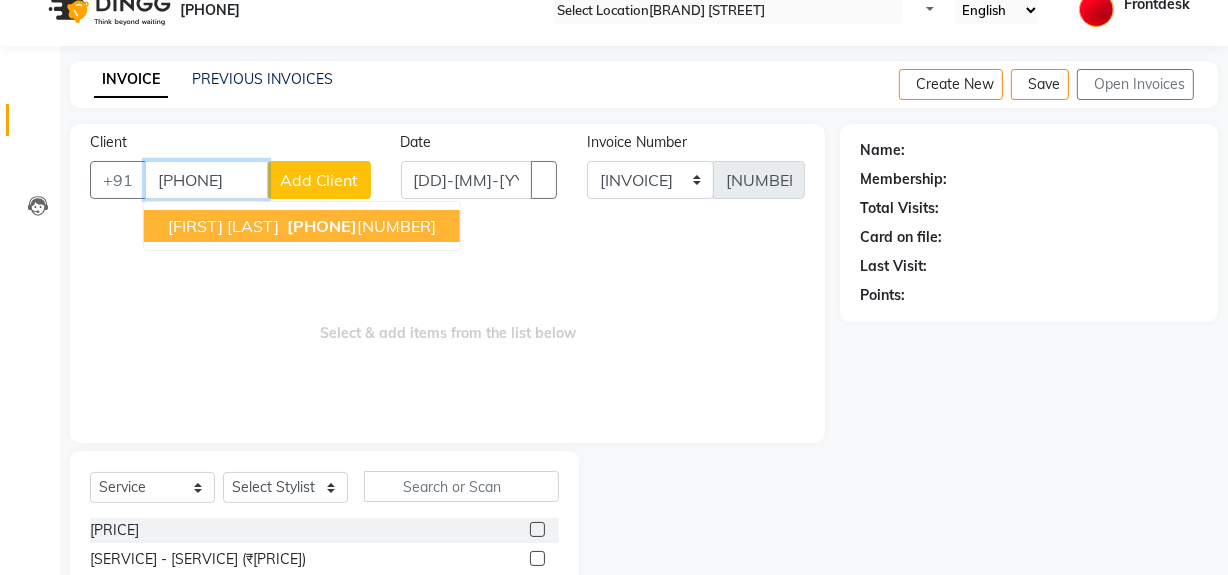click on "[FIRST] [LAST] [PHONE]" at bounding box center [302, 226] 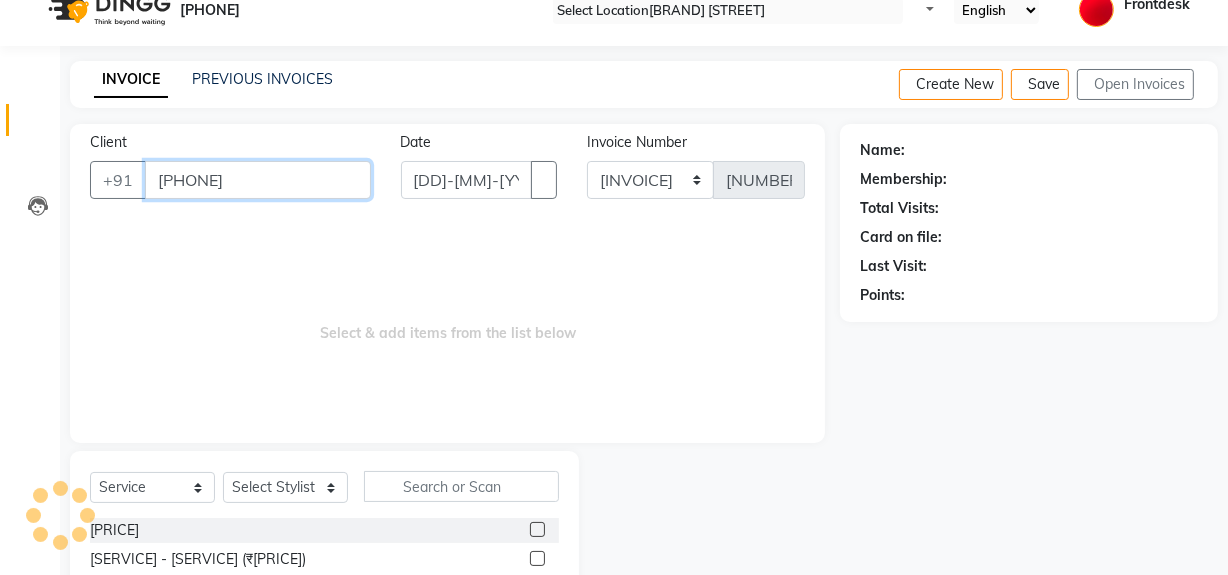 type on "[PHONE]" 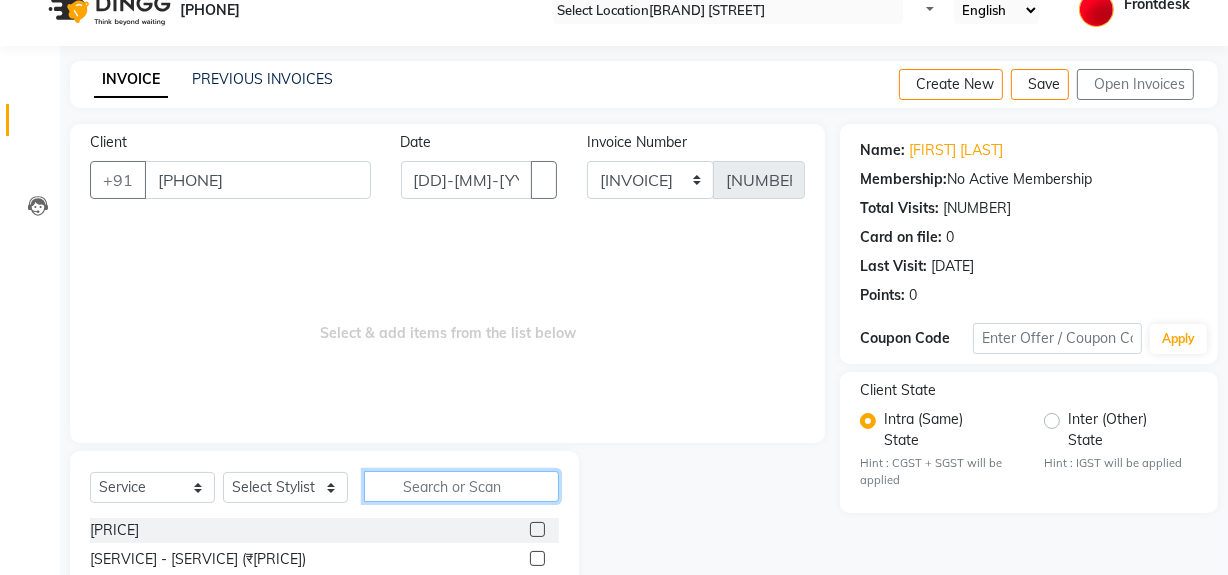 click at bounding box center [461, 486] 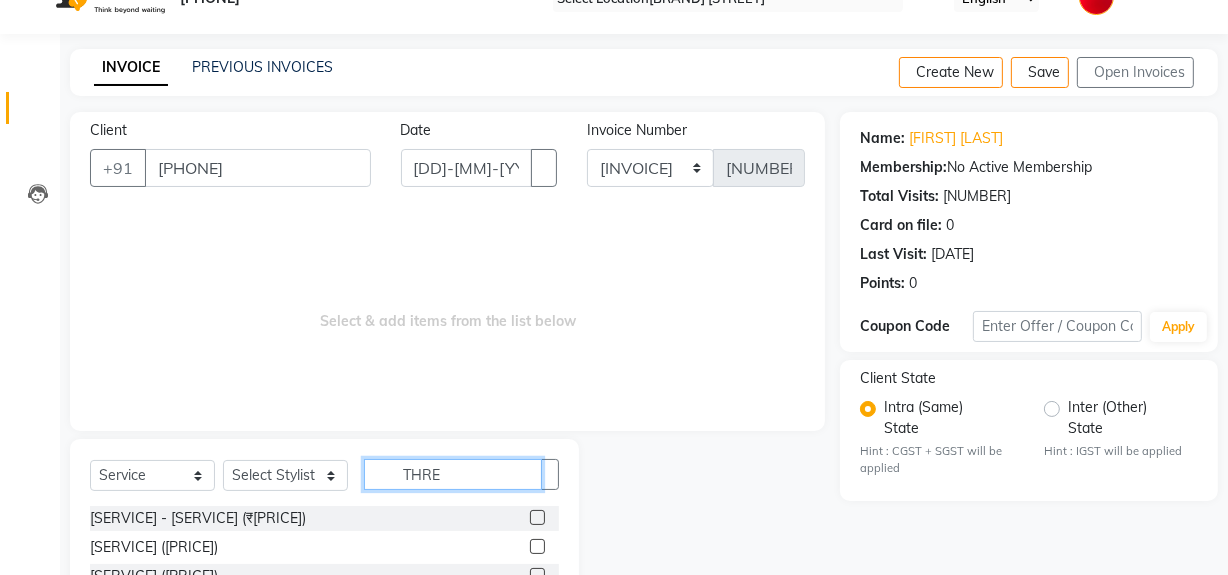 scroll, scrollTop: 208, scrollLeft: 0, axis: vertical 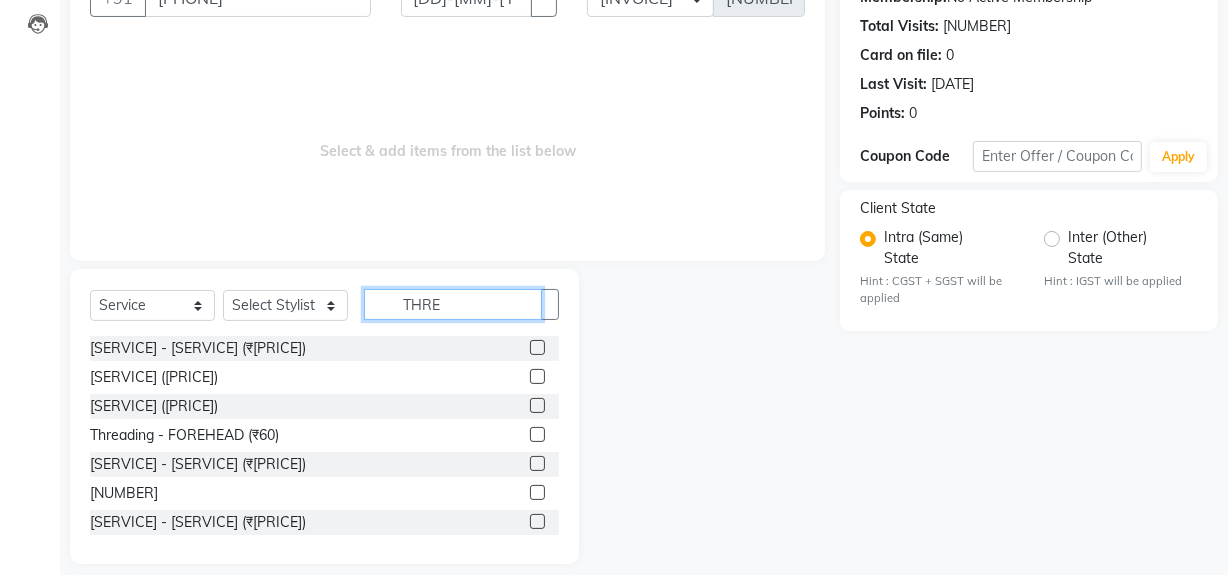 type on "THRE" 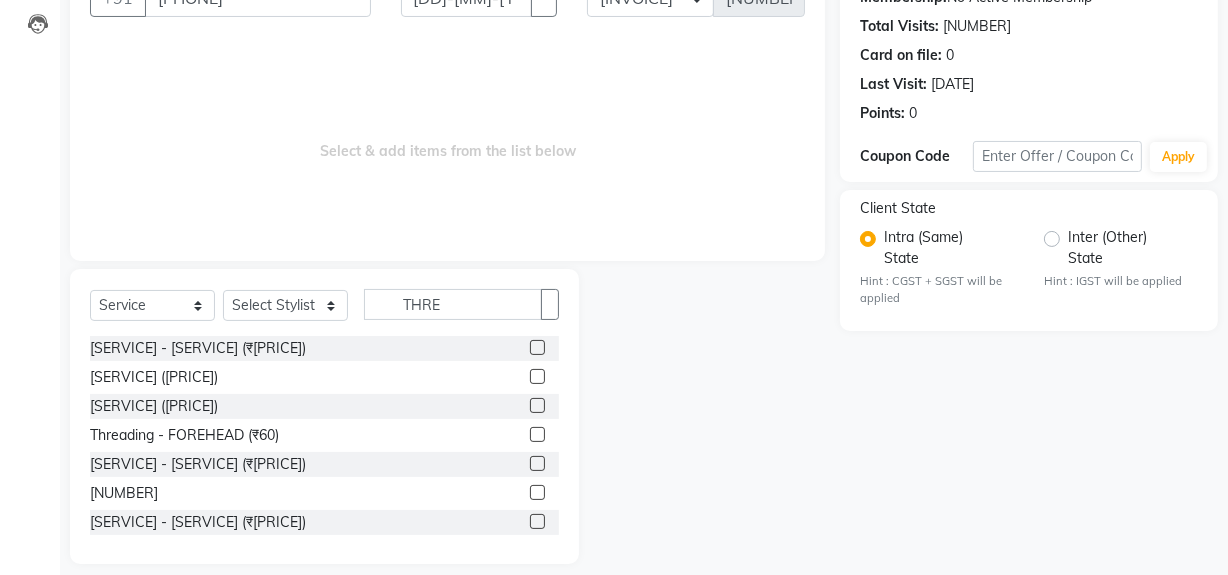click at bounding box center (537, 376) 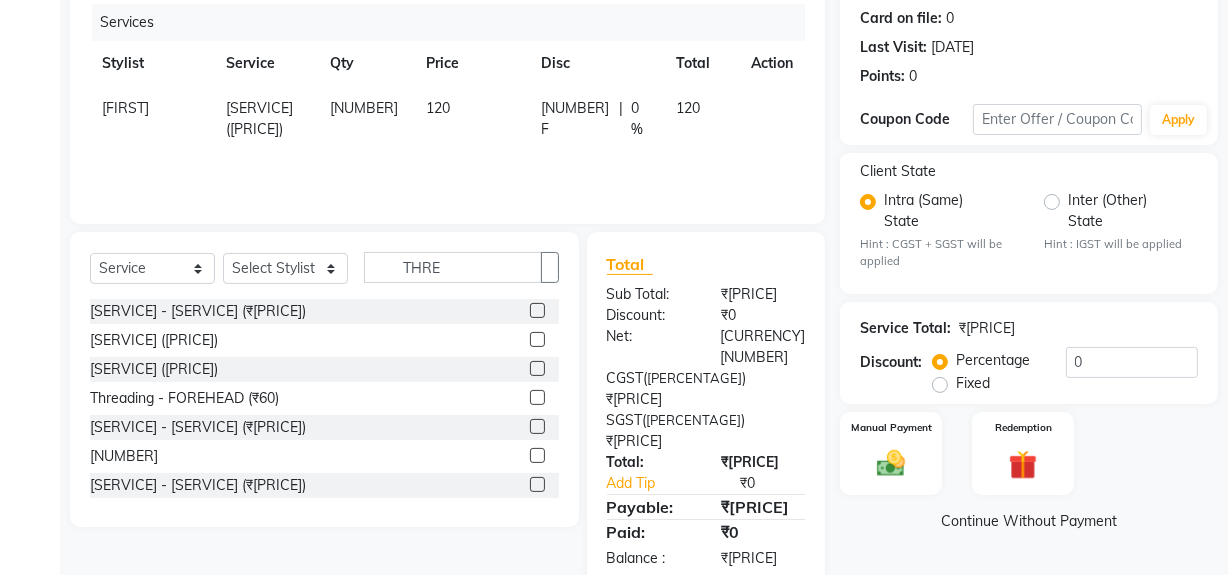 scroll, scrollTop: 0, scrollLeft: 0, axis: both 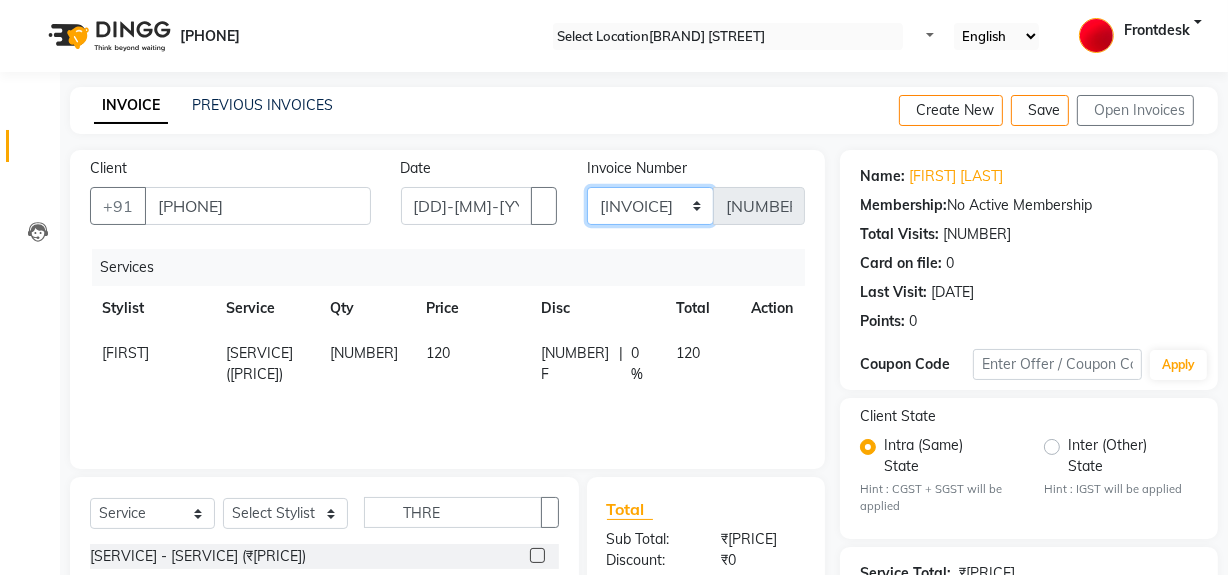 click on "INV/25-26 V/[YEAR]" at bounding box center (650, 206) 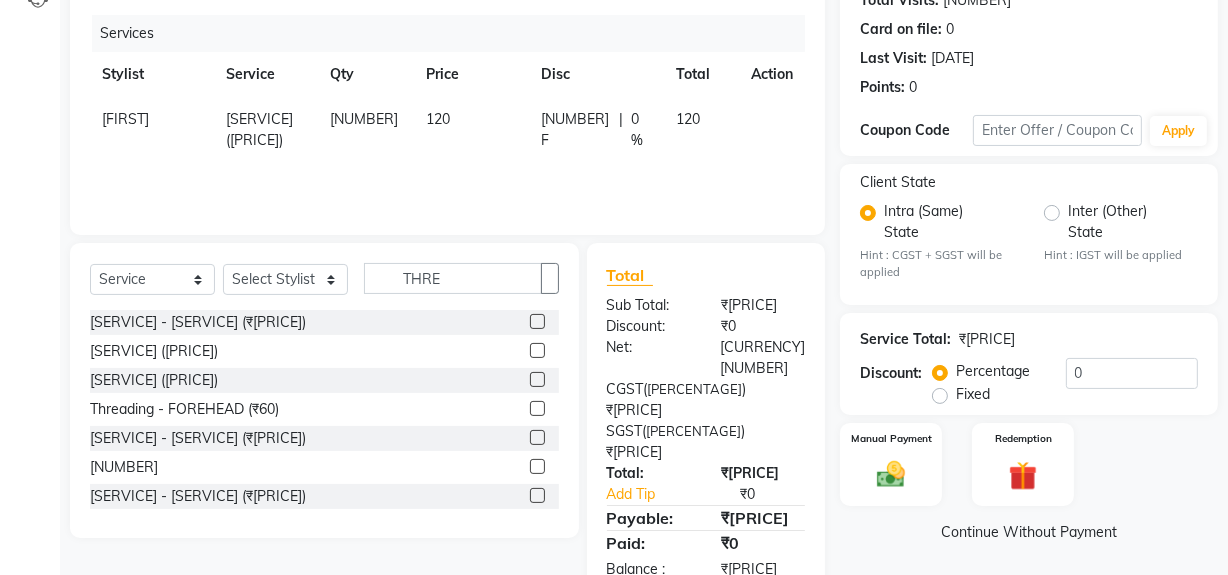 scroll, scrollTop: 245, scrollLeft: 0, axis: vertical 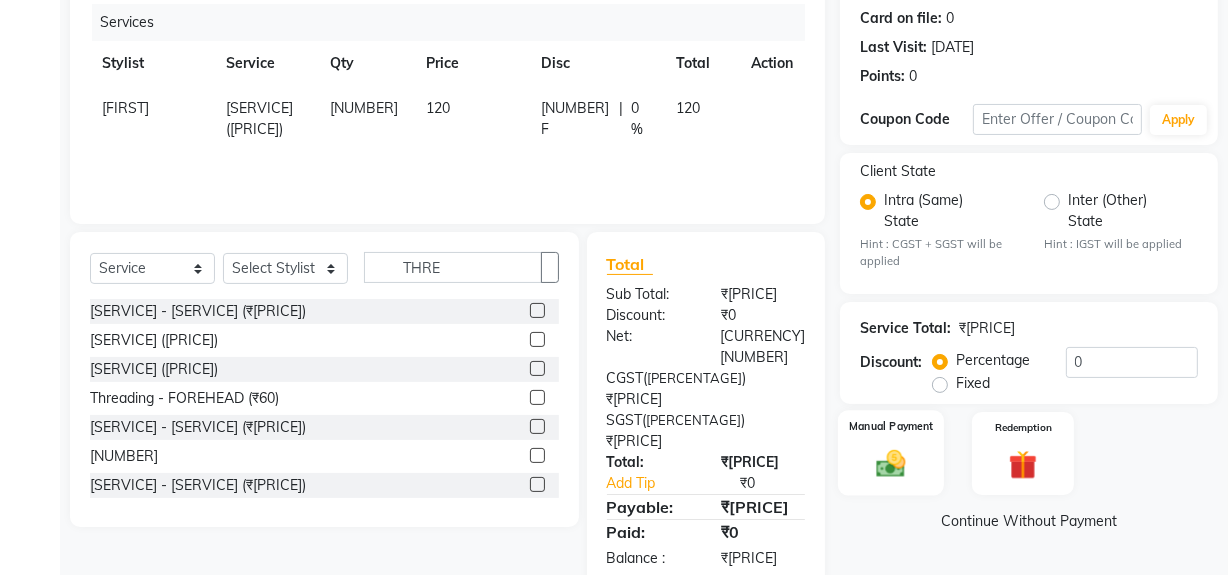 click at bounding box center (891, 464) 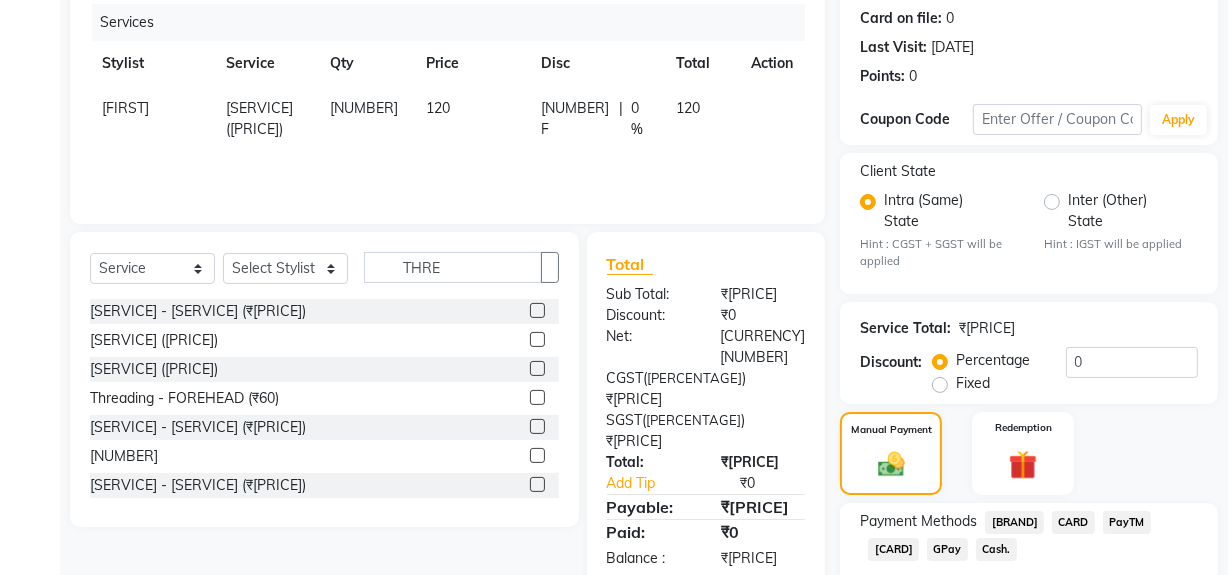 click on "Cash." at bounding box center [1014, 522] 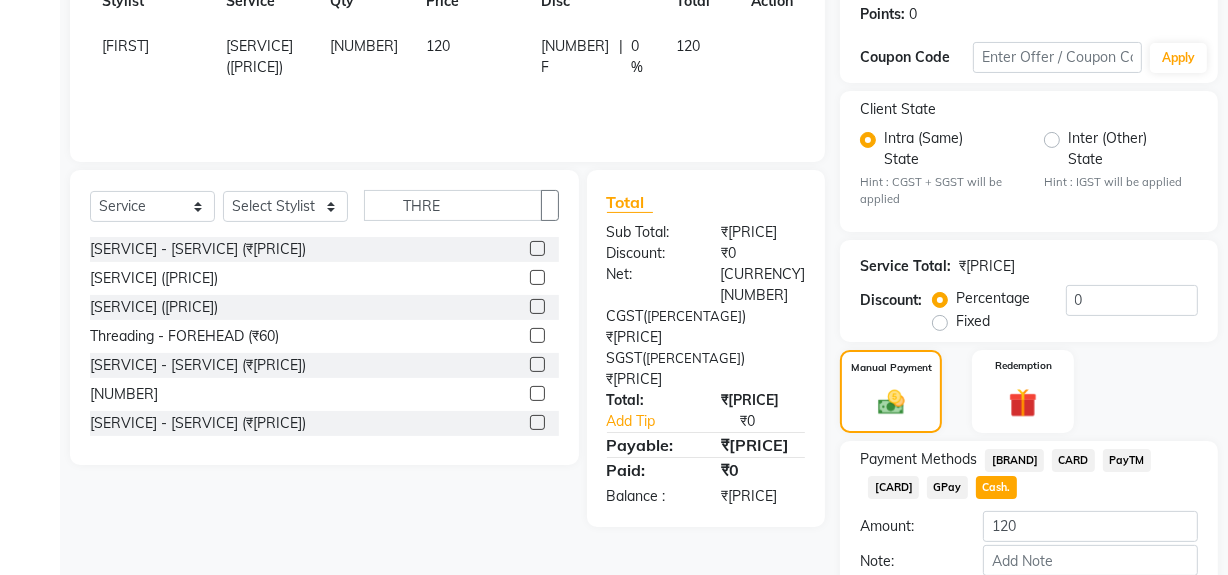 scroll, scrollTop: 413, scrollLeft: 0, axis: vertical 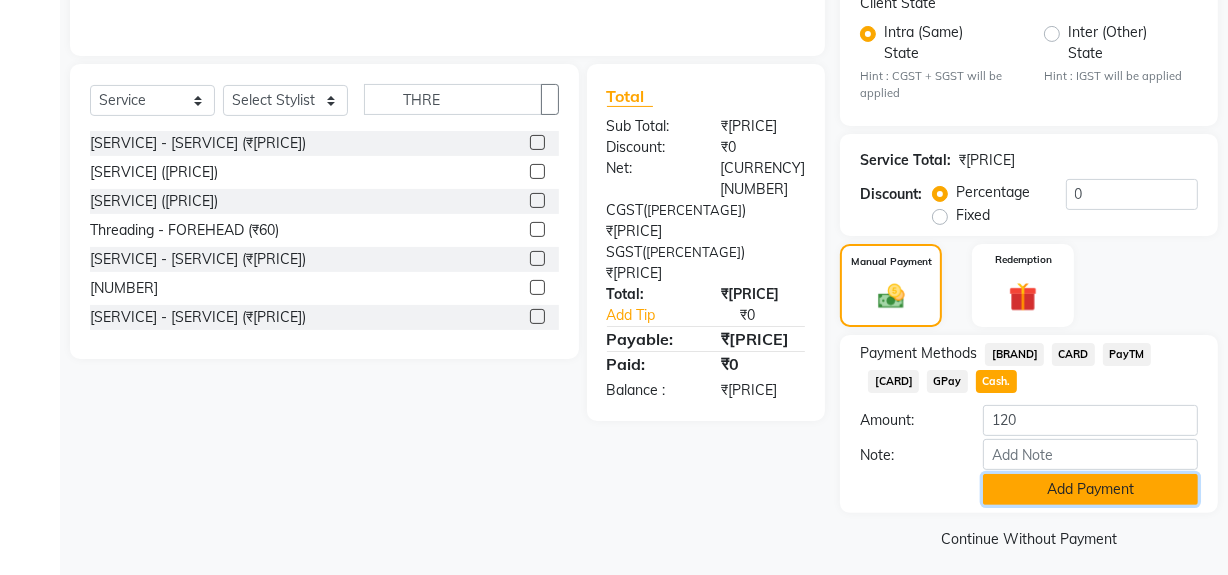 click on "Add Payment" at bounding box center [1090, 489] 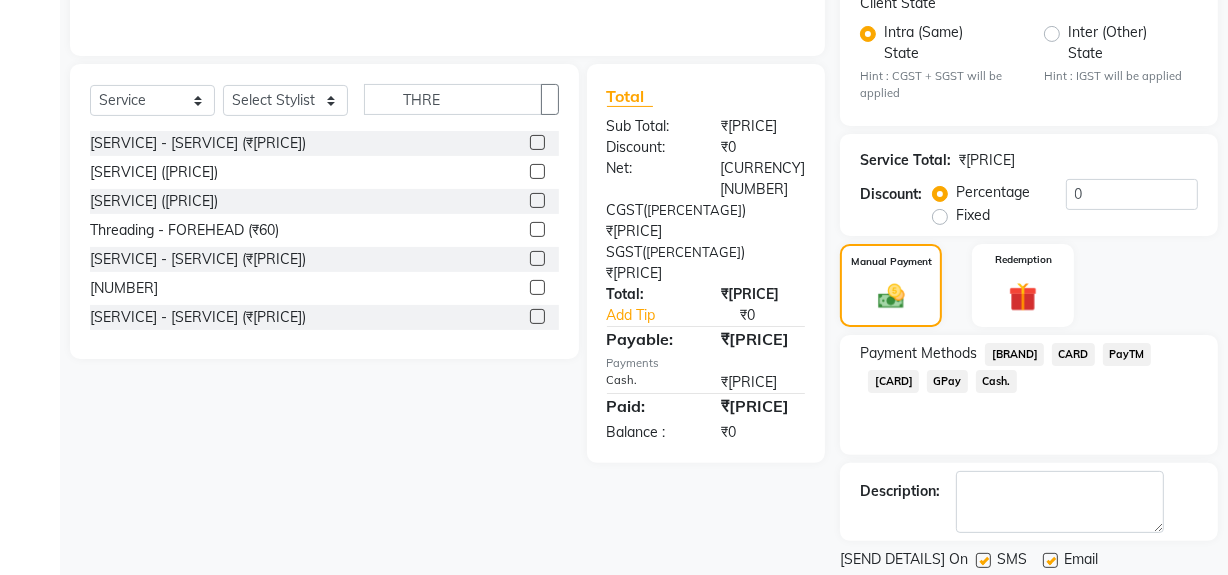 click at bounding box center [983, 560] 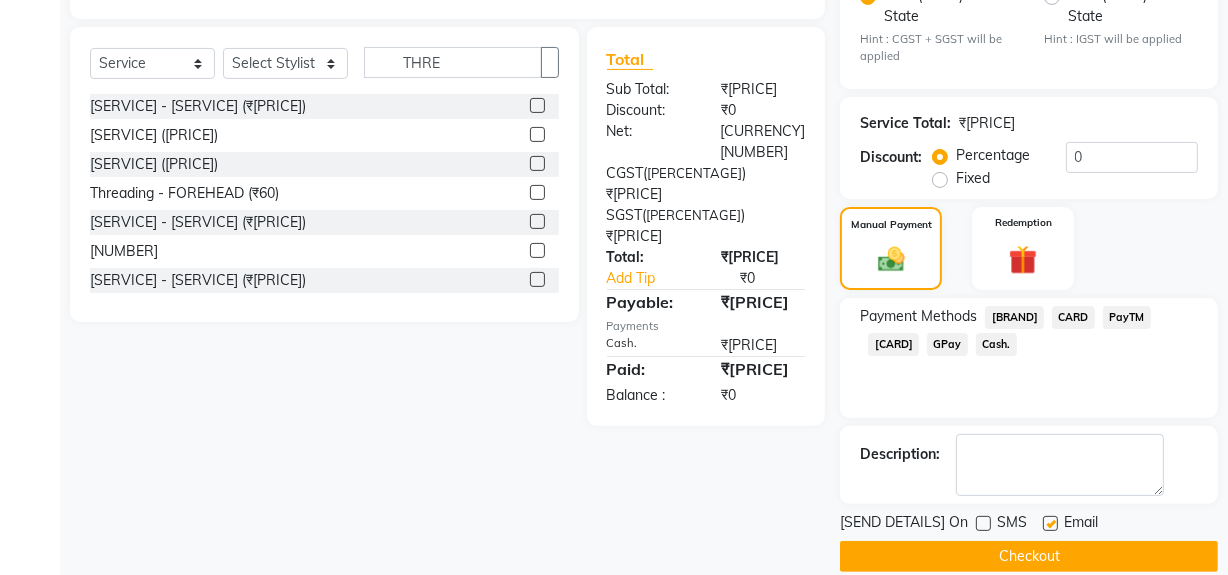 scroll, scrollTop: 470, scrollLeft: 0, axis: vertical 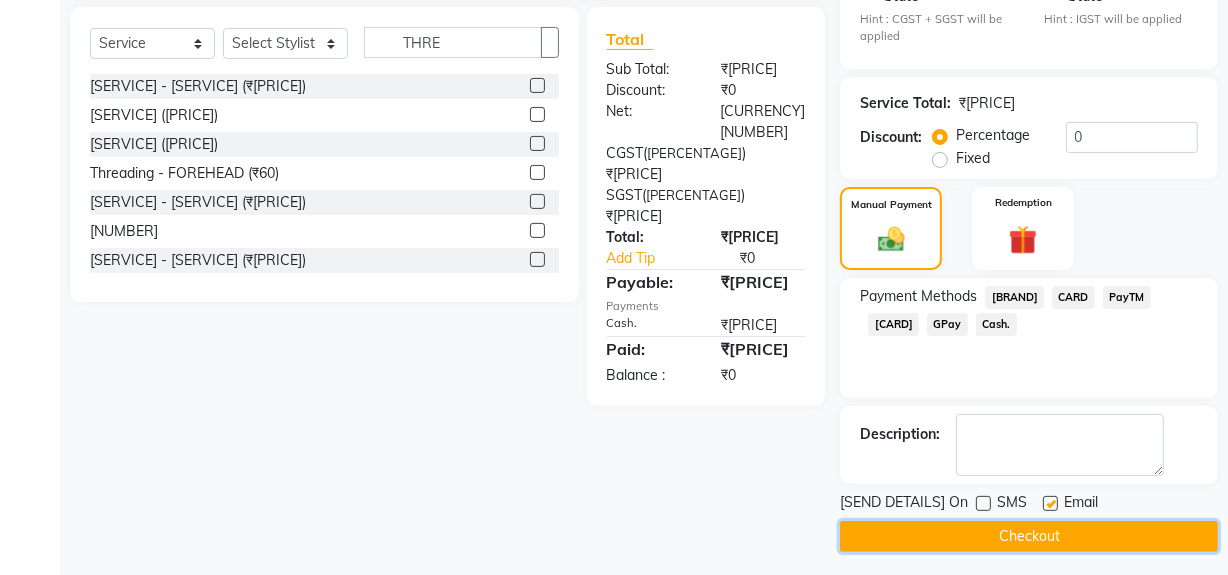 click on "Checkout" at bounding box center (1029, 536) 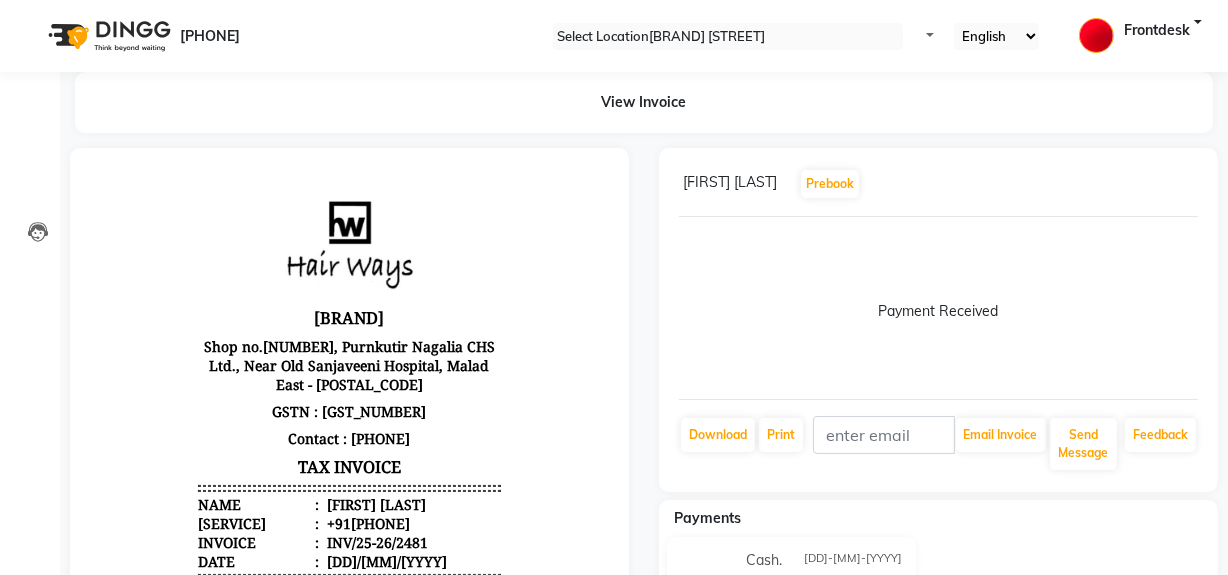 scroll, scrollTop: 0, scrollLeft: 0, axis: both 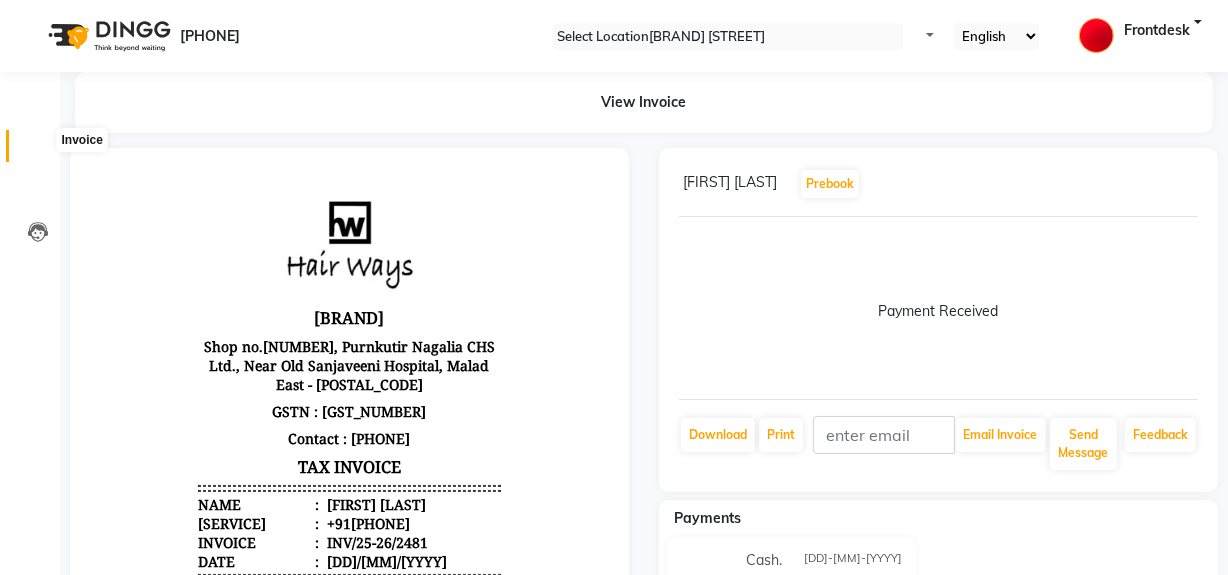 click at bounding box center (37, 151) 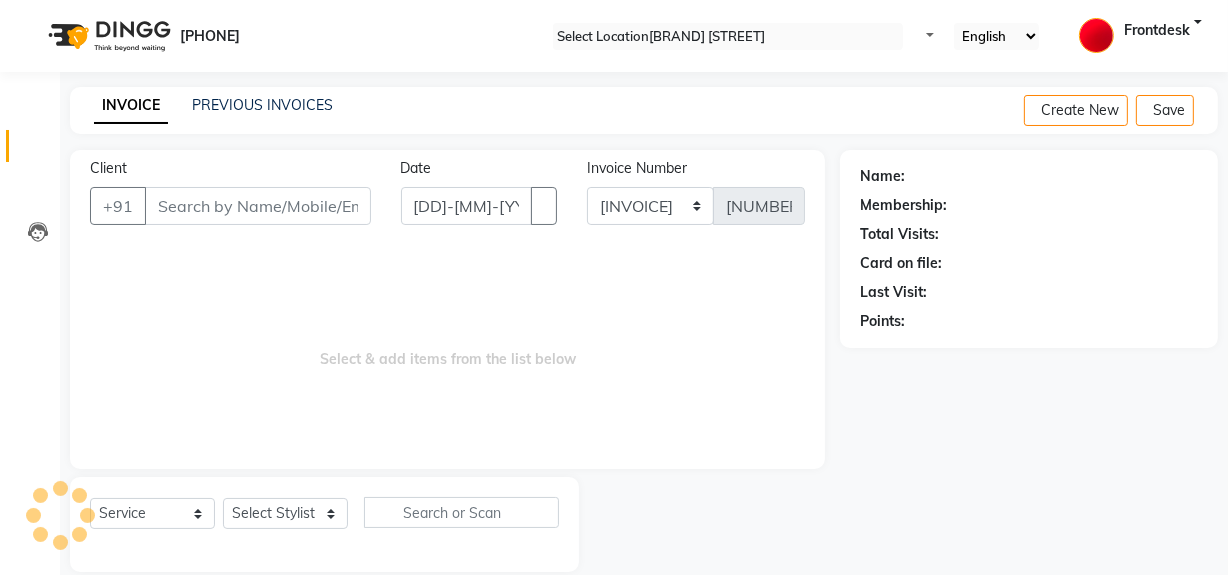 scroll, scrollTop: 26, scrollLeft: 0, axis: vertical 